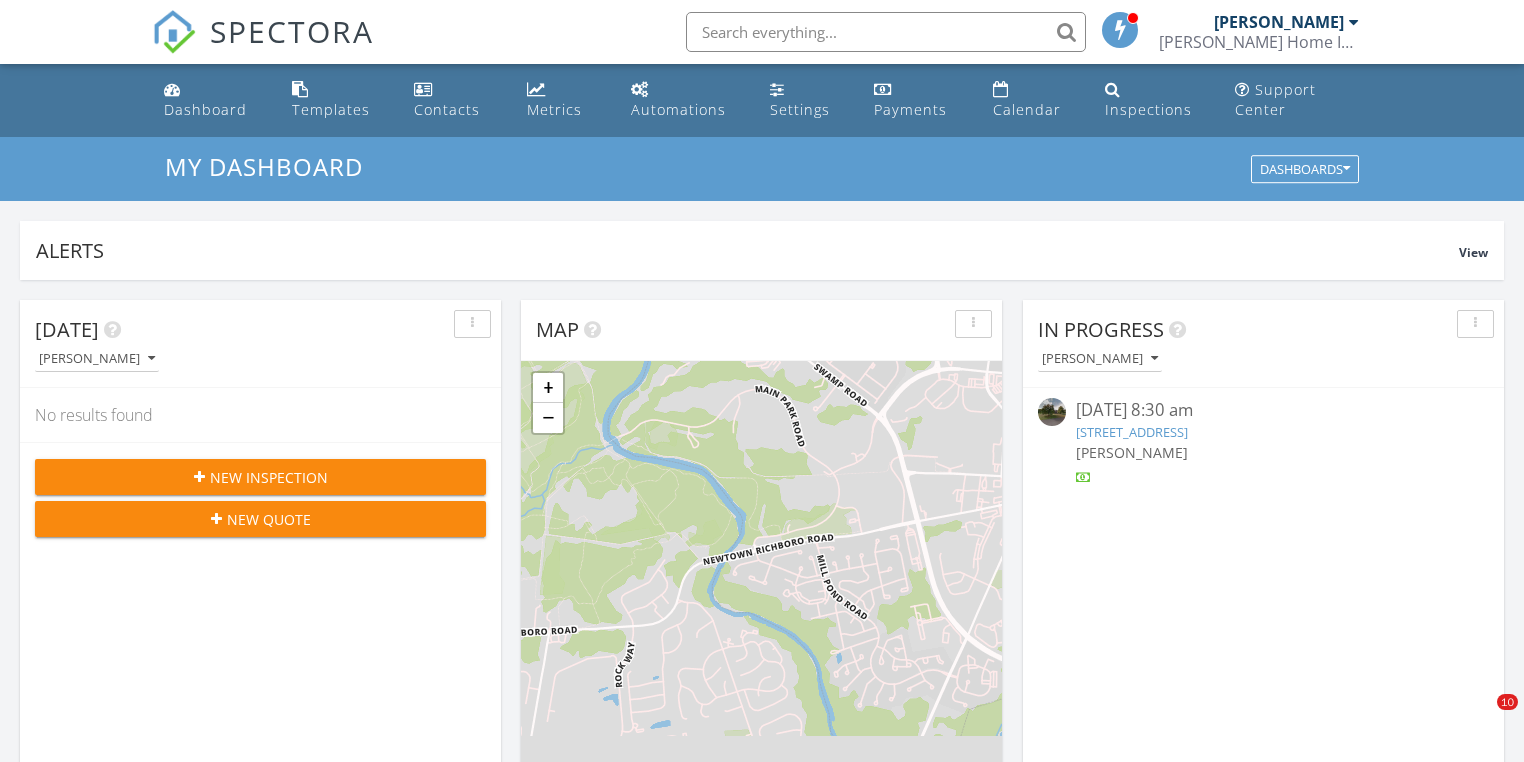 scroll, scrollTop: 1308, scrollLeft: 0, axis: vertical 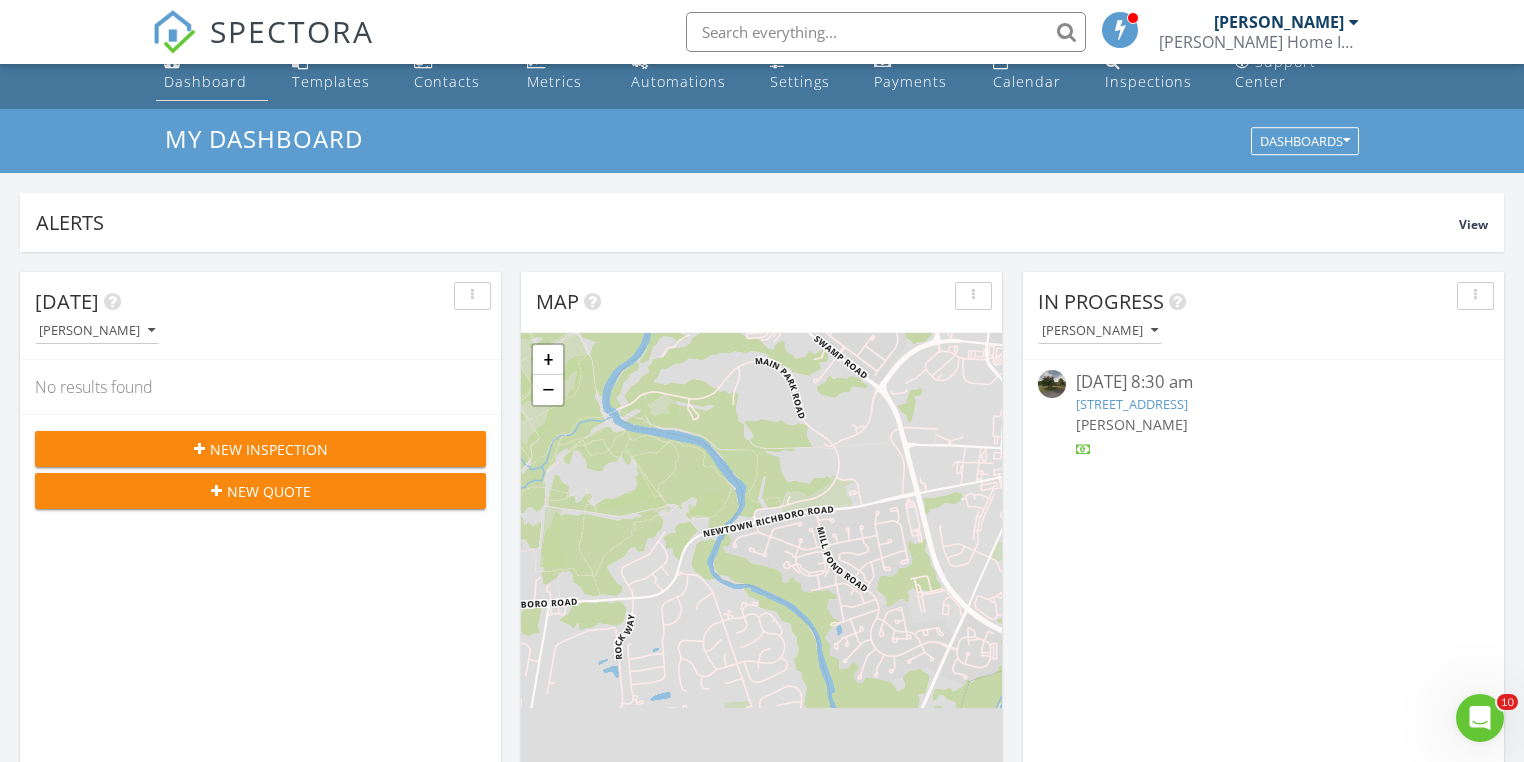 click on "Dashboard" at bounding box center (205, 81) 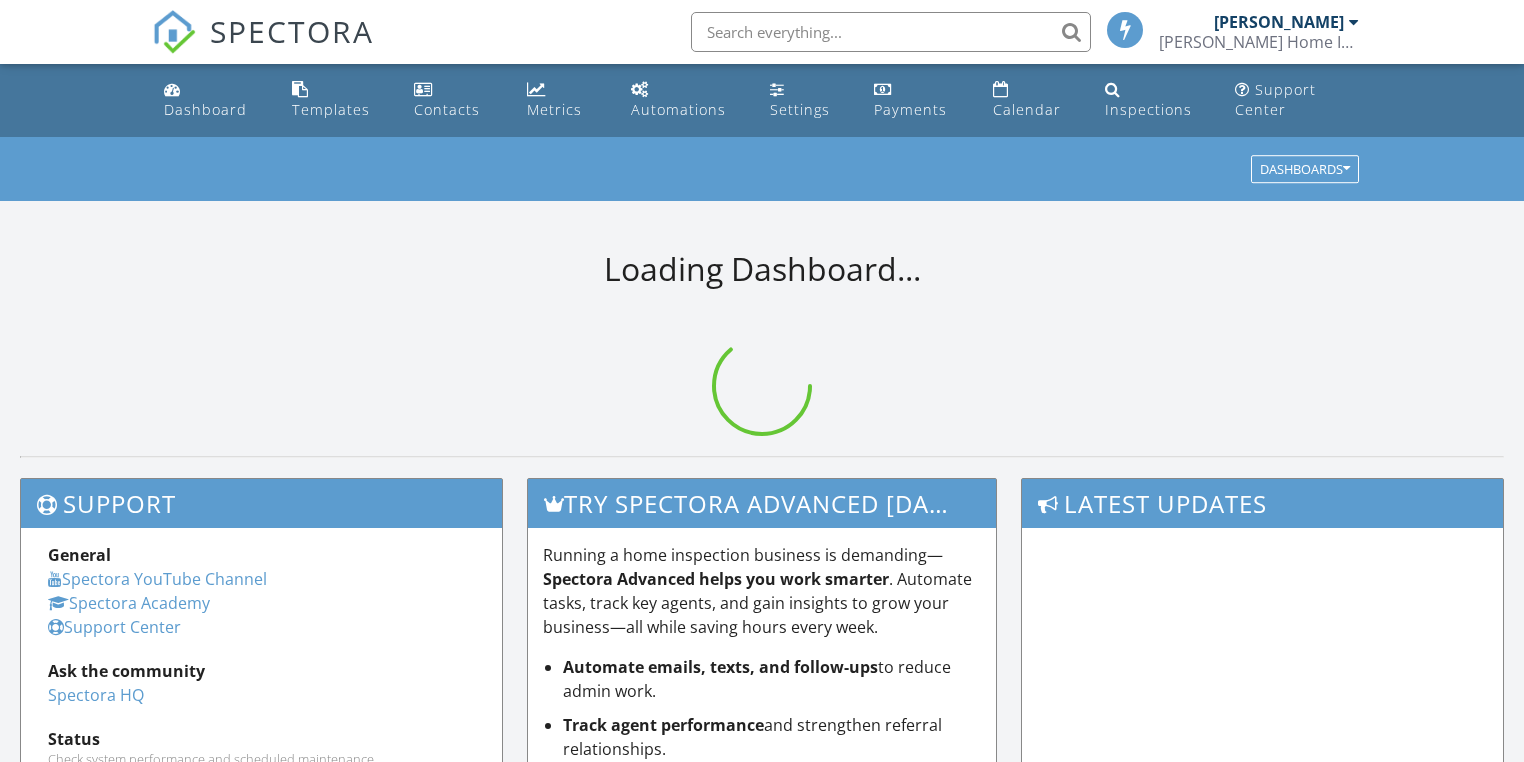 scroll, scrollTop: 0, scrollLeft: 0, axis: both 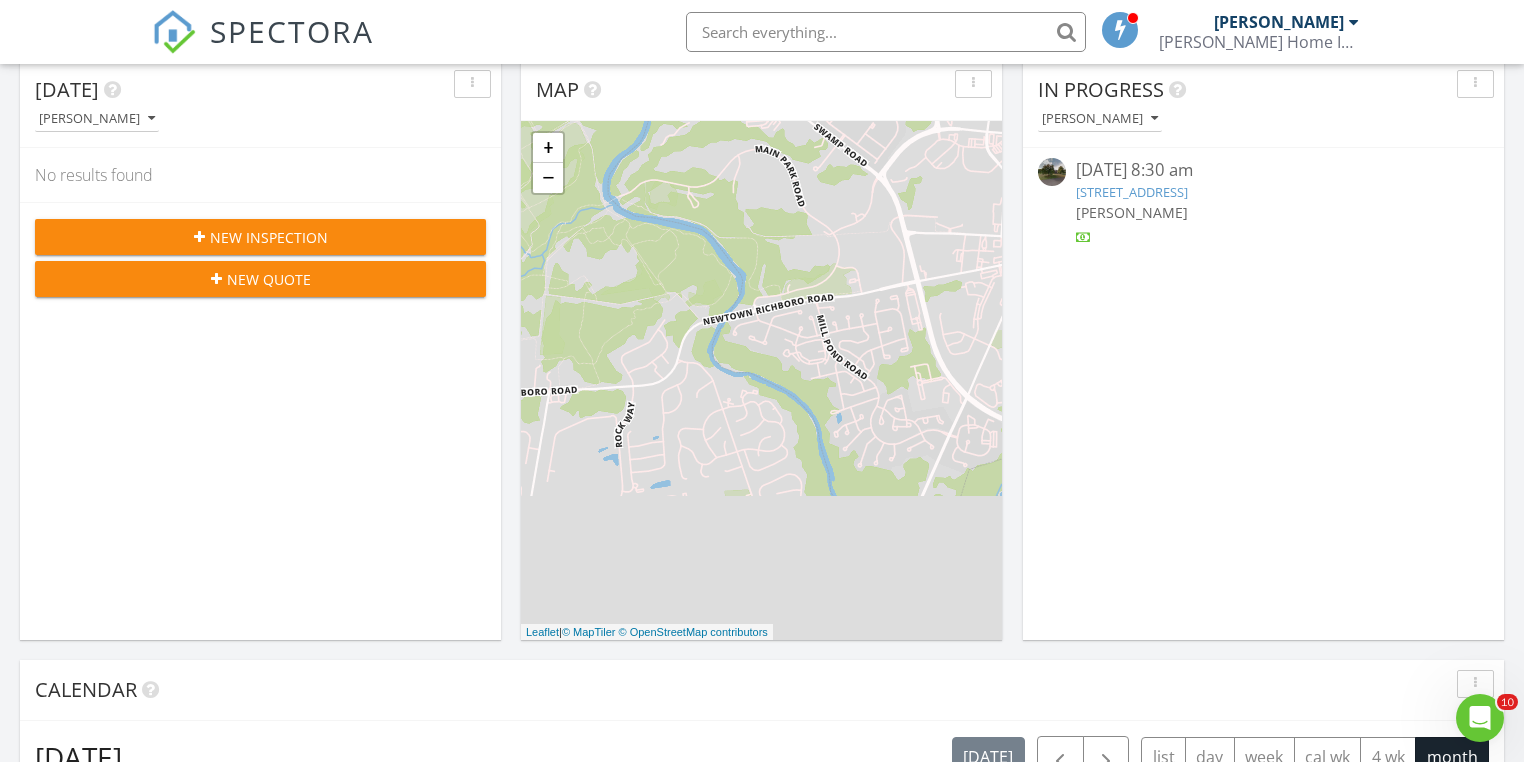click at bounding box center [886, 32] 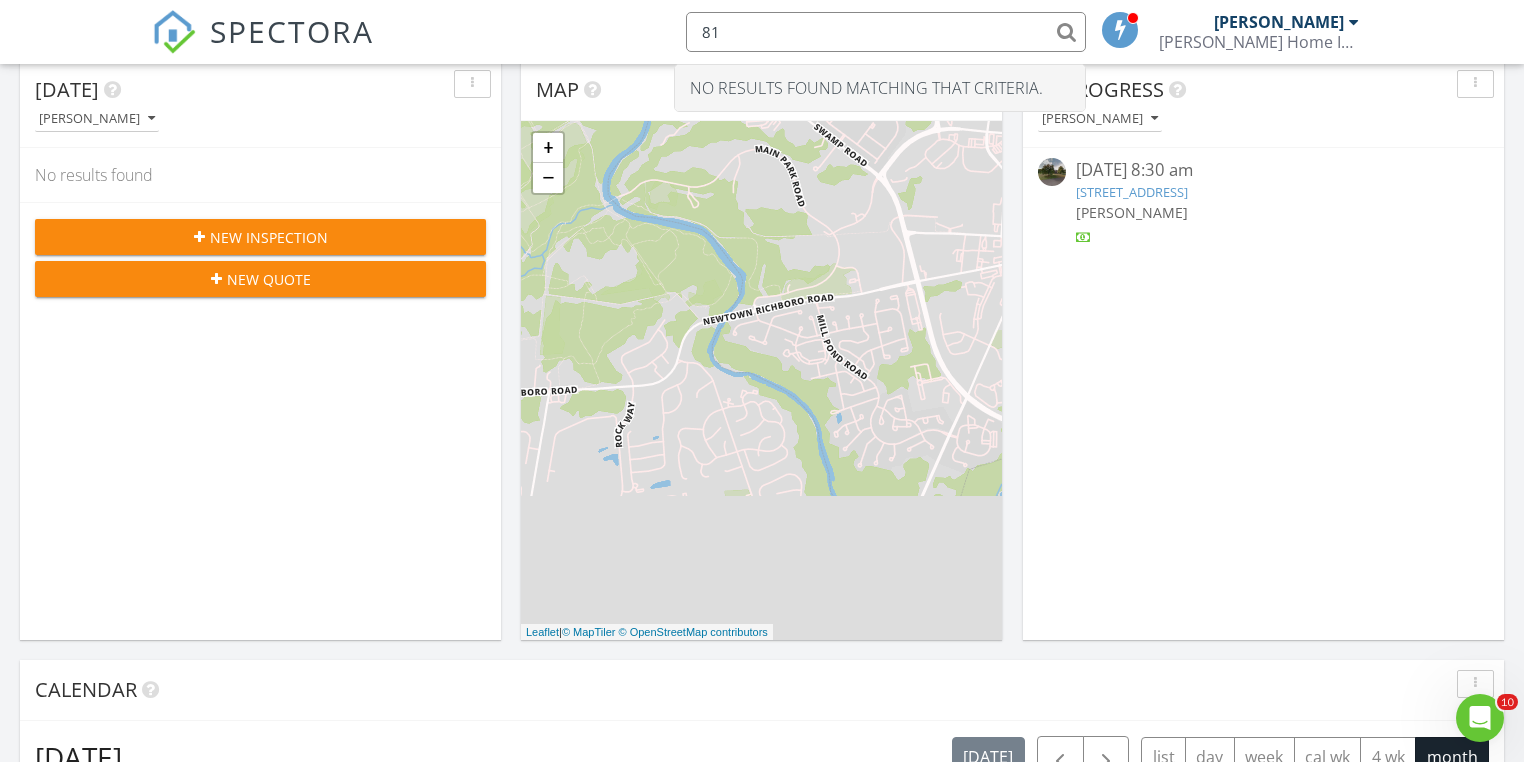 type on "8" 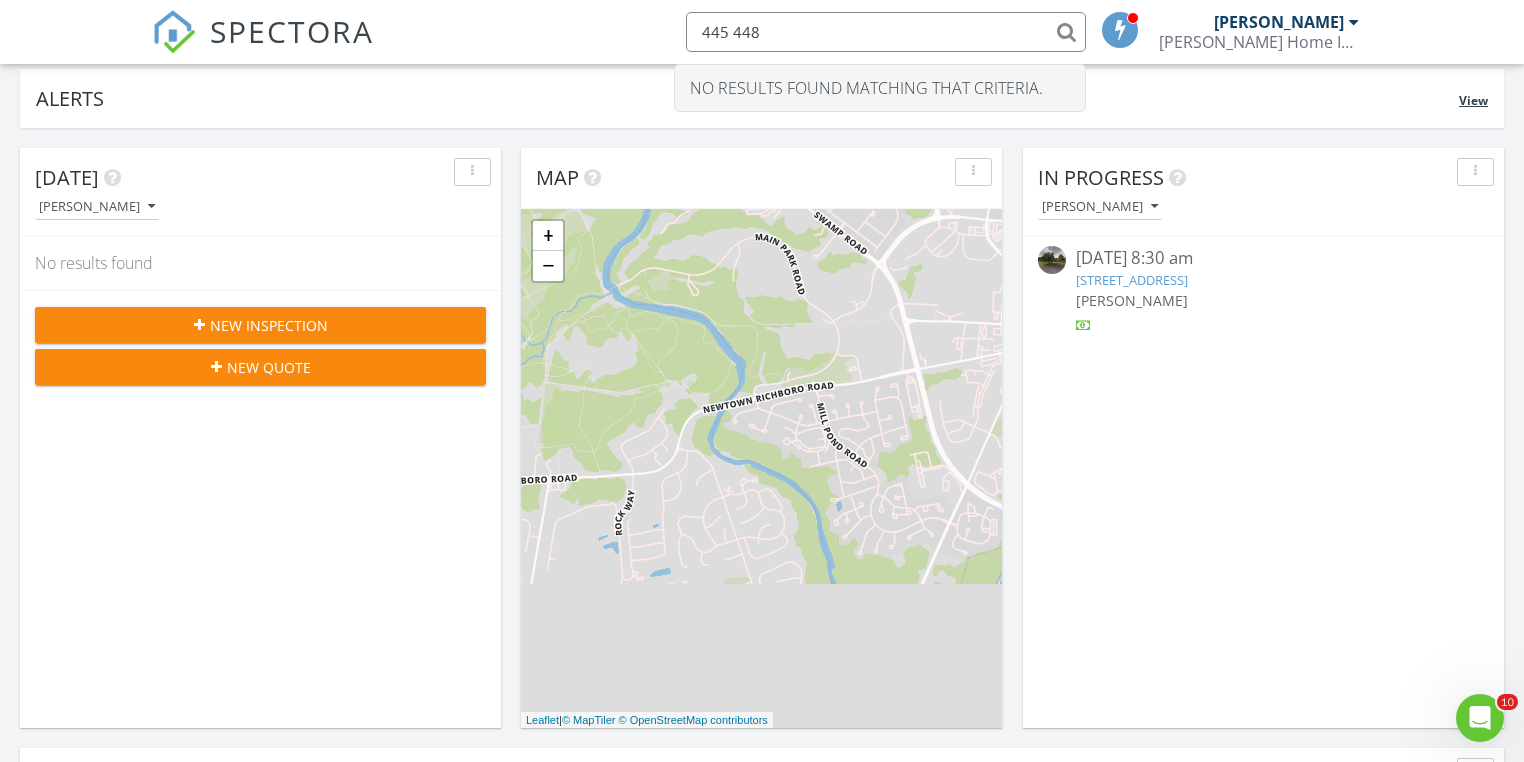 scroll, scrollTop: 0, scrollLeft: 0, axis: both 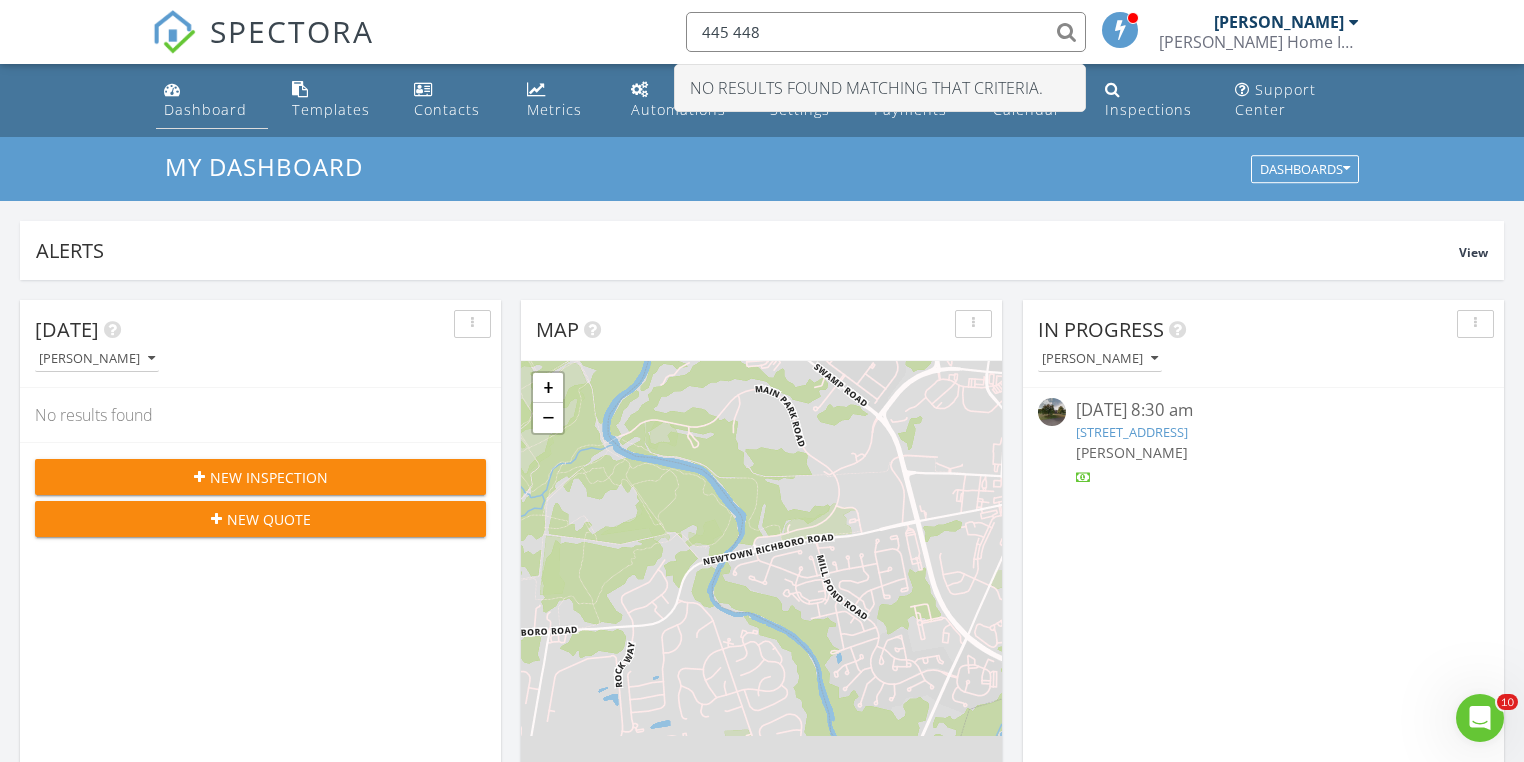 type on "445 448" 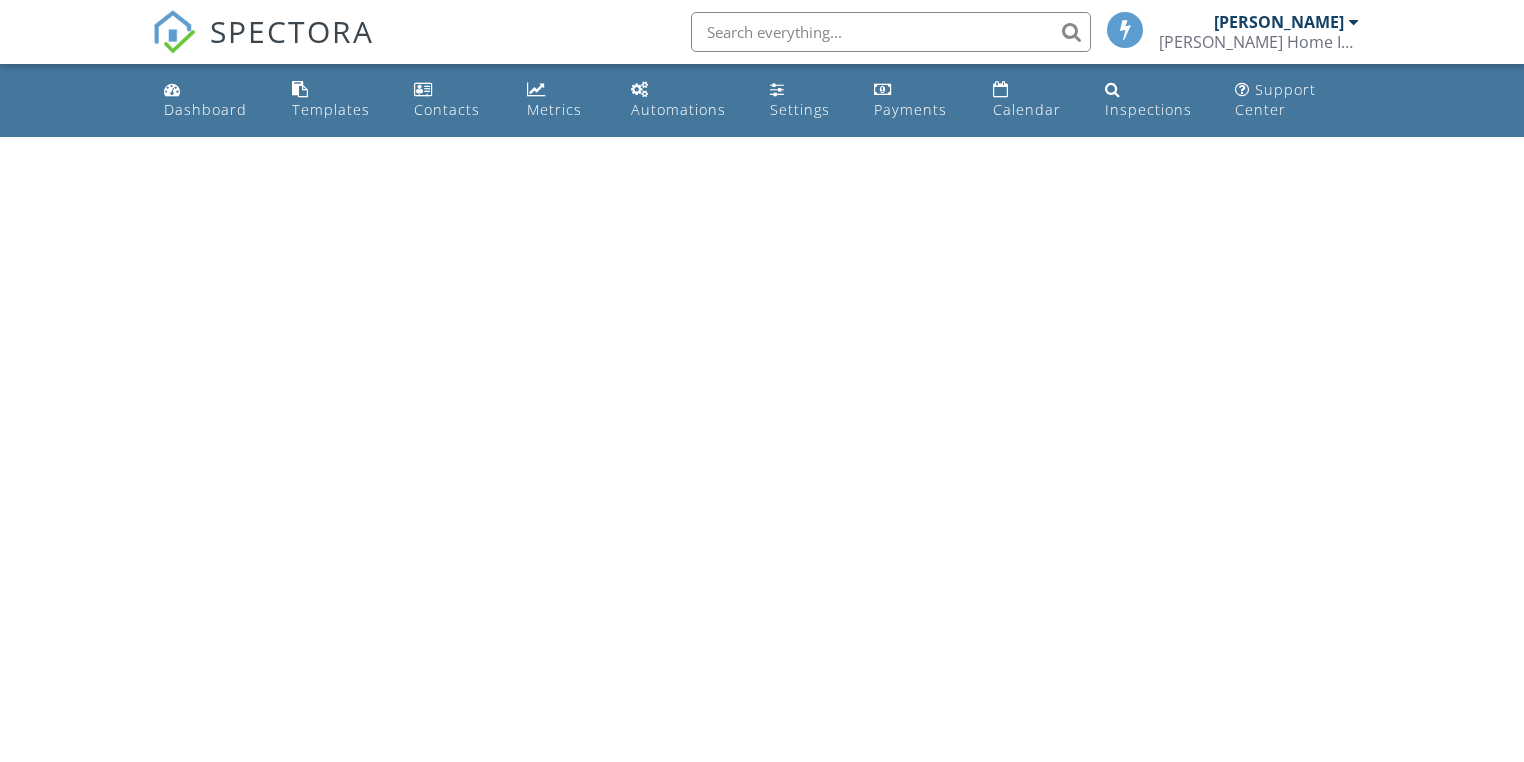 scroll, scrollTop: 0, scrollLeft: 0, axis: both 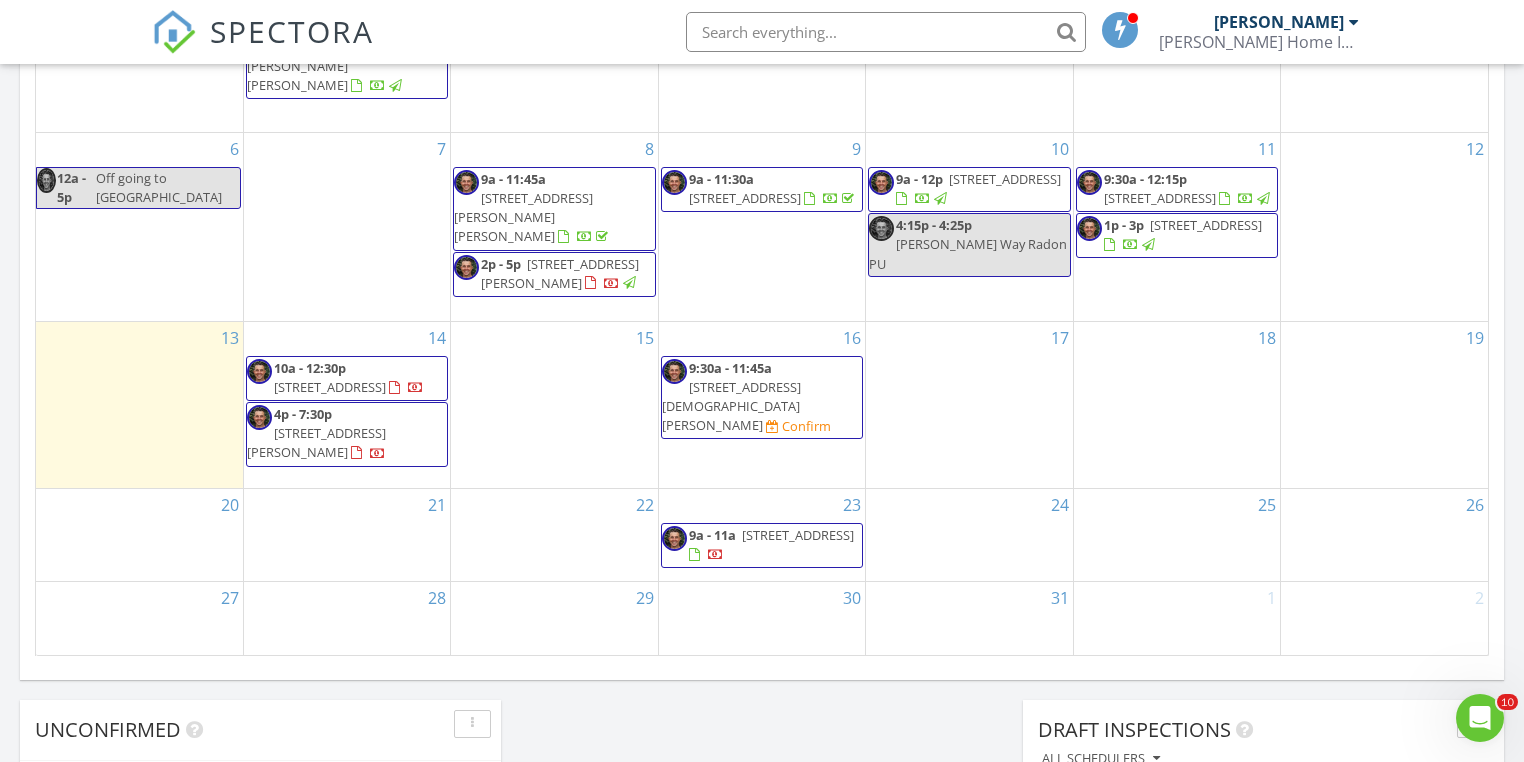 click on "[STREET_ADDRESS]" at bounding box center (330, 387) 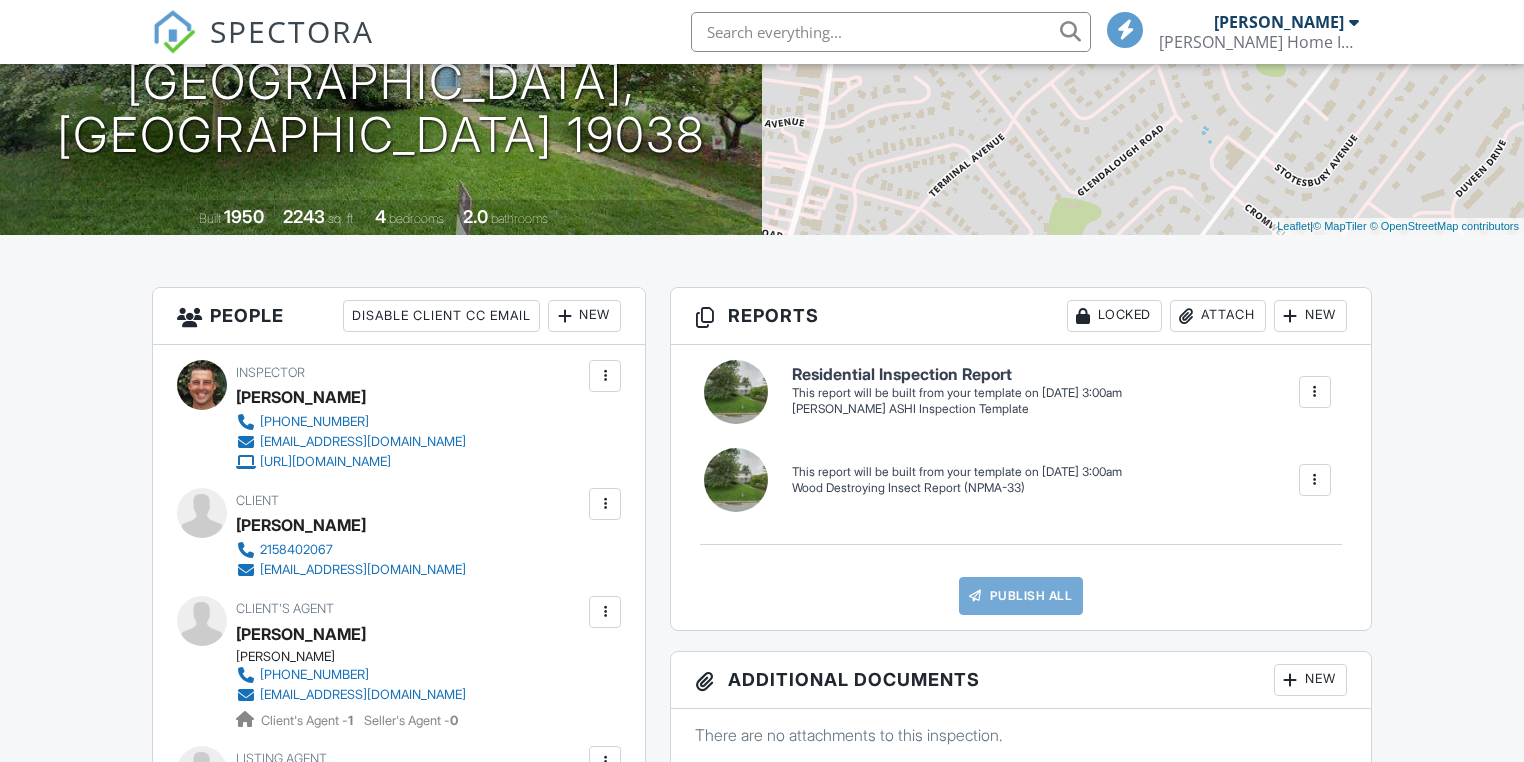 scroll, scrollTop: 560, scrollLeft: 0, axis: vertical 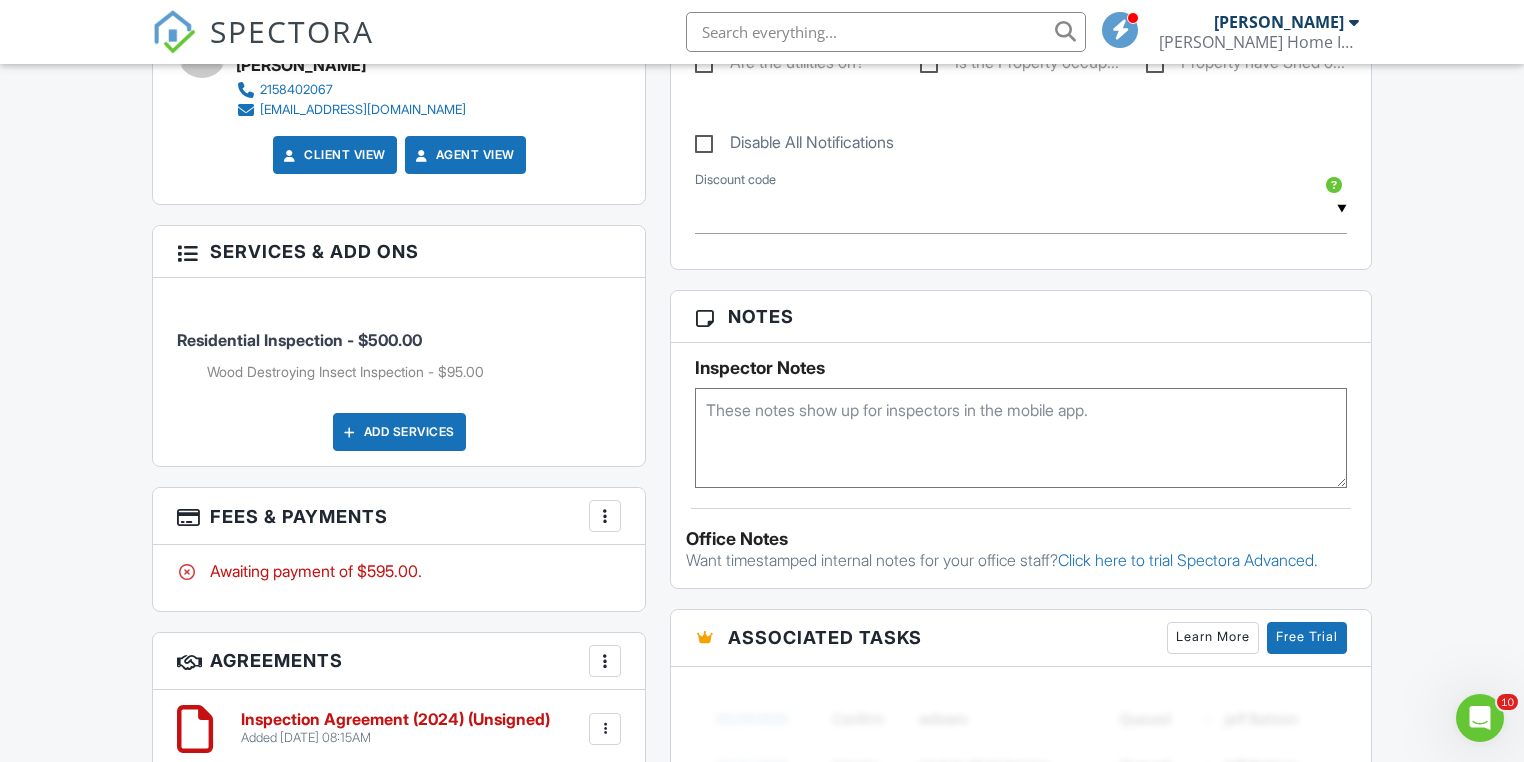 click at bounding box center (1020, 438) 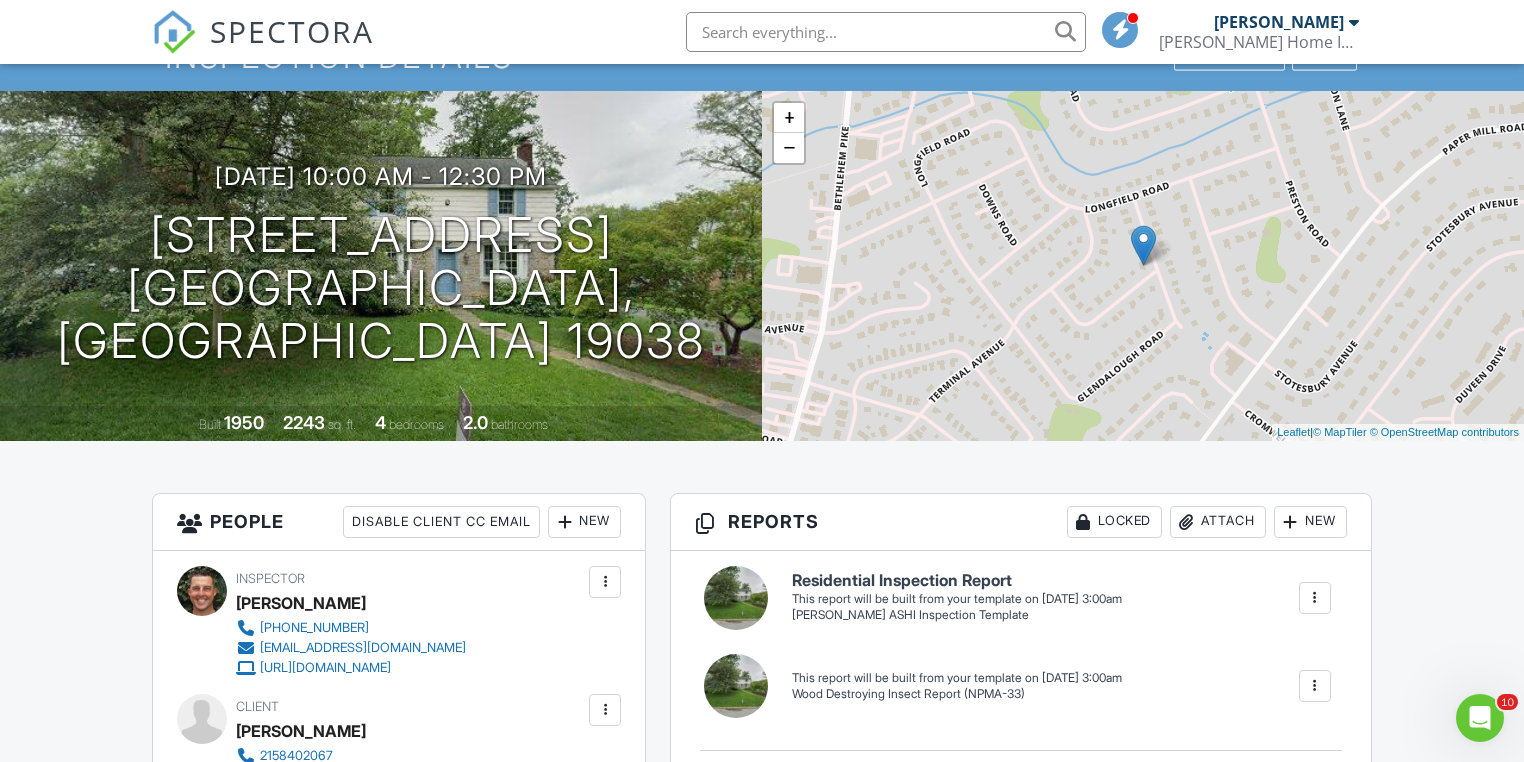 scroll, scrollTop: 0, scrollLeft: 0, axis: both 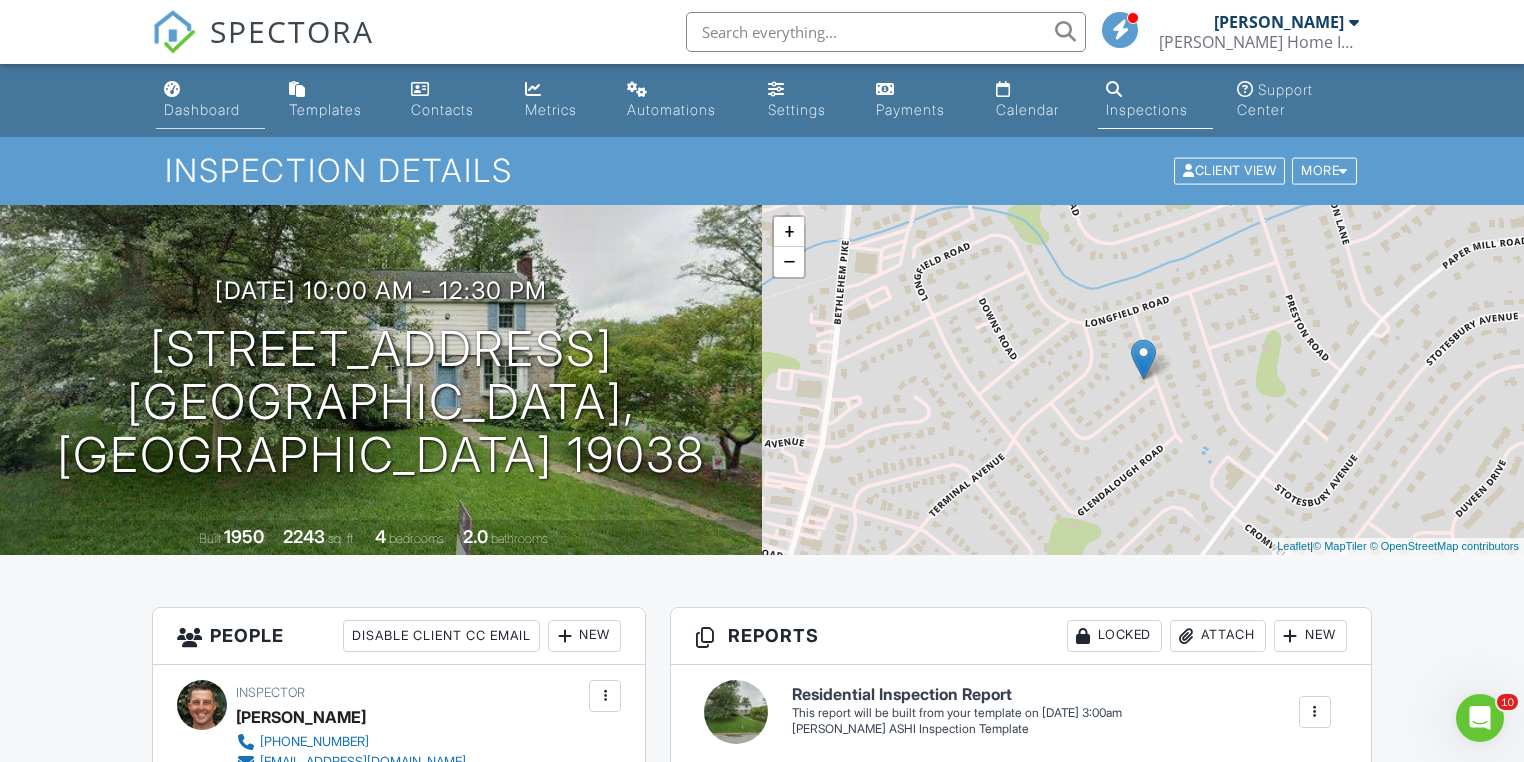 type on "Phil" 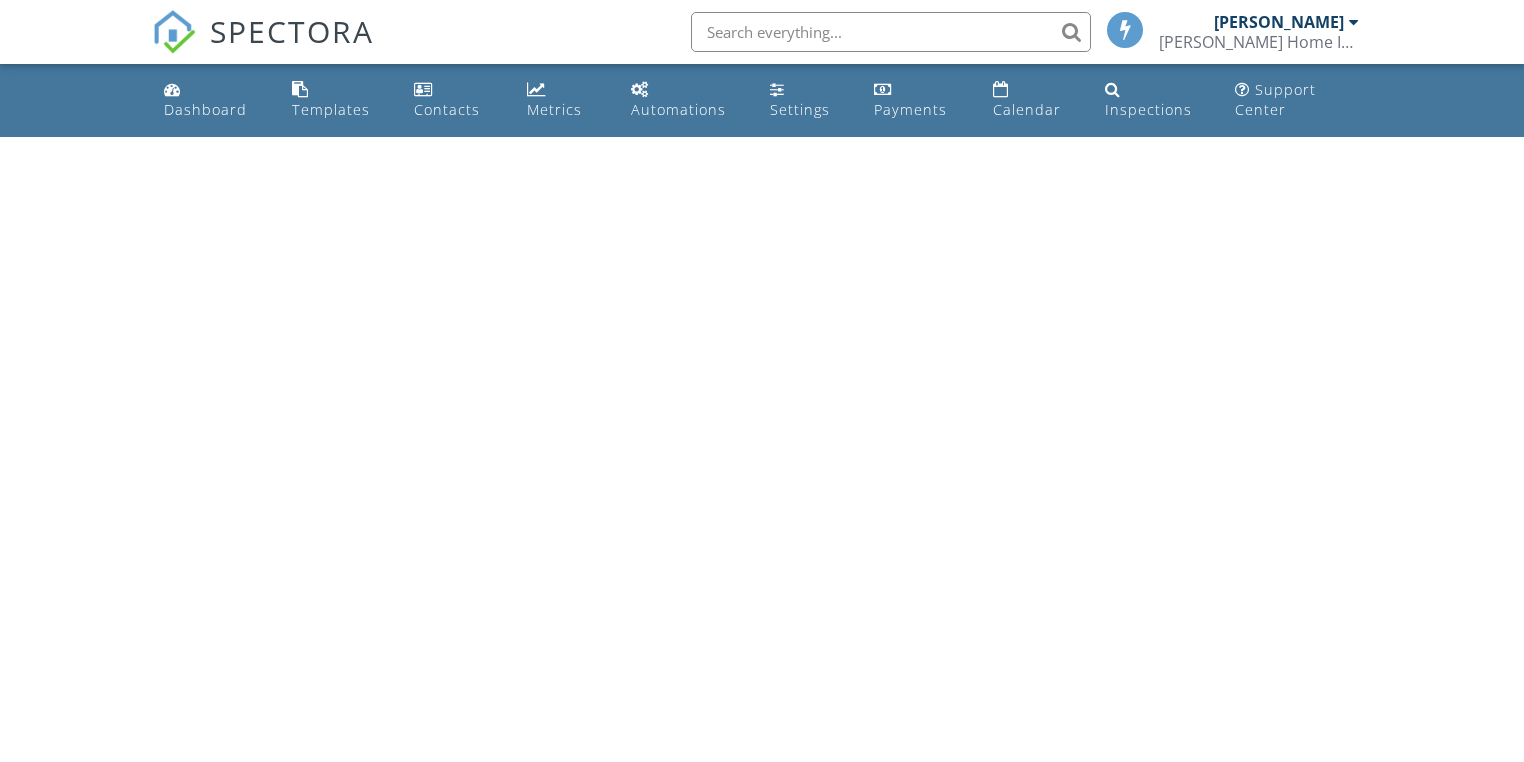 scroll, scrollTop: 0, scrollLeft: 0, axis: both 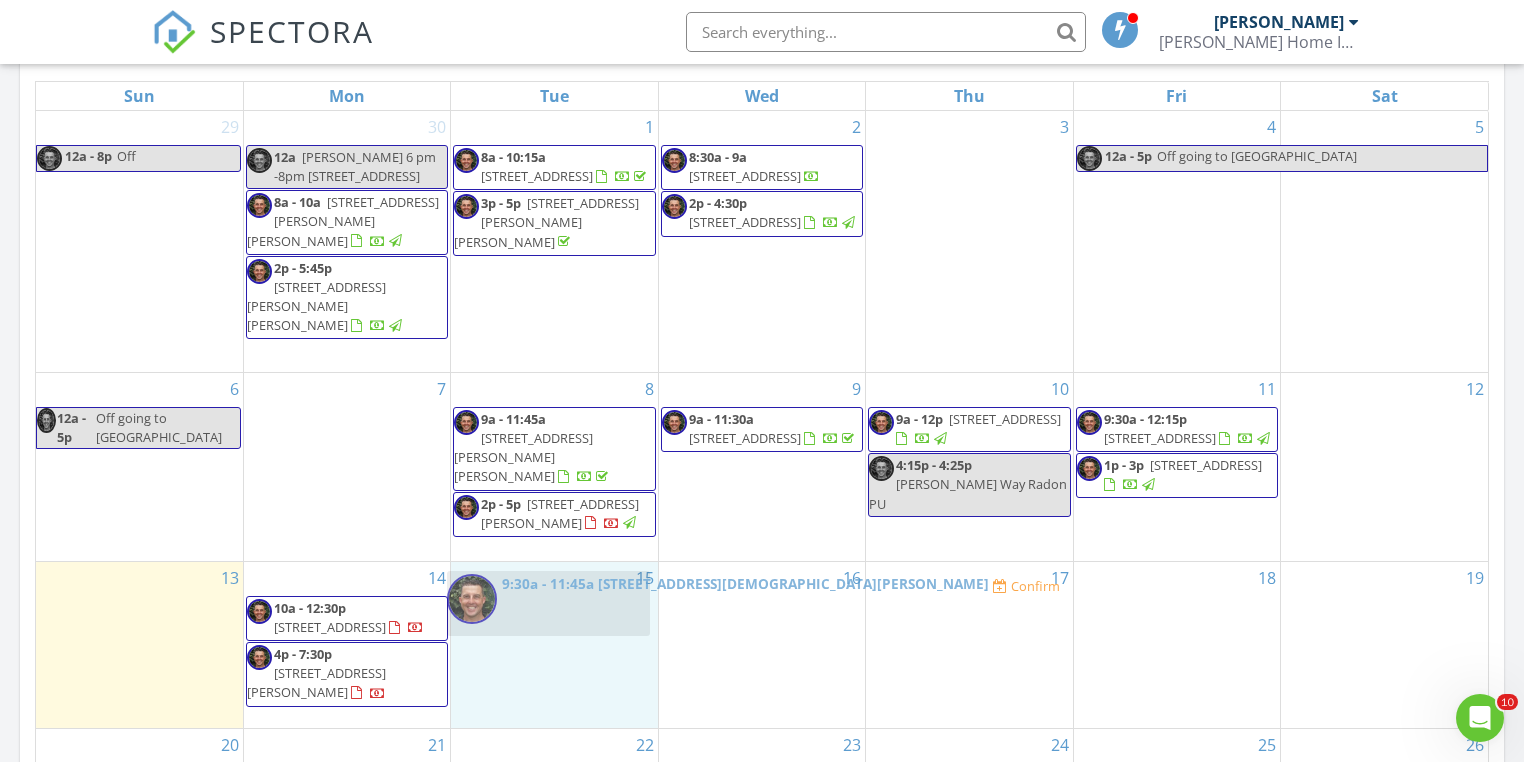 drag, startPoint x: 742, startPoint y: 588, endPoint x: 537, endPoint y: 594, distance: 205.08778 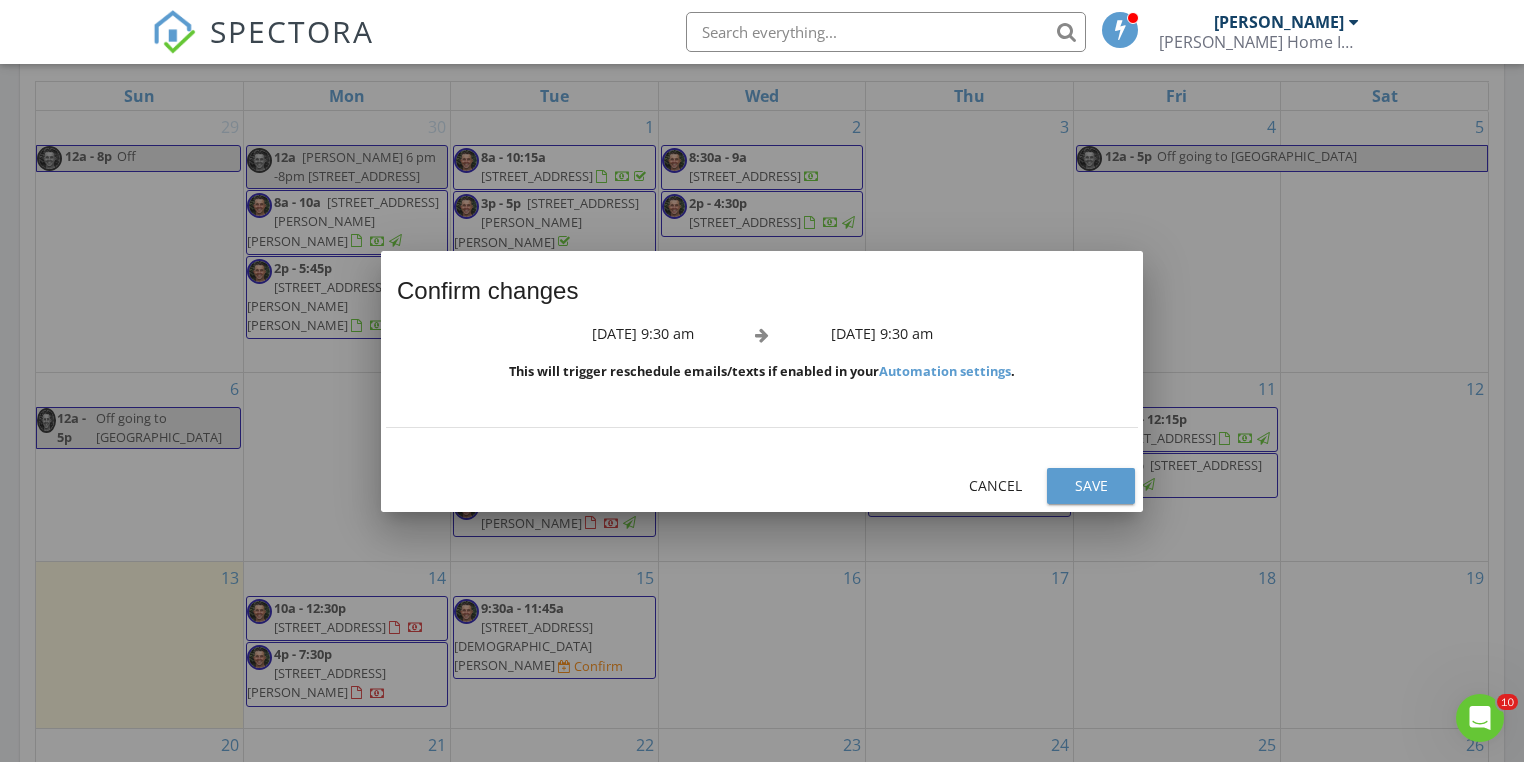 click on "Save" at bounding box center [1091, 485] 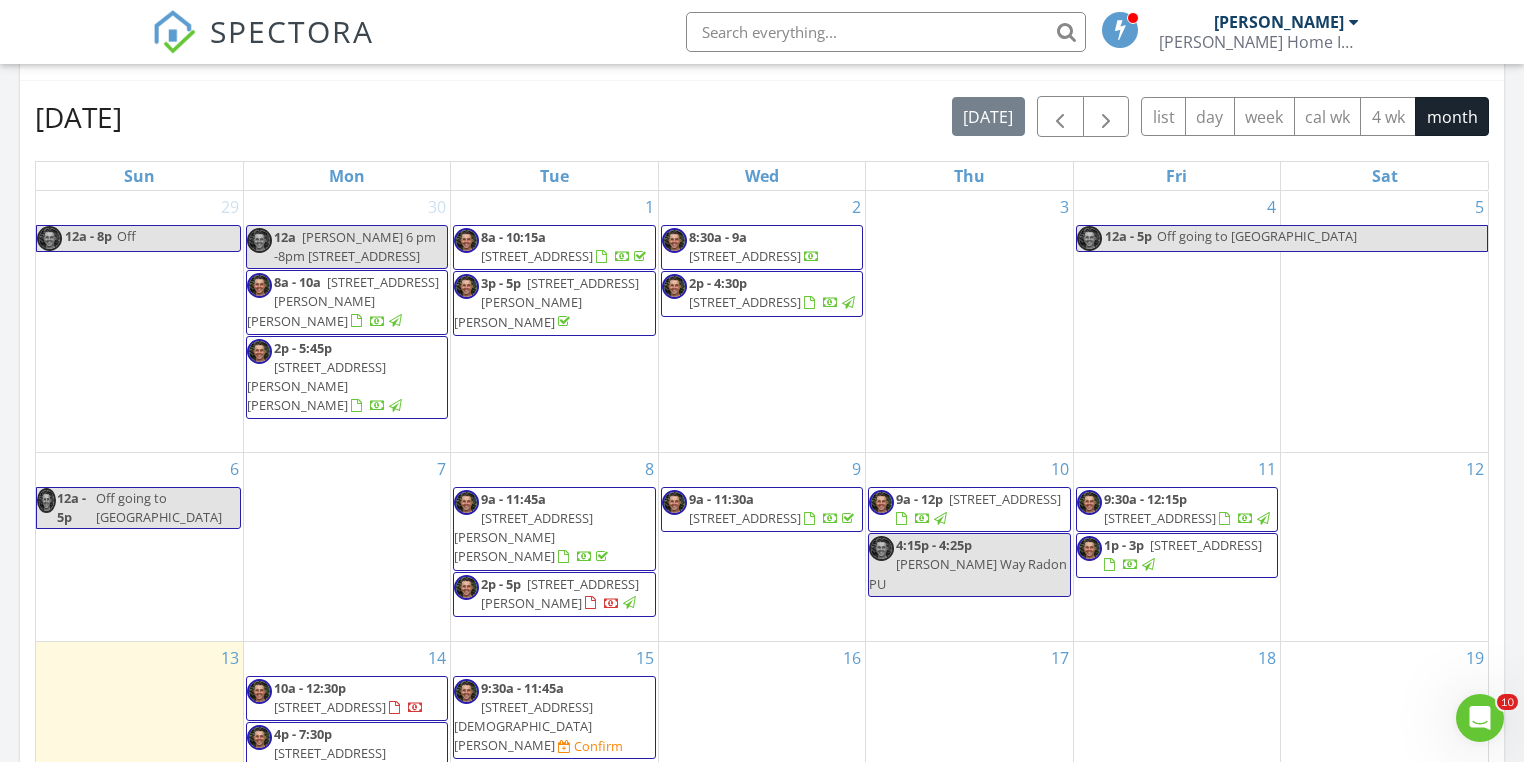 scroll, scrollTop: 880, scrollLeft: 0, axis: vertical 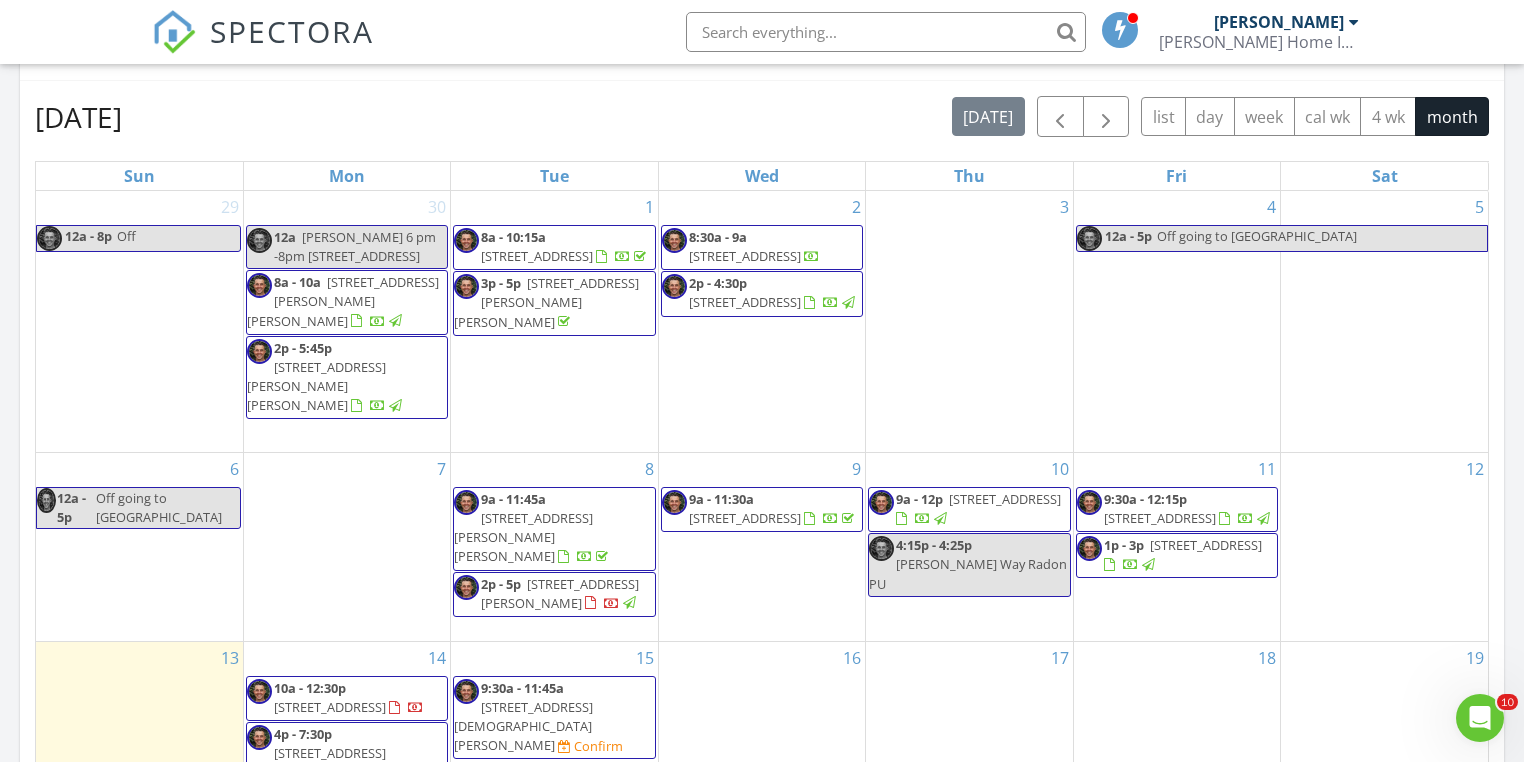 click on "2p - 4:30p
37 Outlook Ln, Levittown 19055" at bounding box center [773, 292] 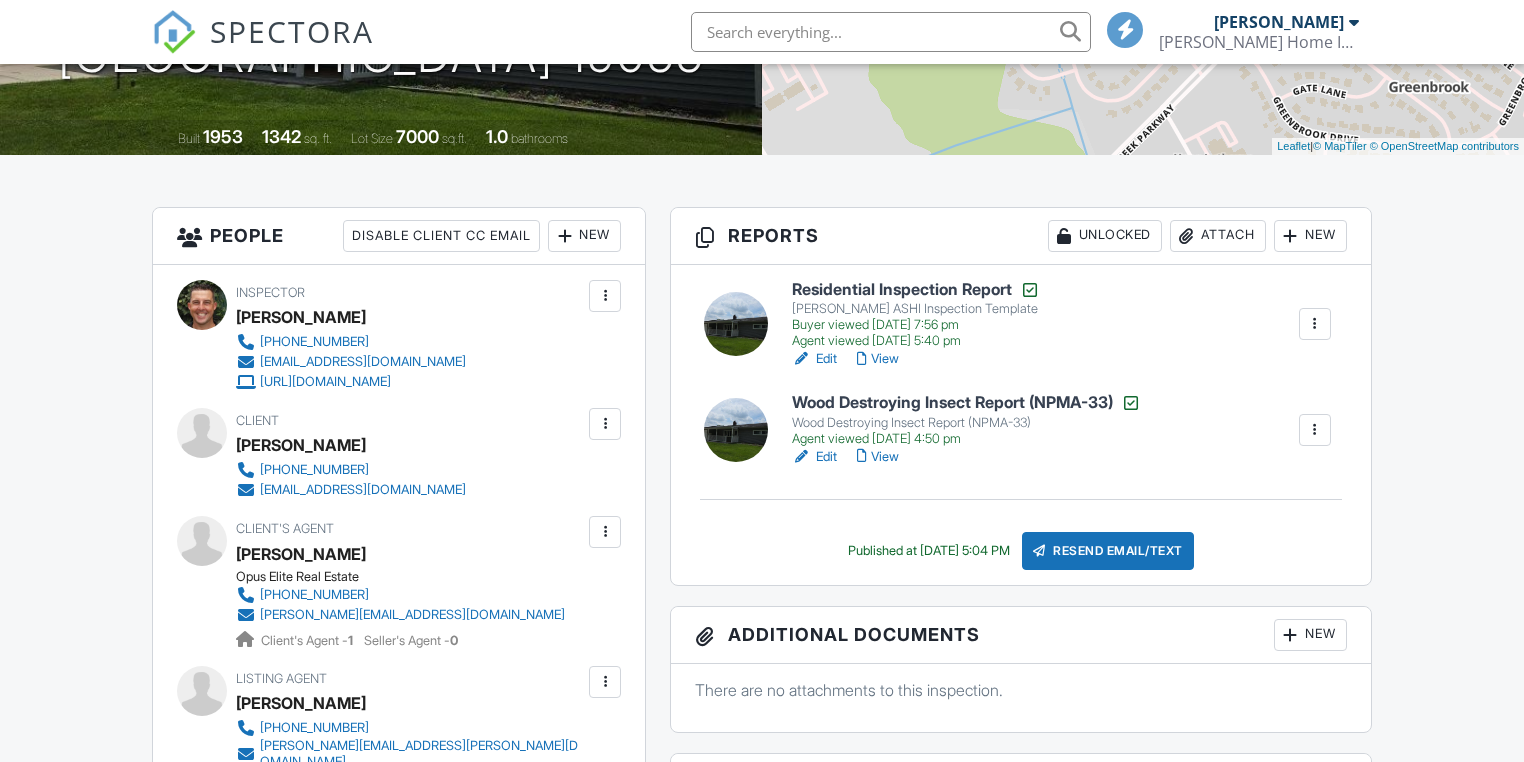 scroll, scrollTop: 842, scrollLeft: 0, axis: vertical 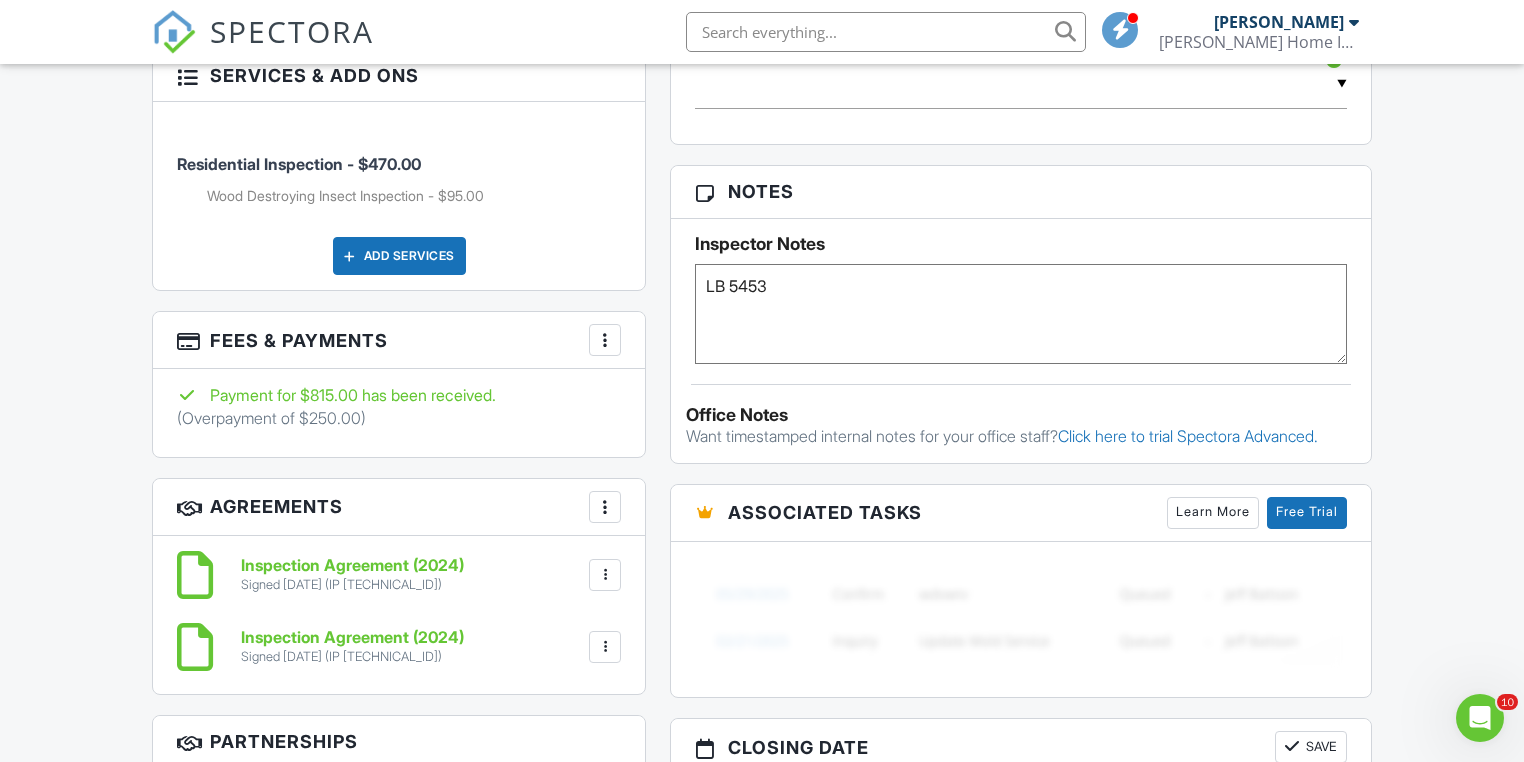 click at bounding box center (605, 340) 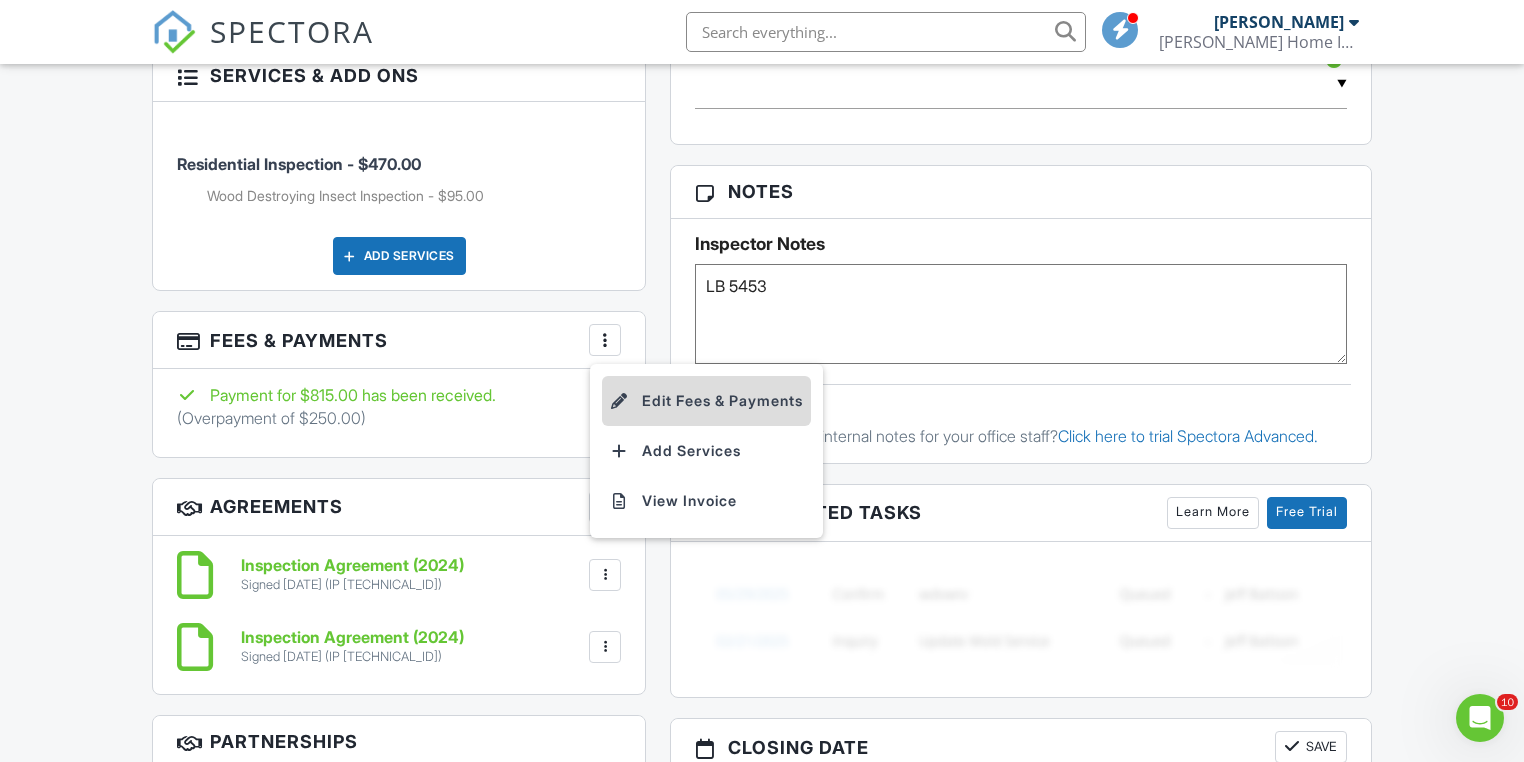 click on "Edit Fees & Payments" at bounding box center (706, 401) 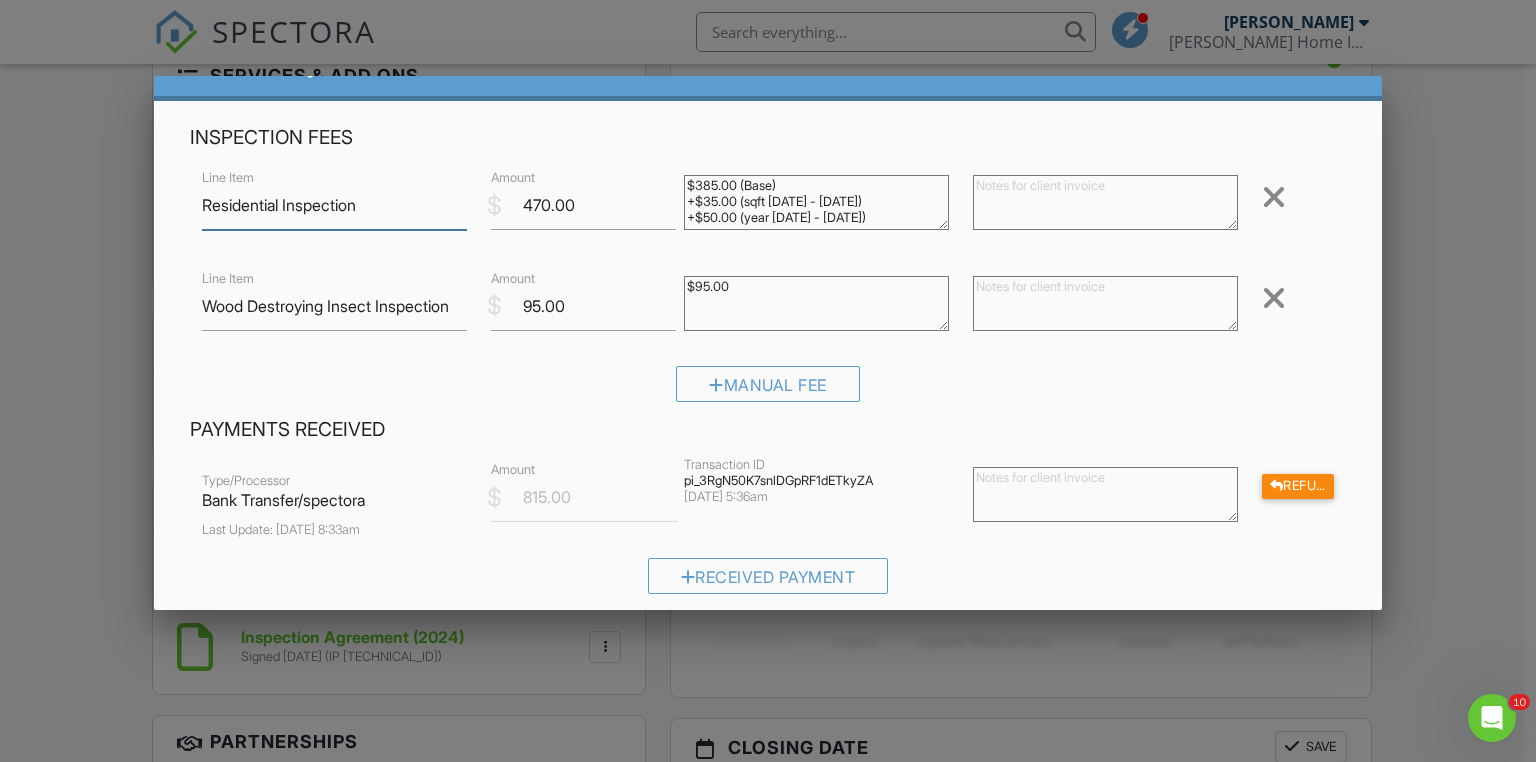 scroll, scrollTop: 160, scrollLeft: 0, axis: vertical 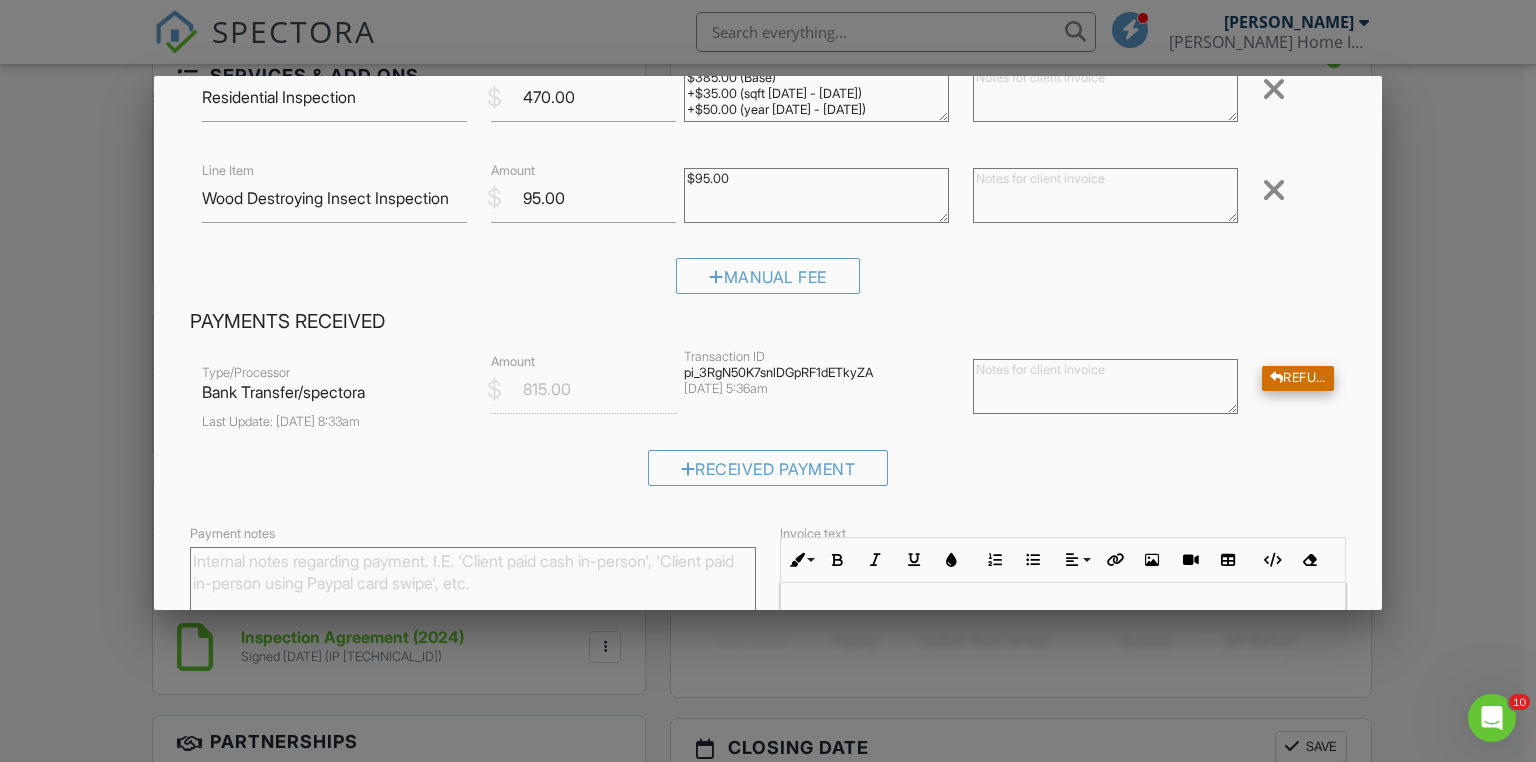 click on "Type/Processor
Bank Transfer/spectora
Last Update:
07/09/2025  8:33am
$
Amount
815.00
Transaction ID
pi_3RgN50K7snlDGpRF1dETkyZA
07/02/2025  5:36am
Refund" at bounding box center (768, 389) 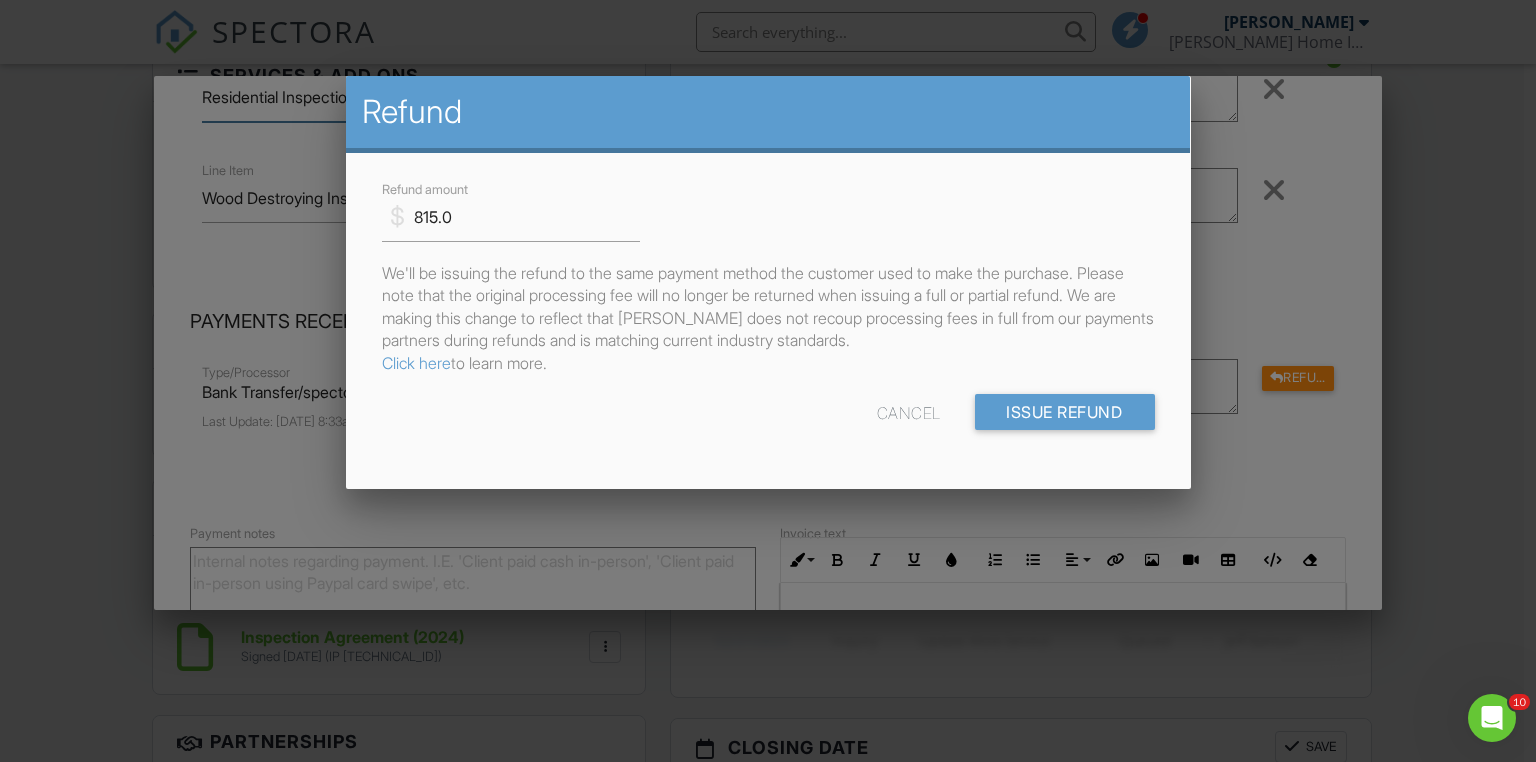 scroll, scrollTop: 156, scrollLeft: 0, axis: vertical 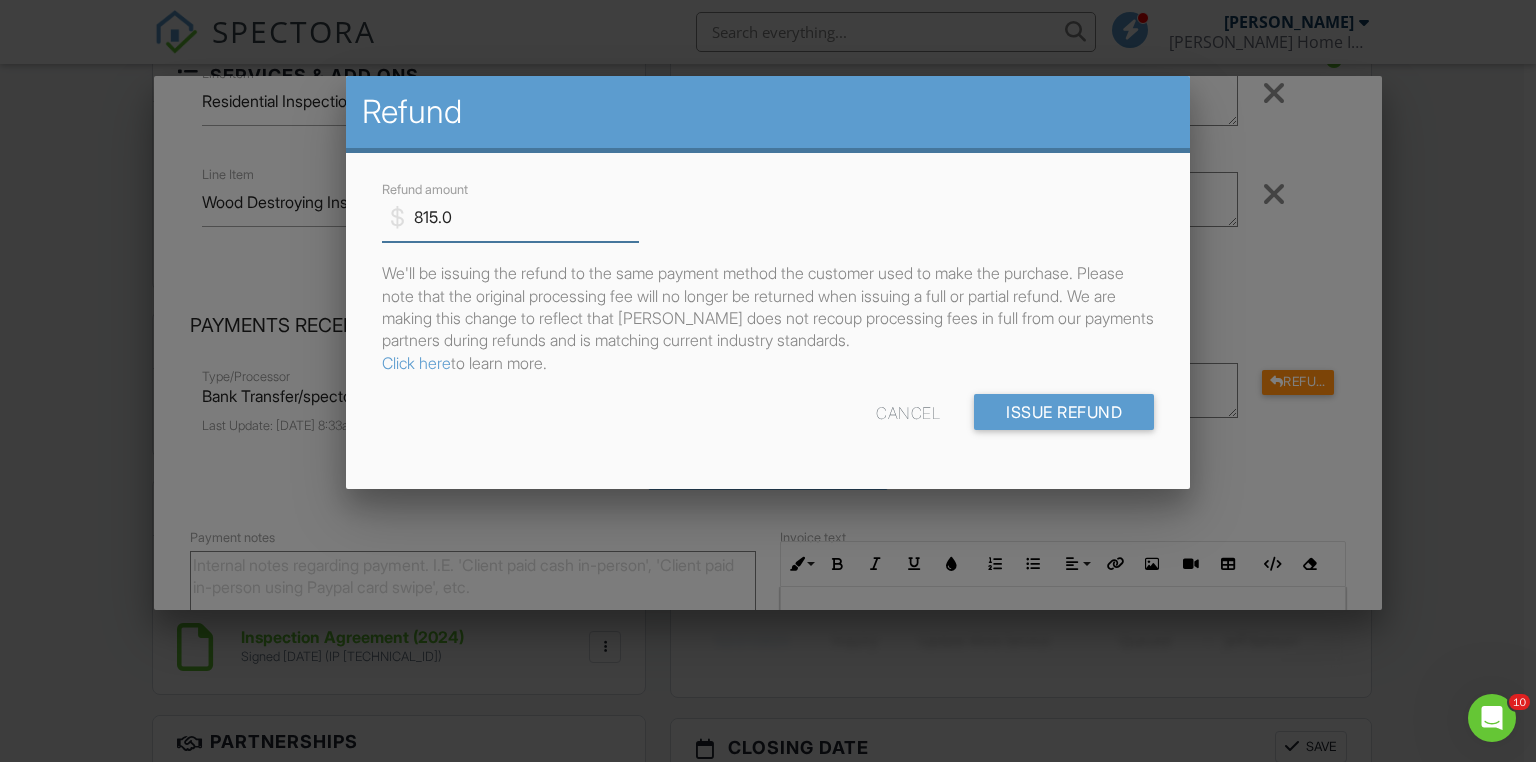 drag, startPoint x: 432, startPoint y: 219, endPoint x: 653, endPoint y: 306, distance: 237.50789 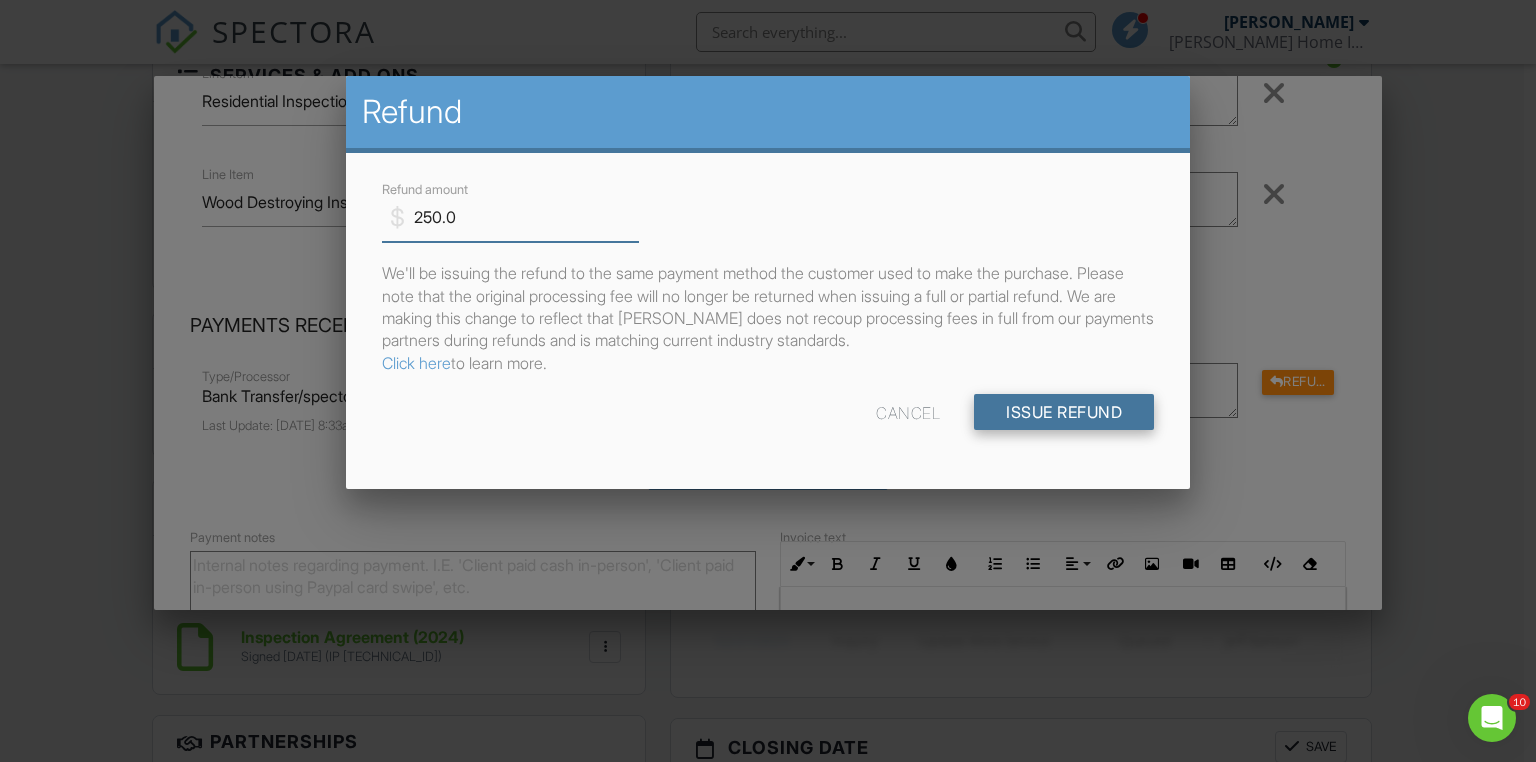 type on "250.0" 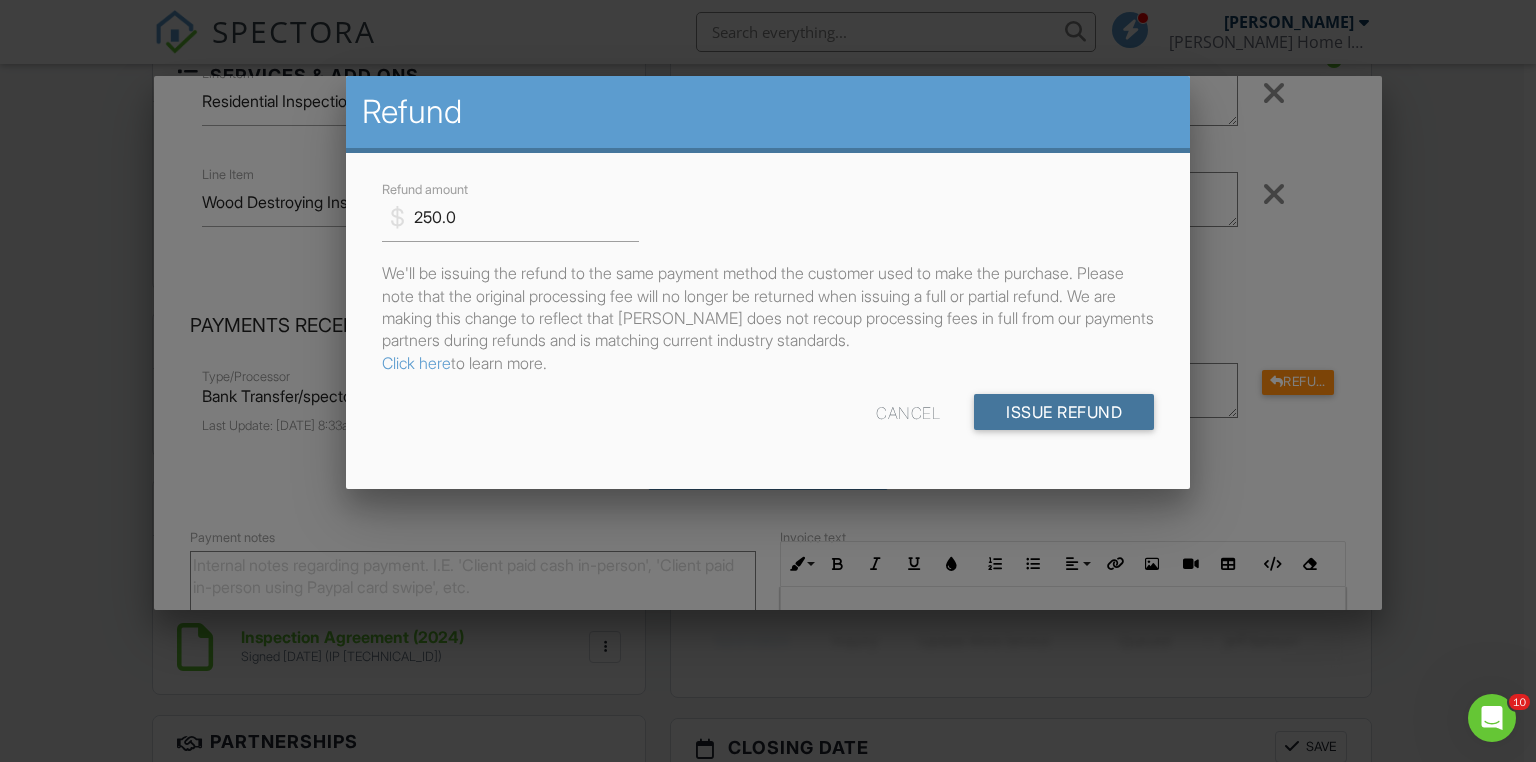 drag, startPoint x: 1076, startPoint y: 410, endPoint x: 1108, endPoint y: 404, distance: 32.55764 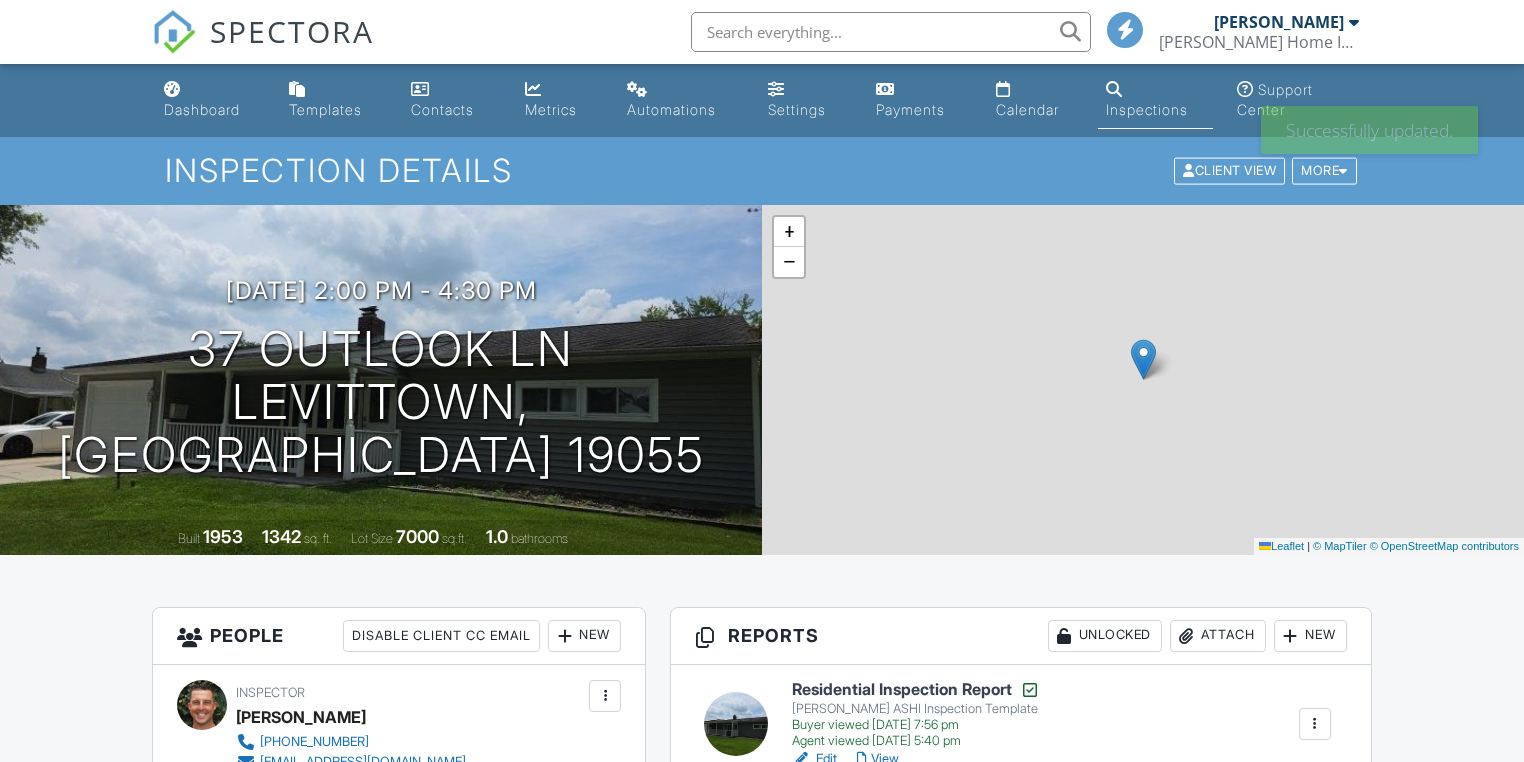 scroll, scrollTop: 0, scrollLeft: 0, axis: both 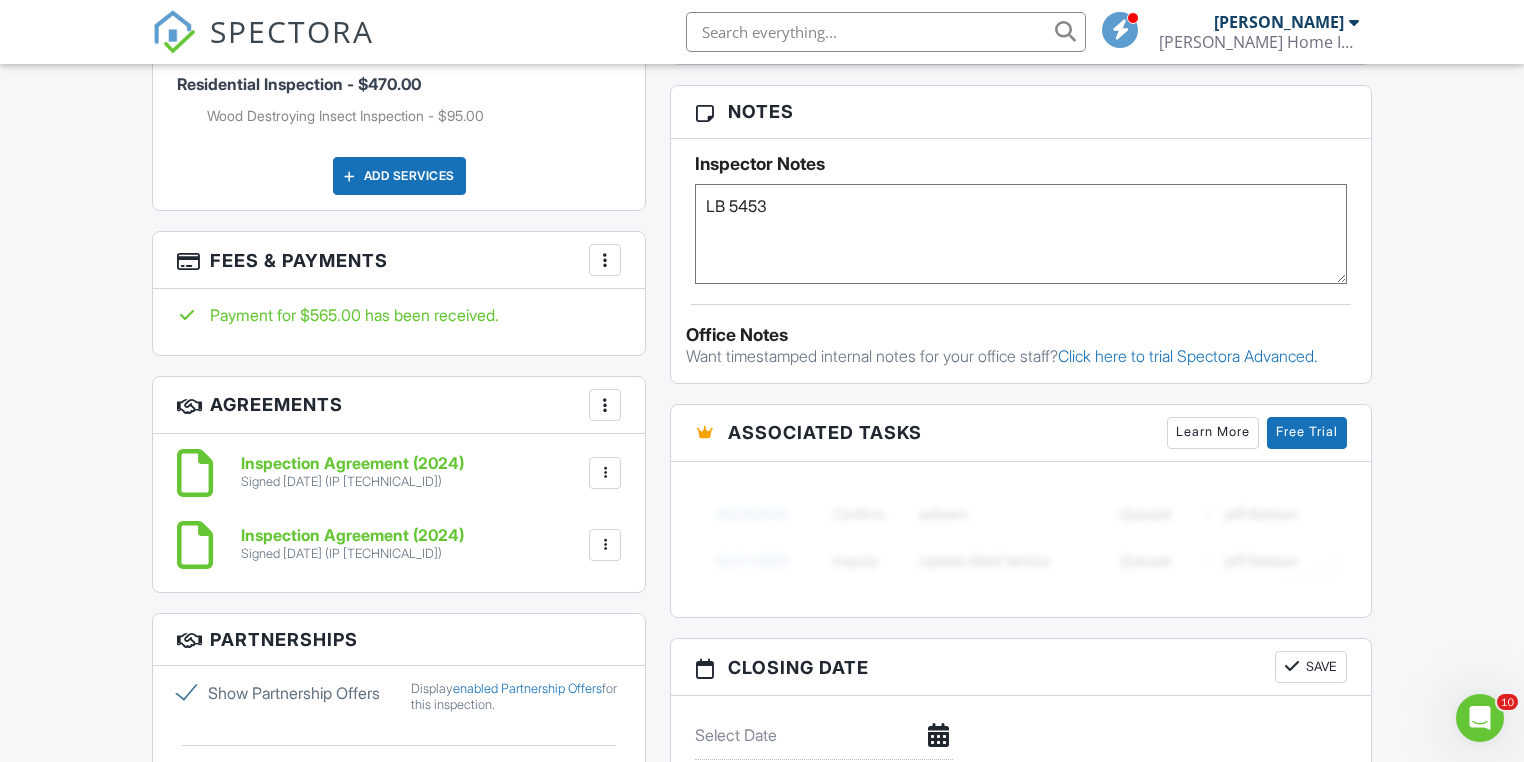 click on "LB 5453" at bounding box center [1020, 234] 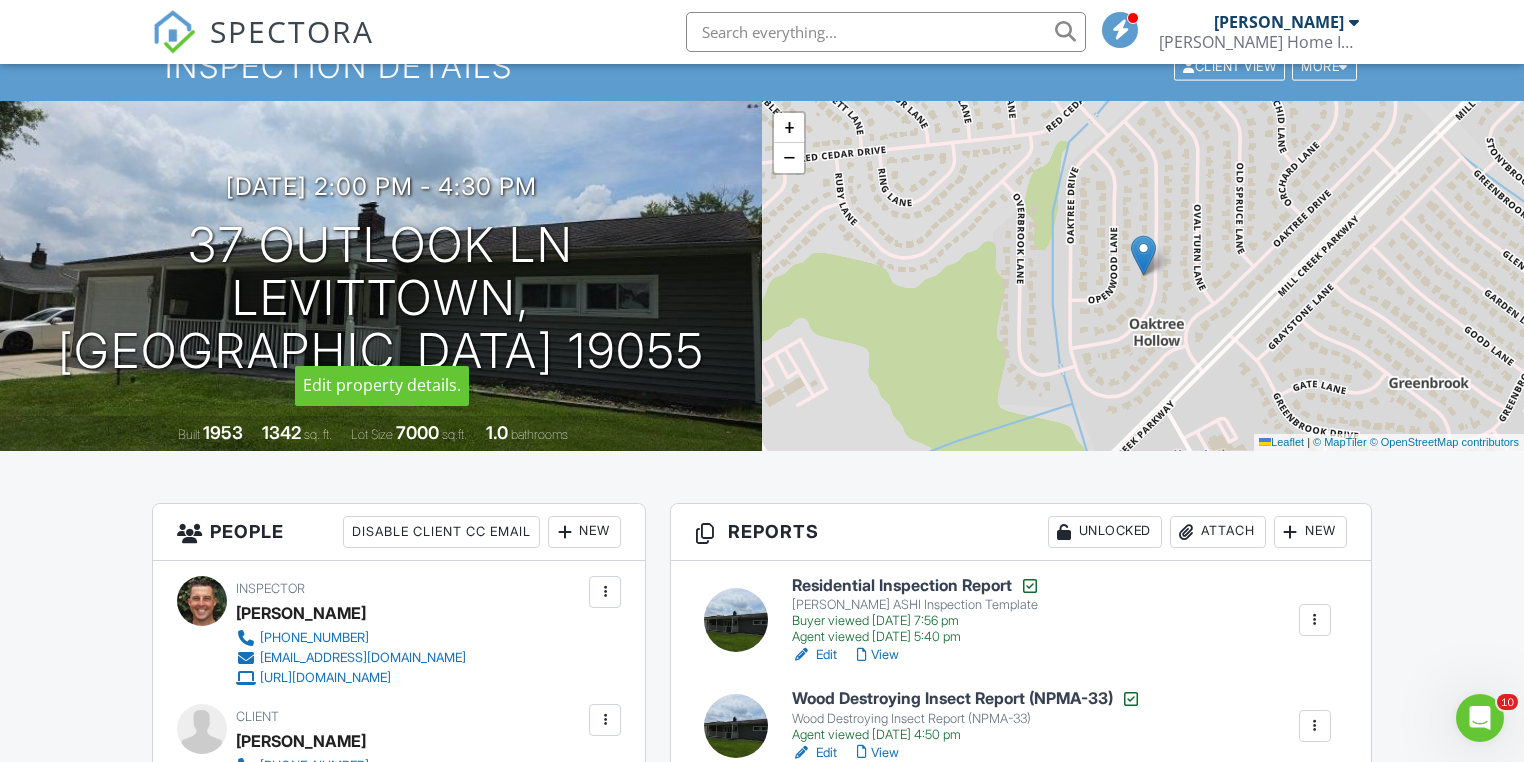scroll, scrollTop: 0, scrollLeft: 0, axis: both 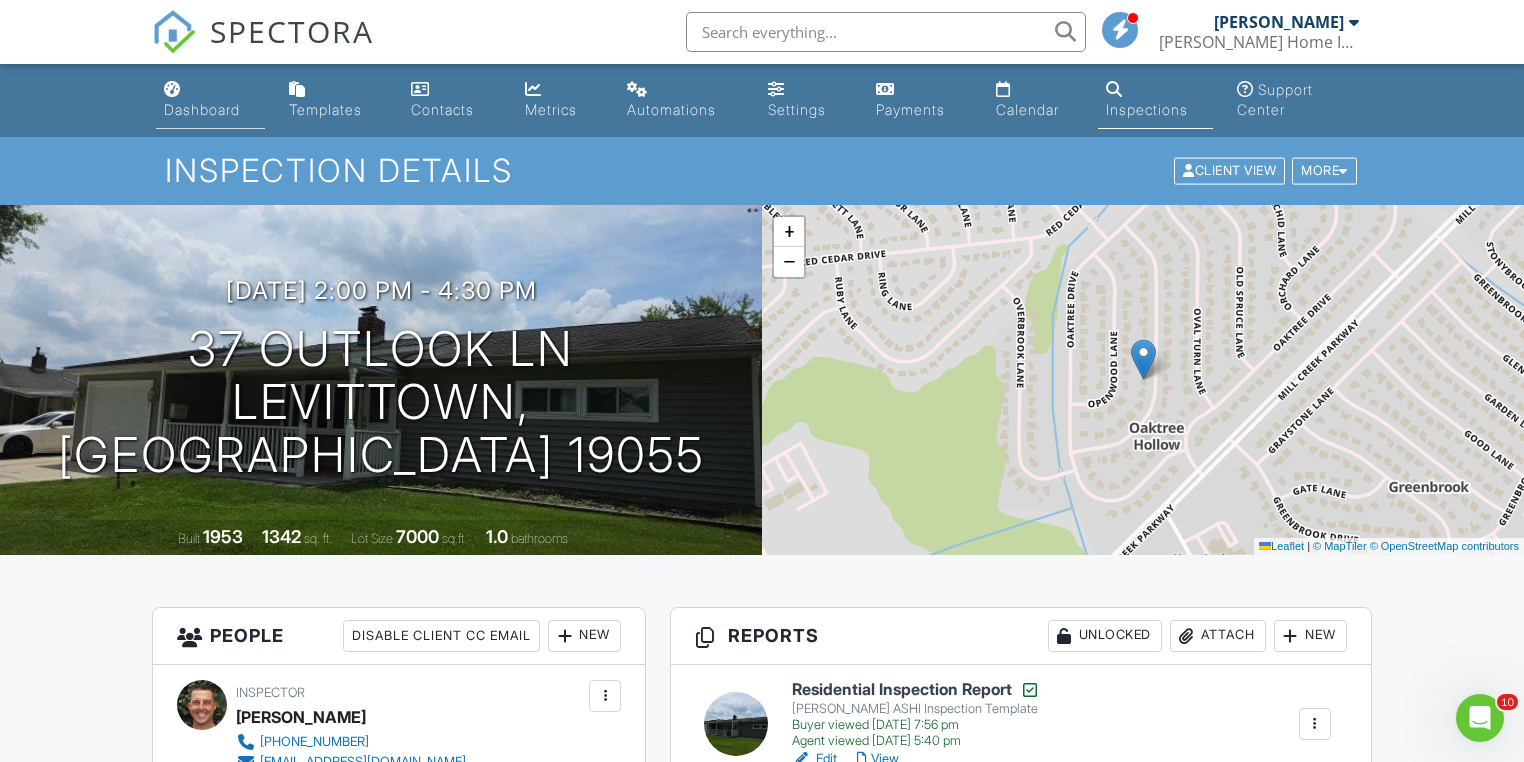 type on "LB 5453
Unable to perform SS .  Refund issued 13July 2025" 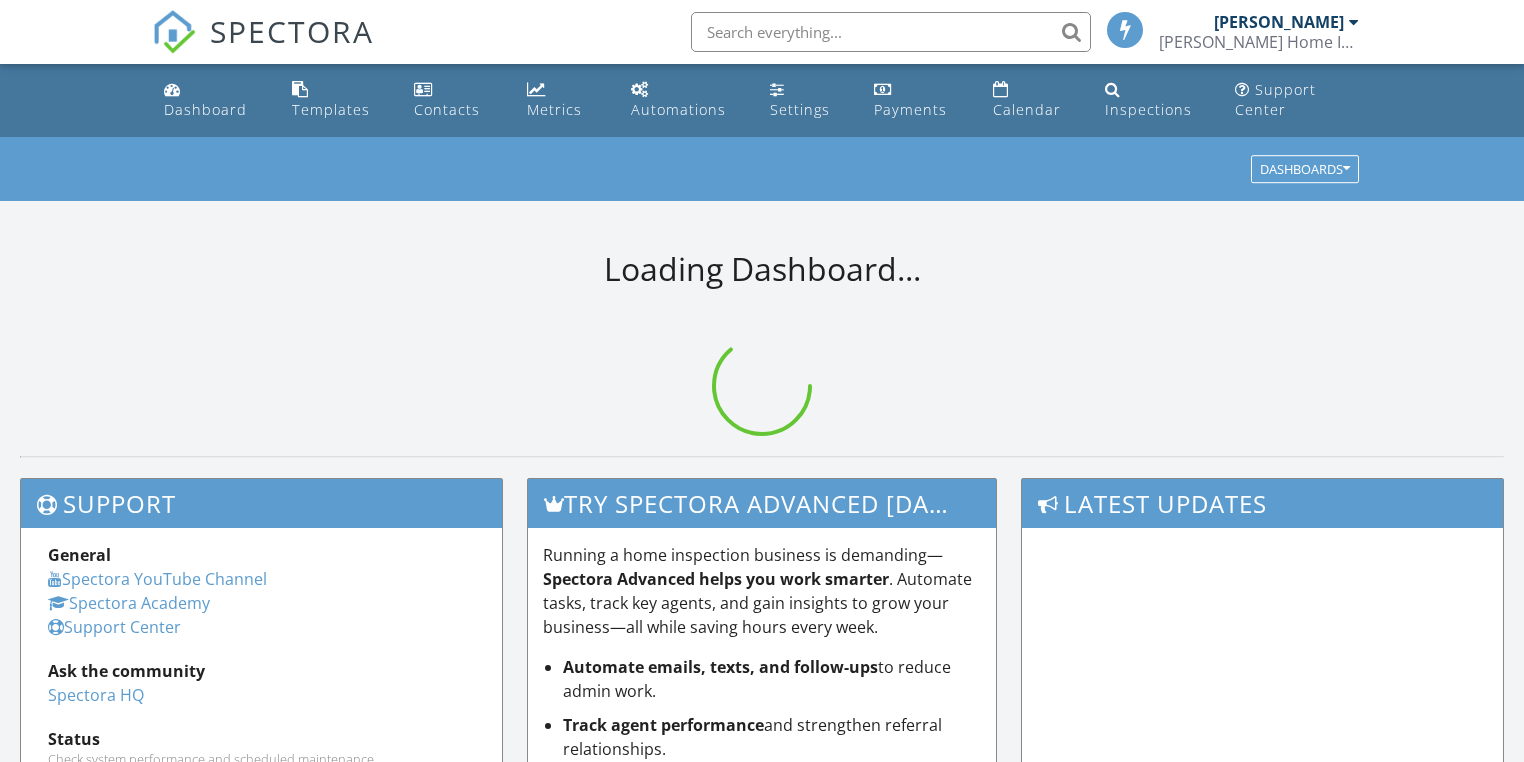scroll, scrollTop: 0, scrollLeft: 0, axis: both 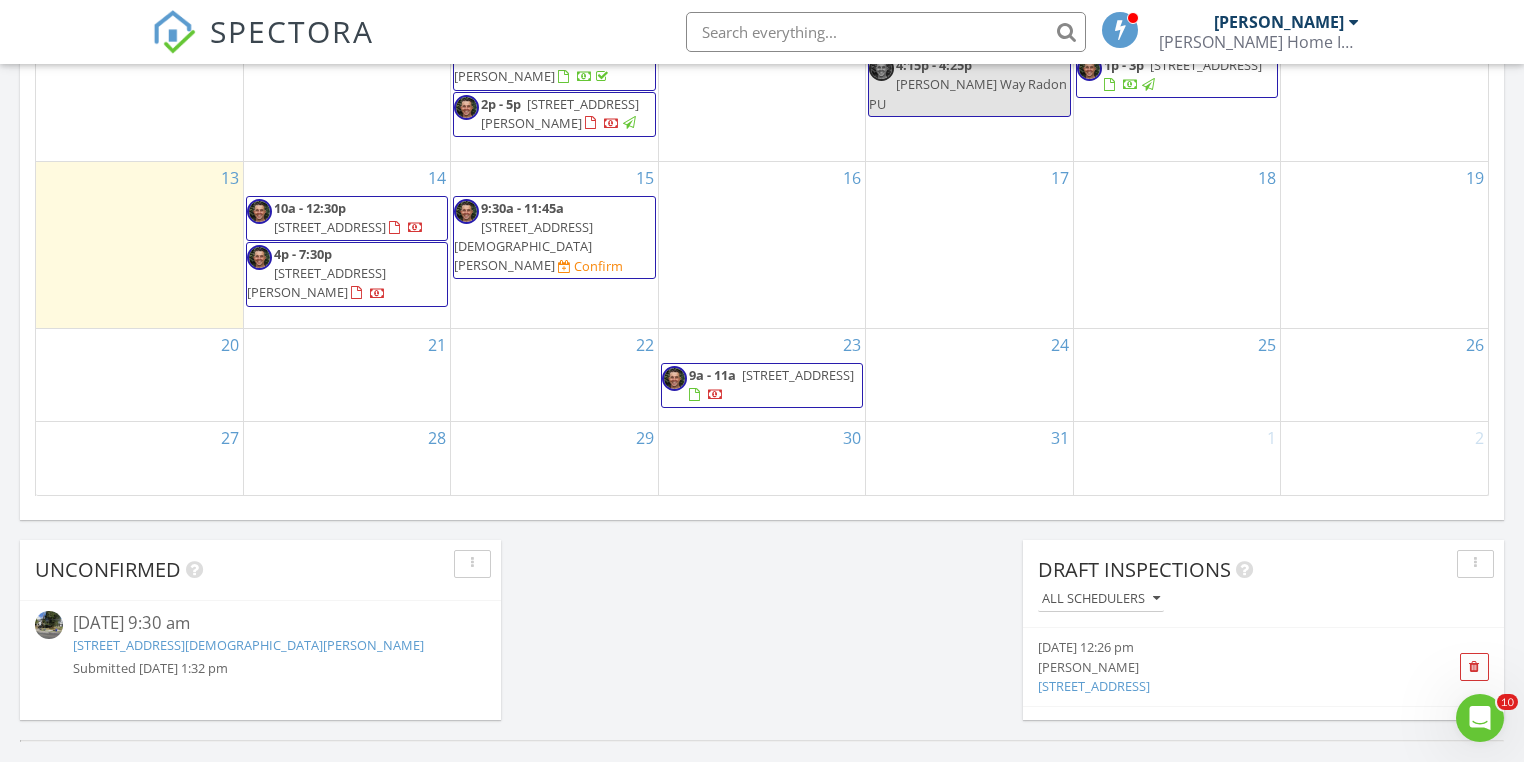 click on "25" at bounding box center [1177, 375] 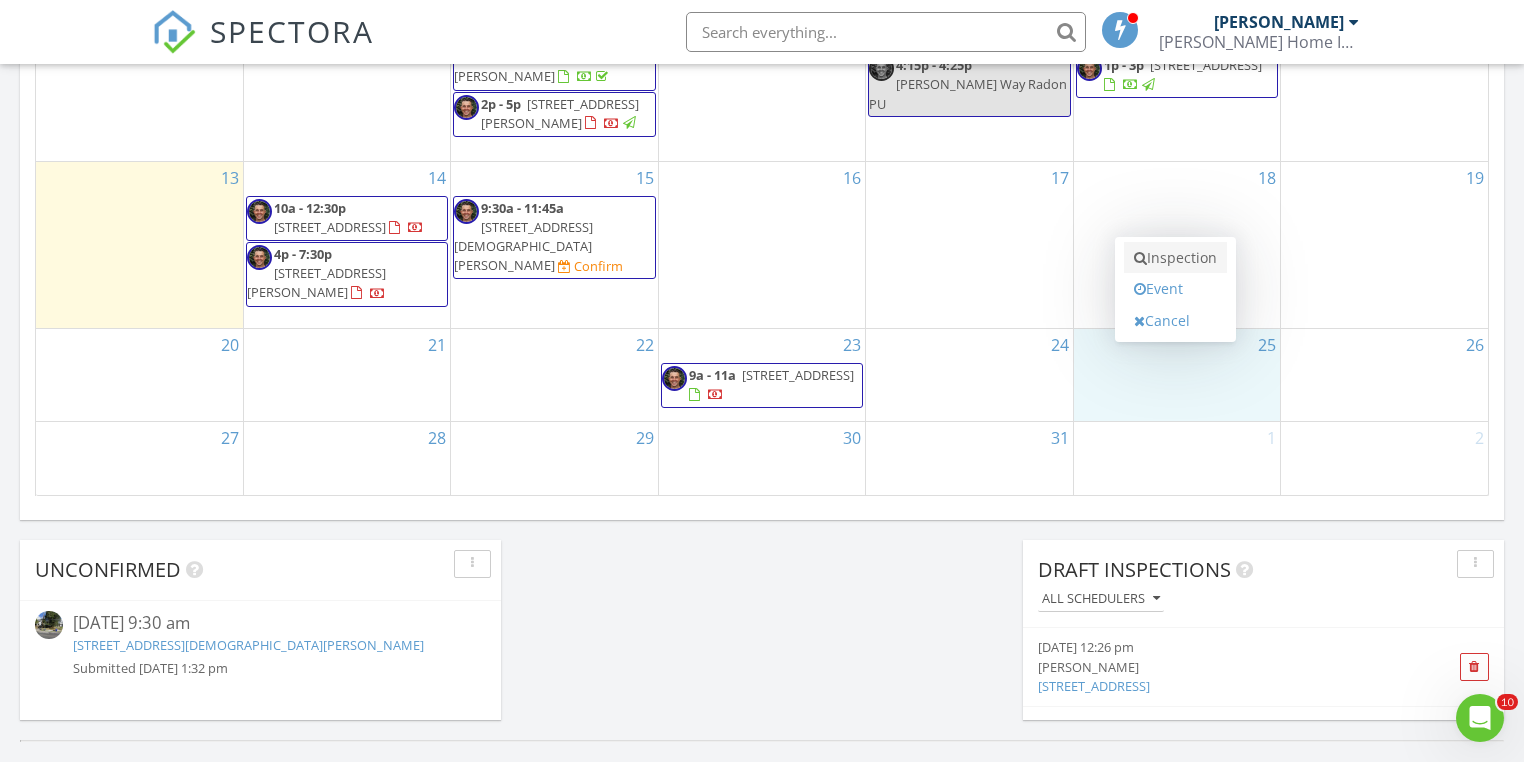 click on "Inspection" at bounding box center (1175, 258) 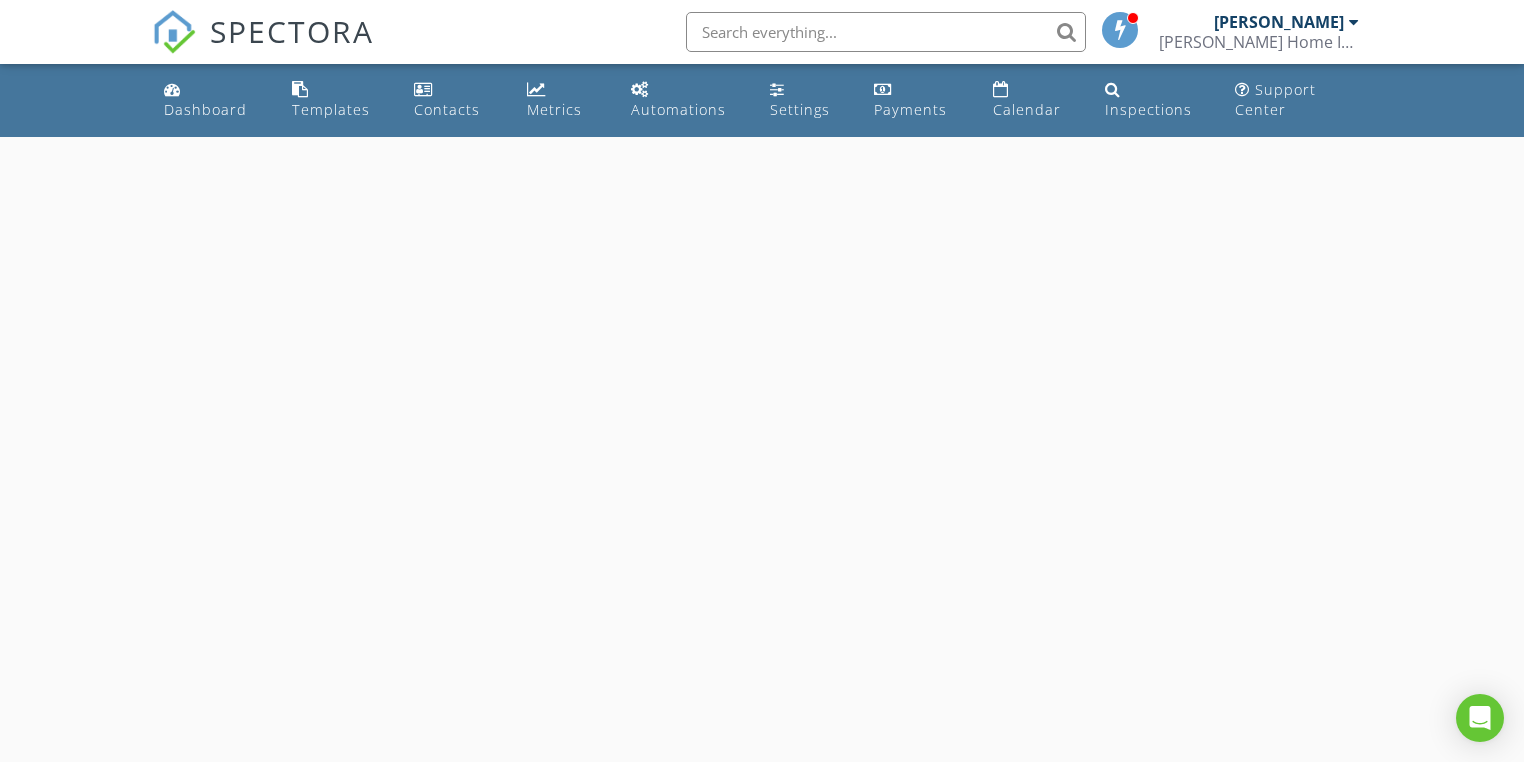 scroll, scrollTop: 0, scrollLeft: 0, axis: both 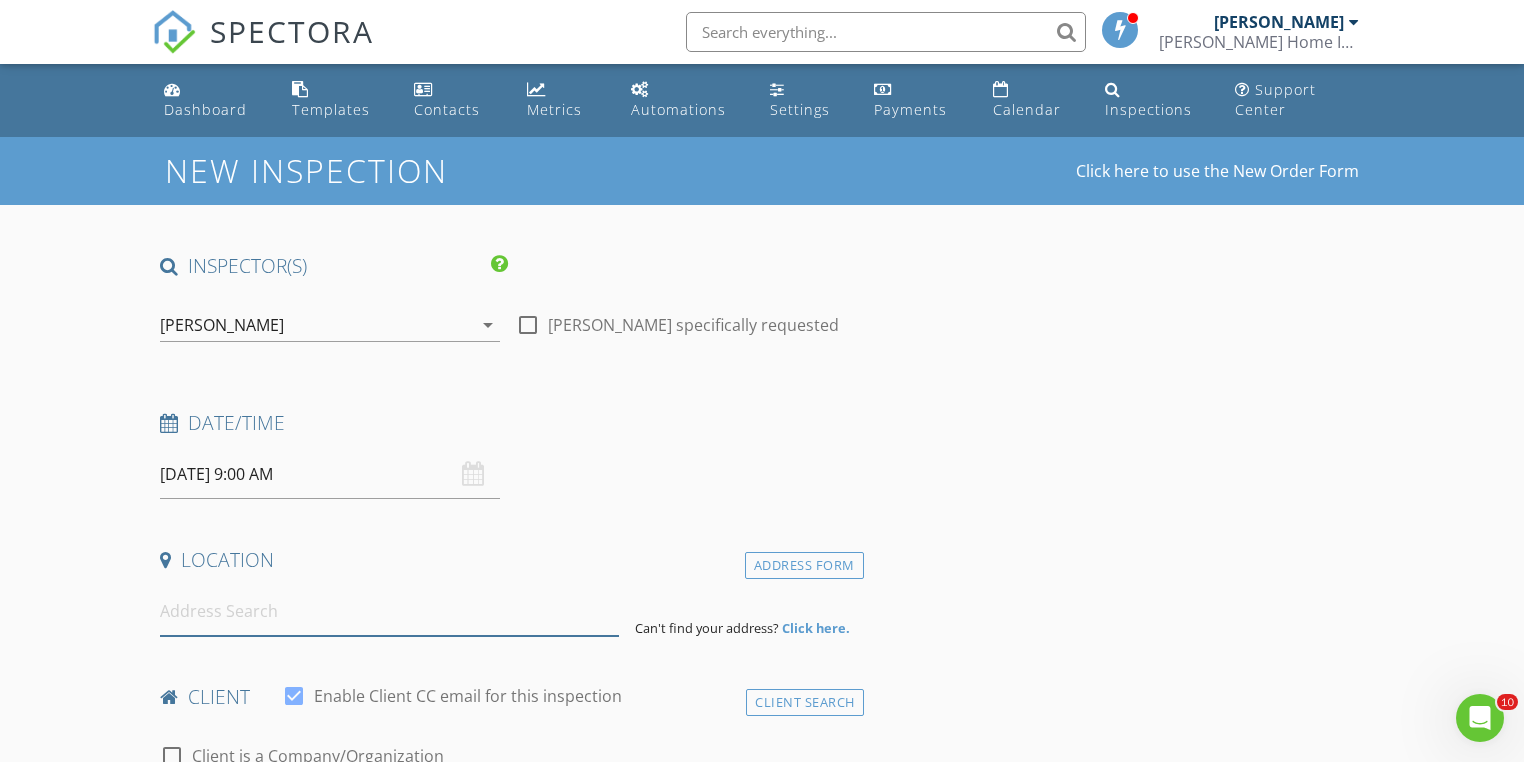 click at bounding box center (389, 611) 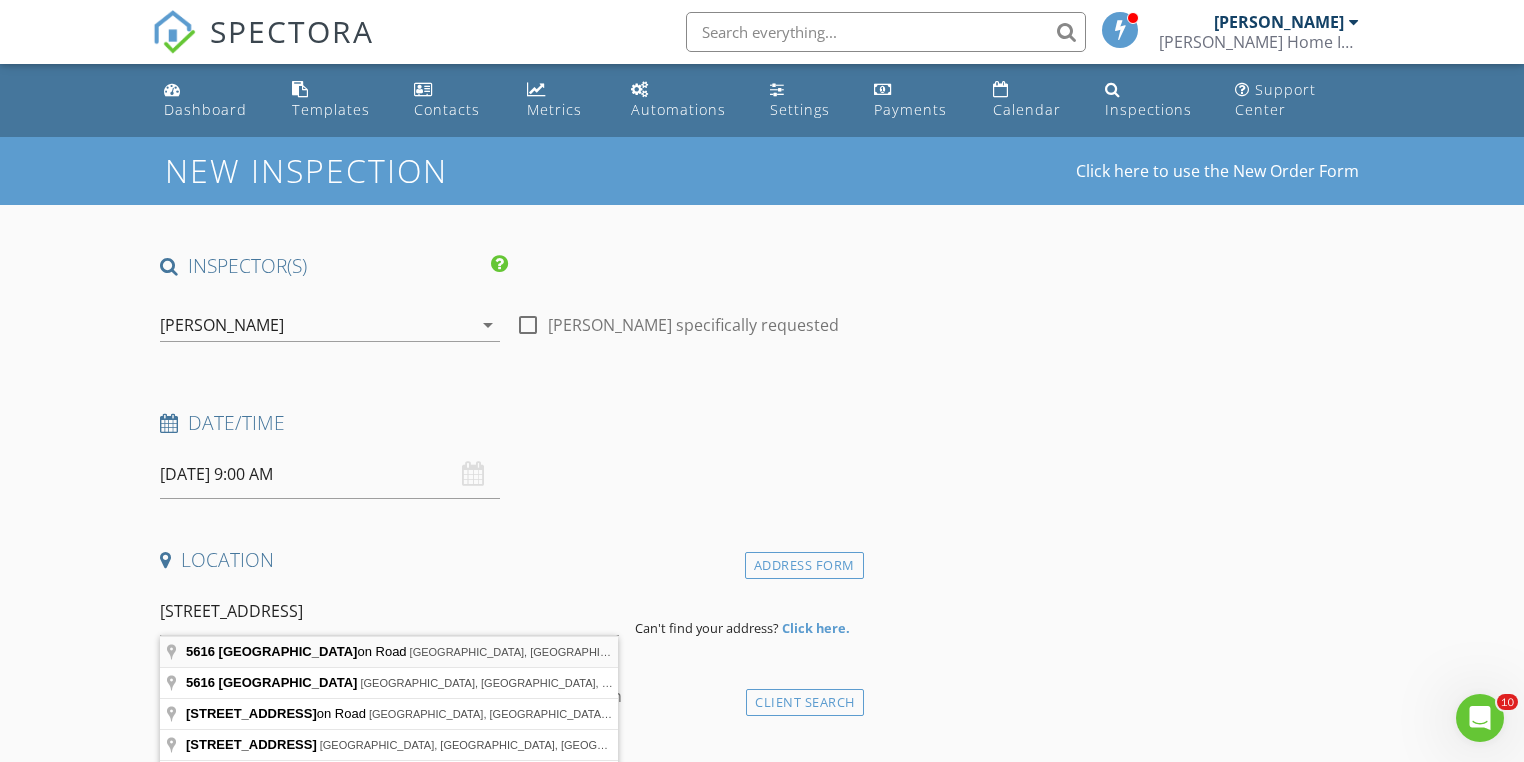 type on "[STREET_ADDRESS]" 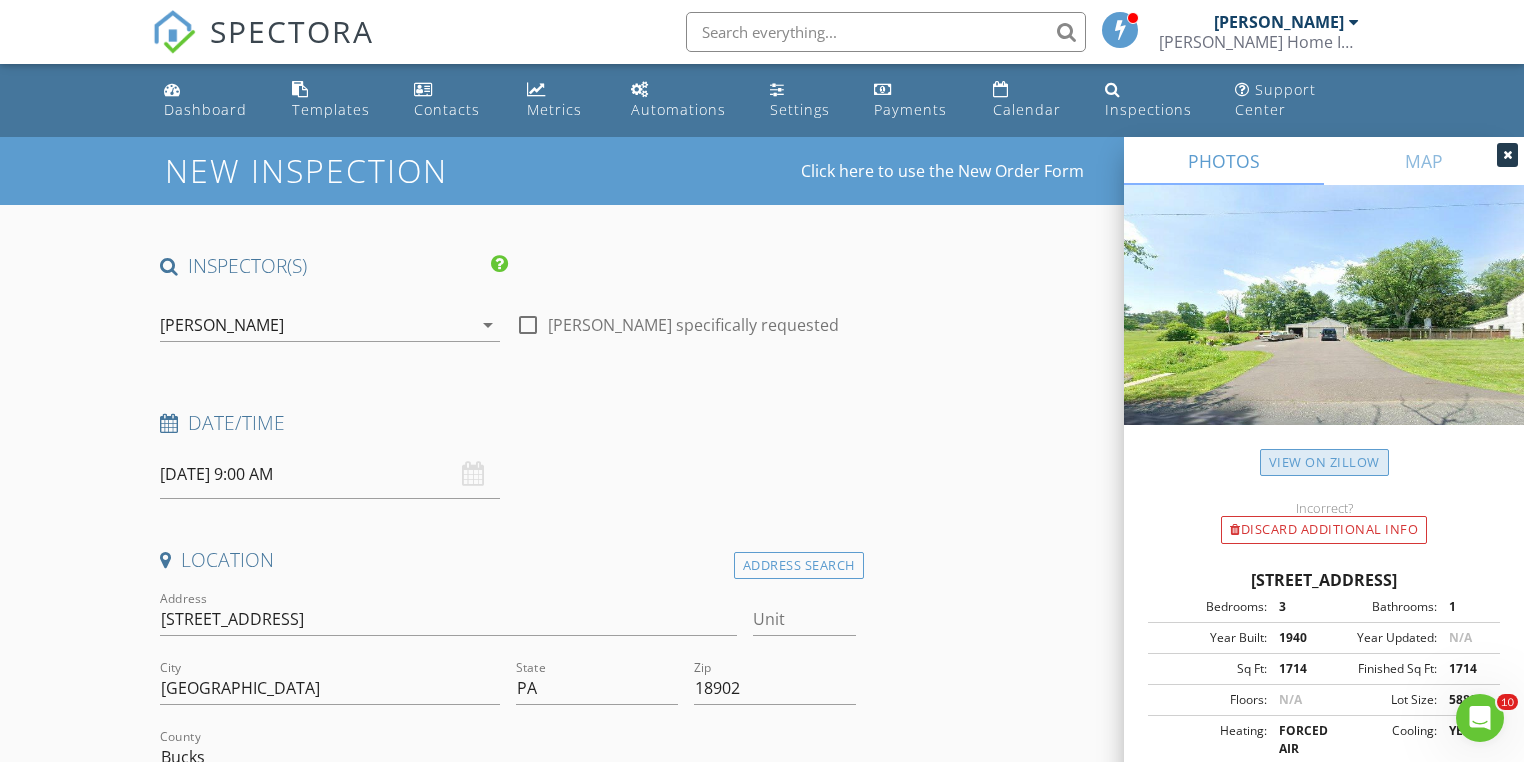 click on "View on Zillow" at bounding box center (1324, 462) 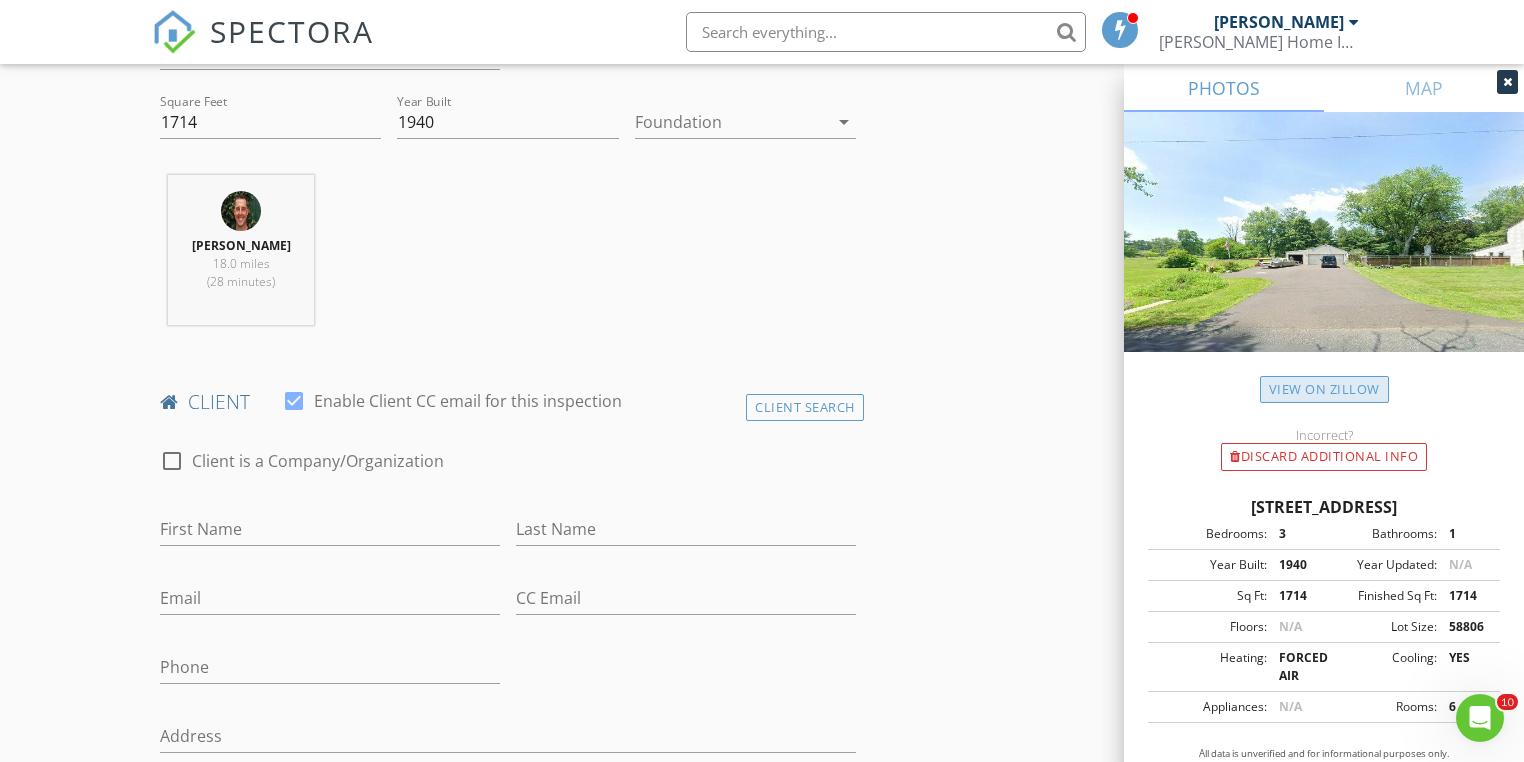scroll, scrollTop: 880, scrollLeft: 0, axis: vertical 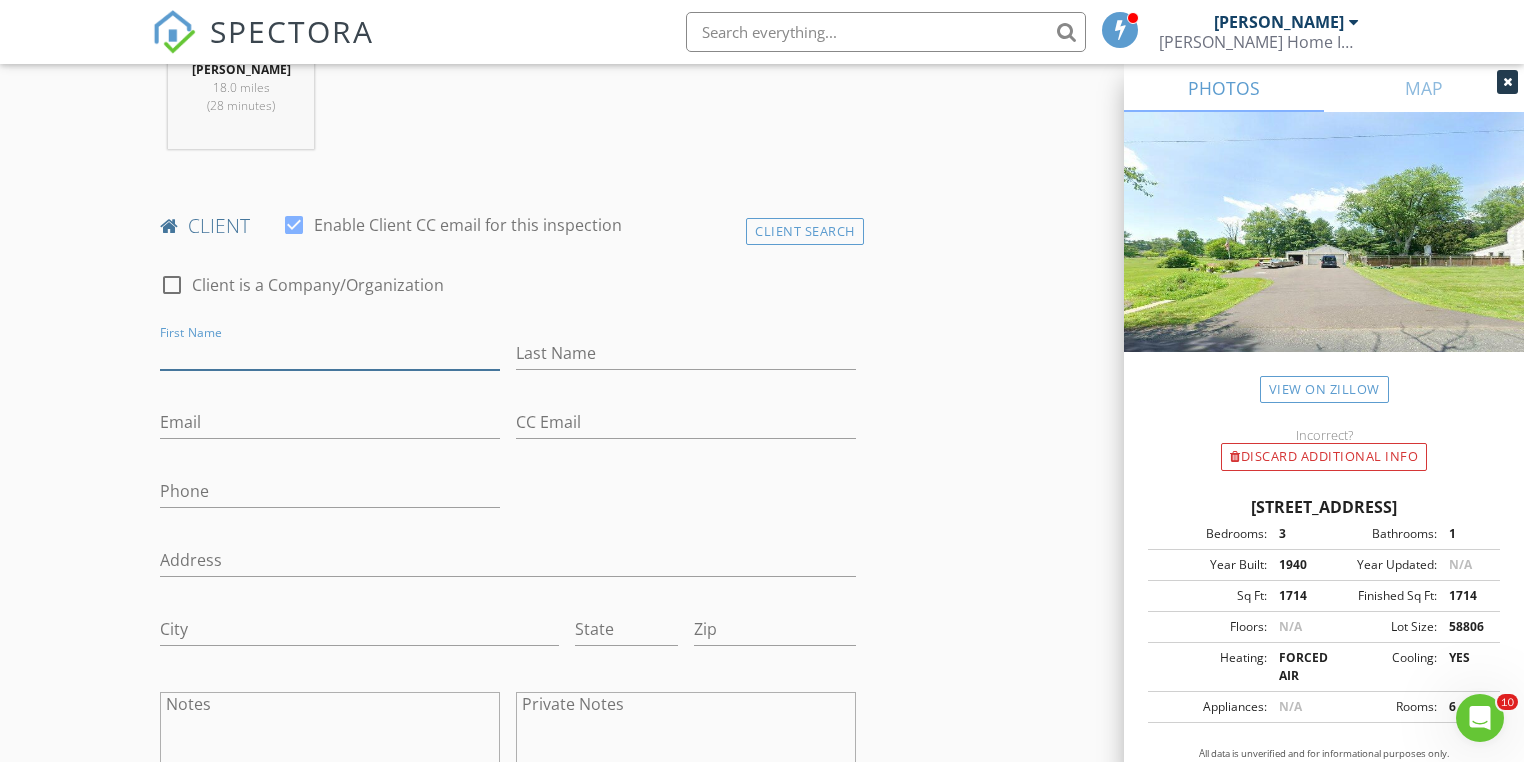 click on "First Name" at bounding box center (330, 353) 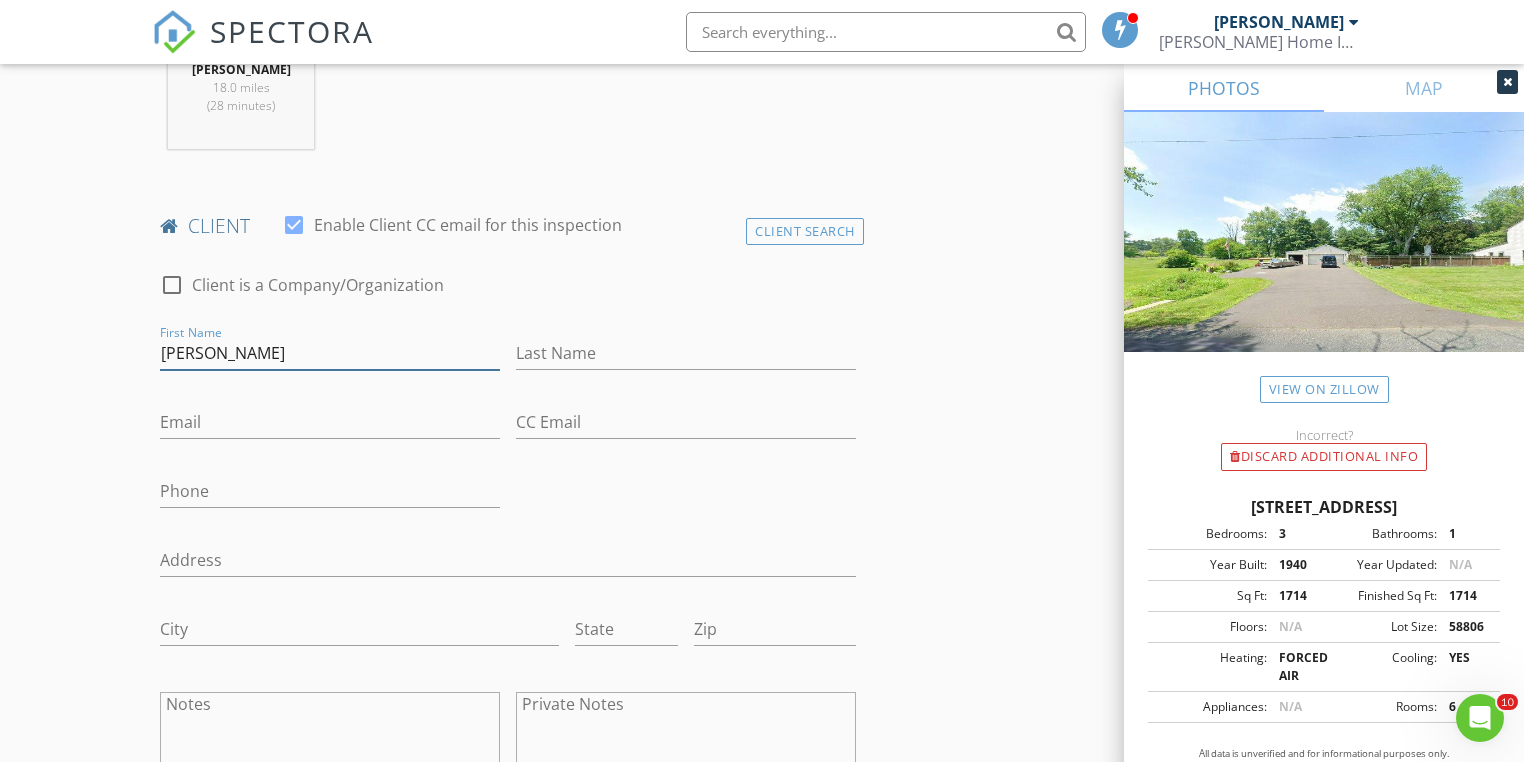 type on "[PERSON_NAME]" 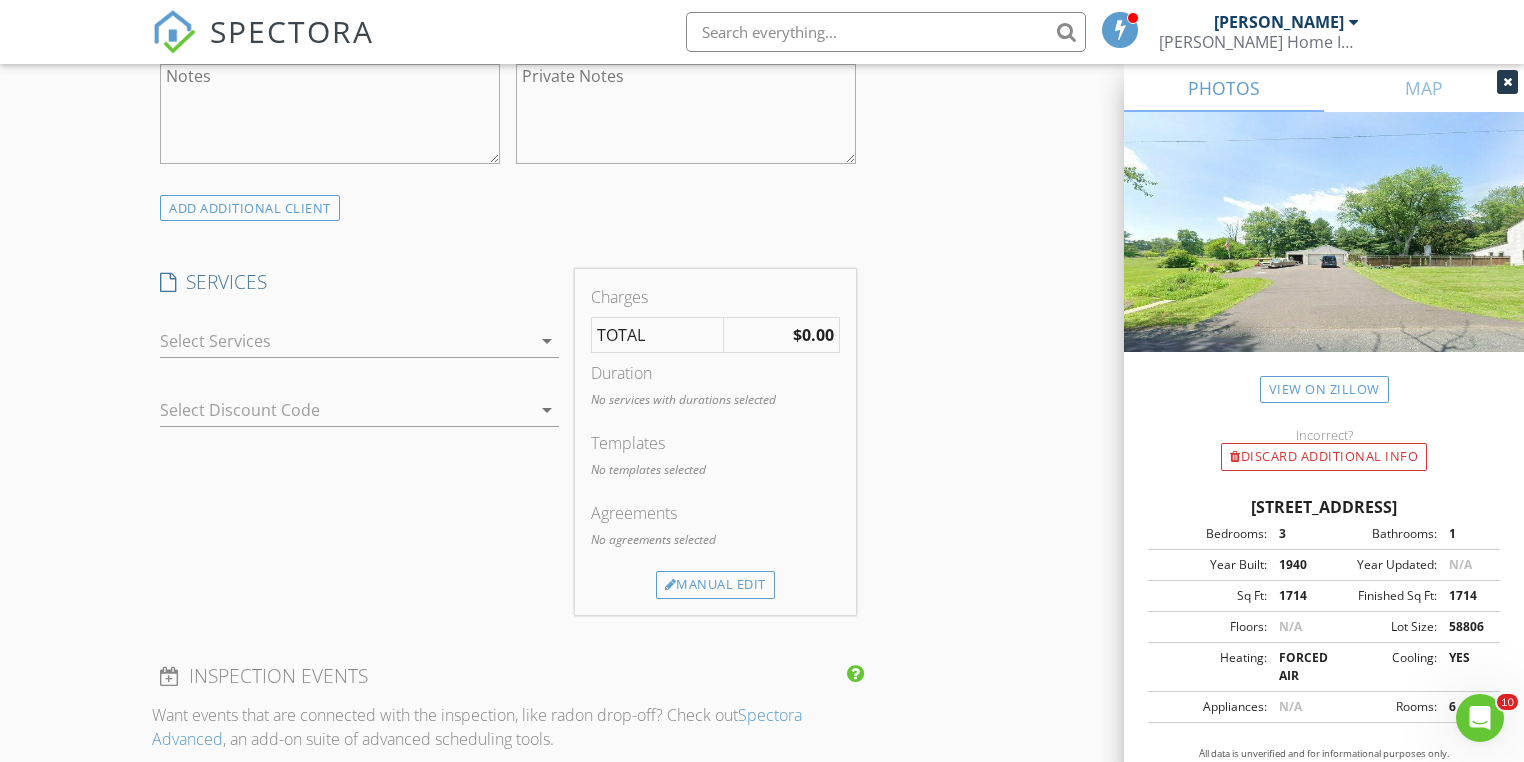 scroll, scrollTop: 1520, scrollLeft: 0, axis: vertical 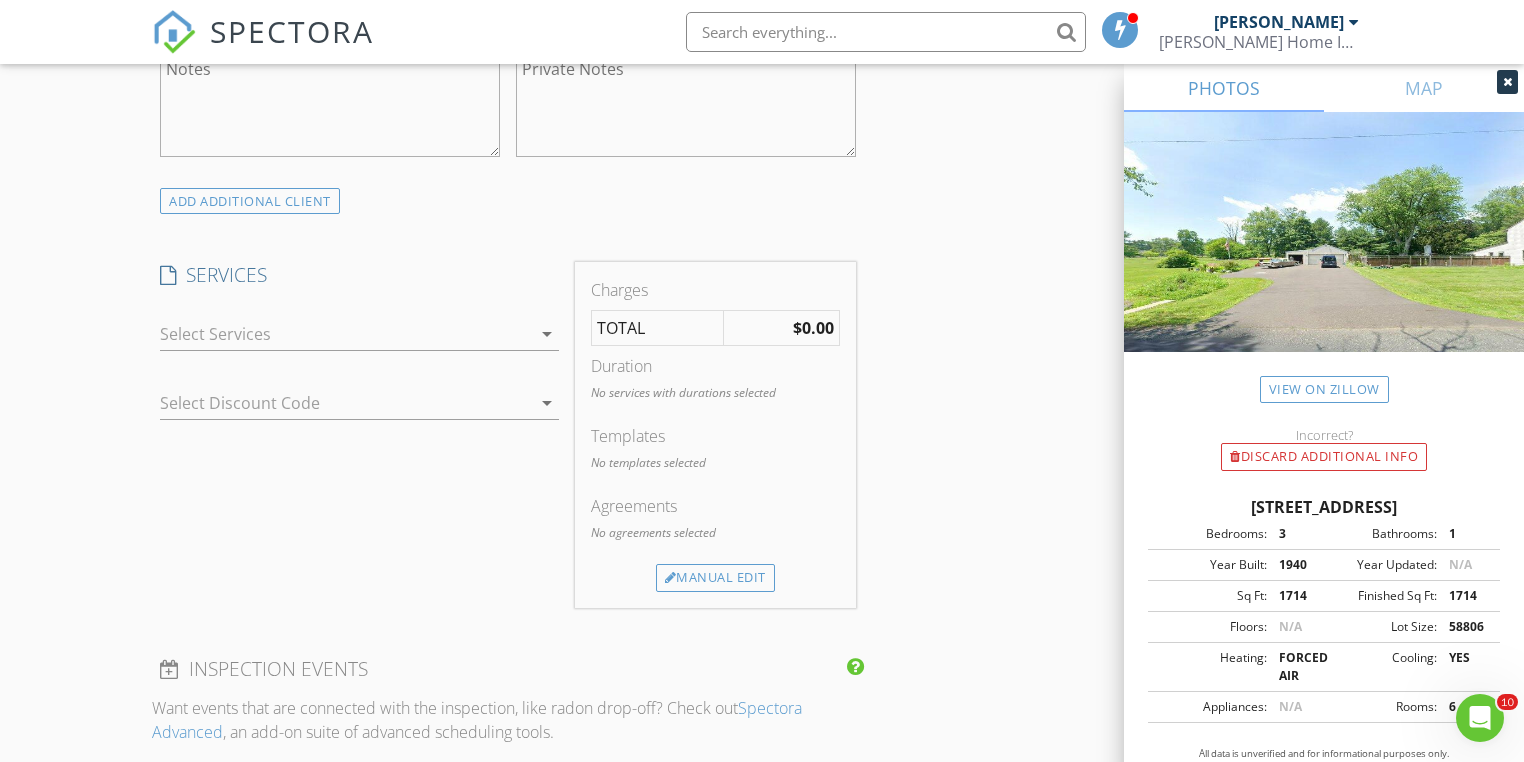 type on "[PHONE_NUMBER]" 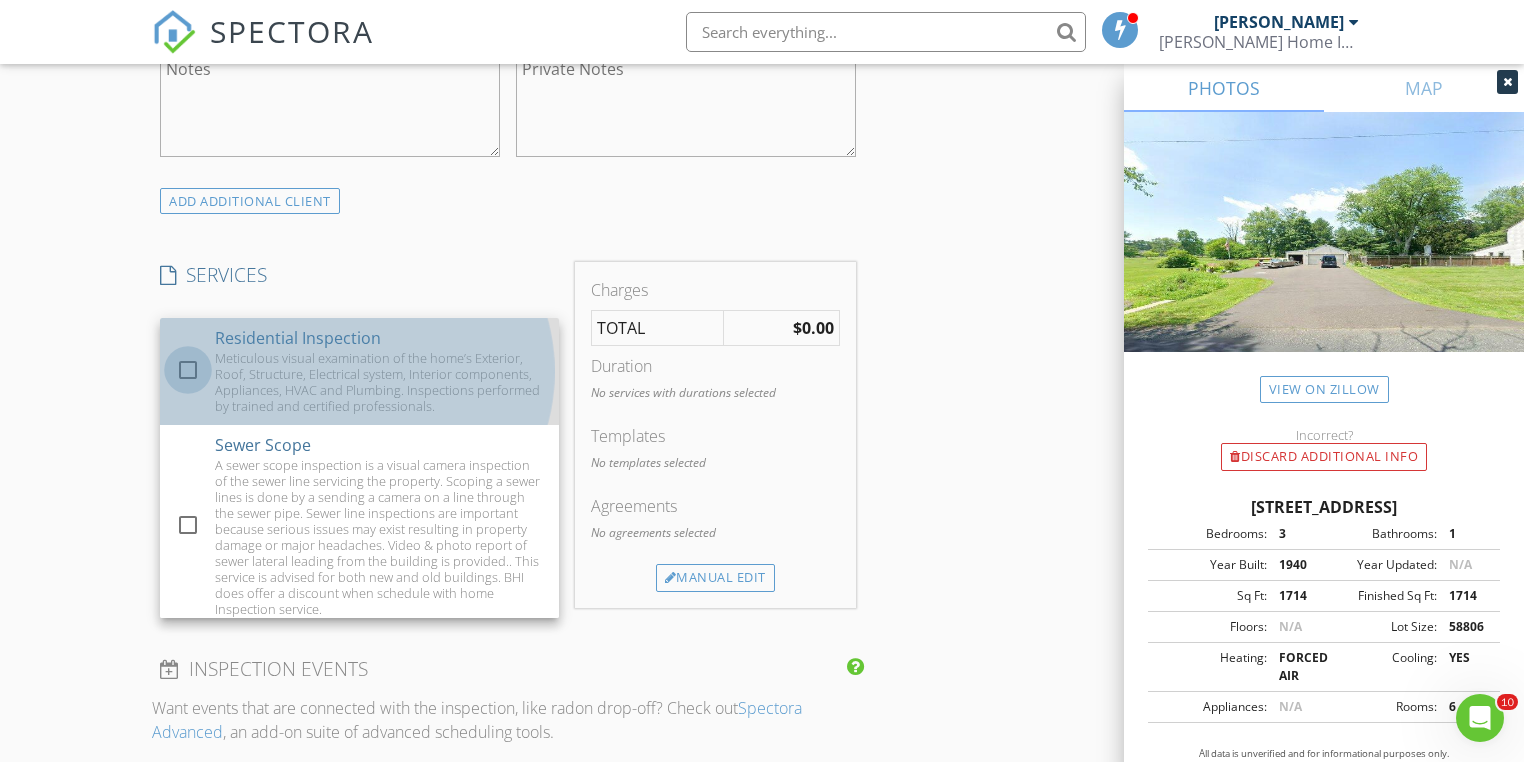 click at bounding box center (188, 370) 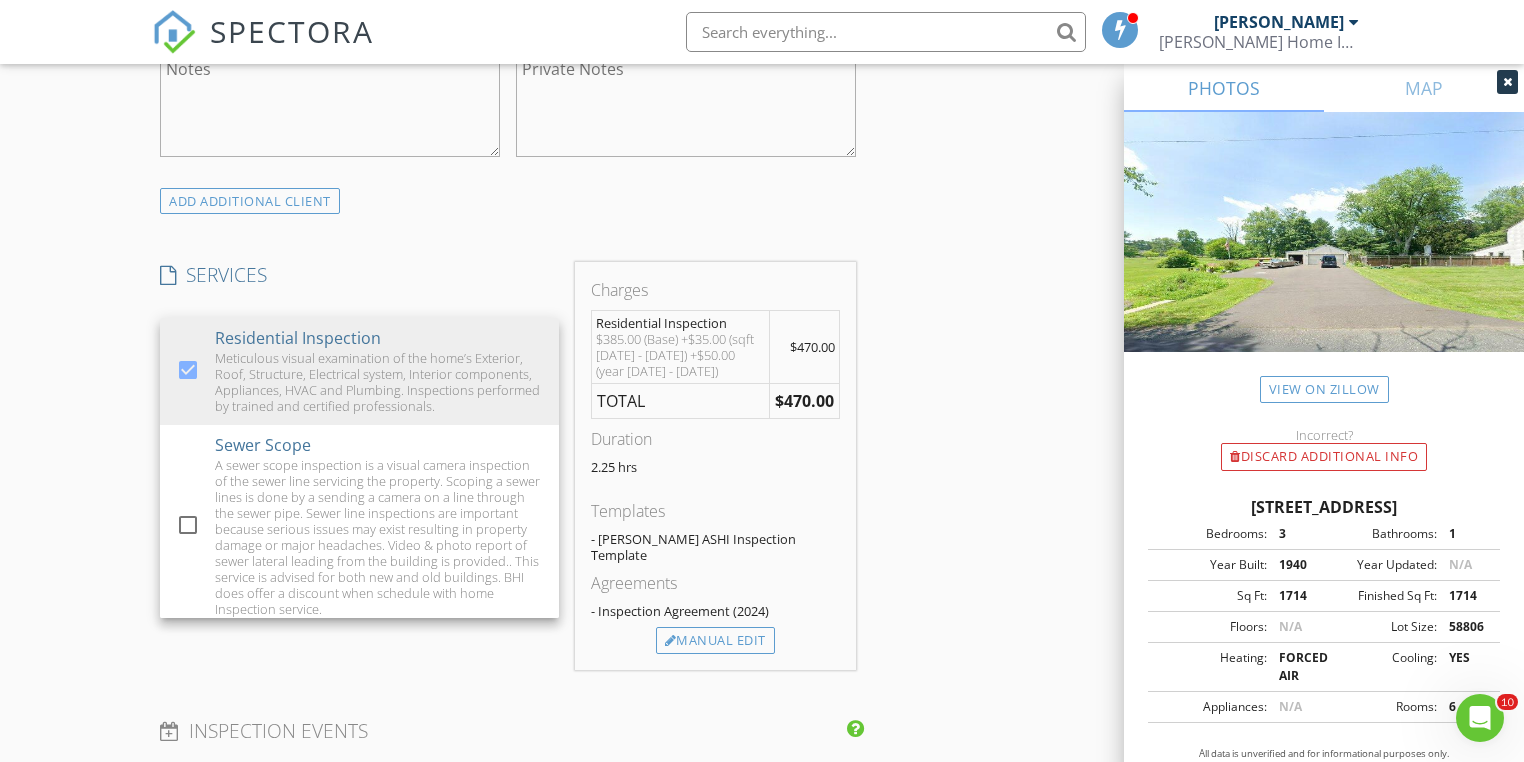 click on "New Inspection
Click here to use the New Order Form
INSPECTOR(S)
check_box   Bradley Longosky   PRIMARY   Bradley Longosky arrow_drop_down   check_box_outline_blank Bradley Longosky specifically requested
Date/Time
07/25/2025 9:00 AM
Location
Address Search       Address 5616 Old Easton Rd   Unit   City Doylestown   State PA   Zip 18902   County Bucks     Square Feet 1714   Year Built 1940   Foundation arrow_drop_down     Bradley Longosky     18.0 miles     (28 minutes)
client
check_box Enable Client CC email for this inspection   Client Search     check_box_outline_blank Client is a Company/Organization     First Name Scott   Last Name   Email This email is invalid   CC Email   Phone 445-448-8133   Address   City   State   Zip       Notes   Private Notes
ADD ADDITIONAL client
check_box" at bounding box center [762, 551] 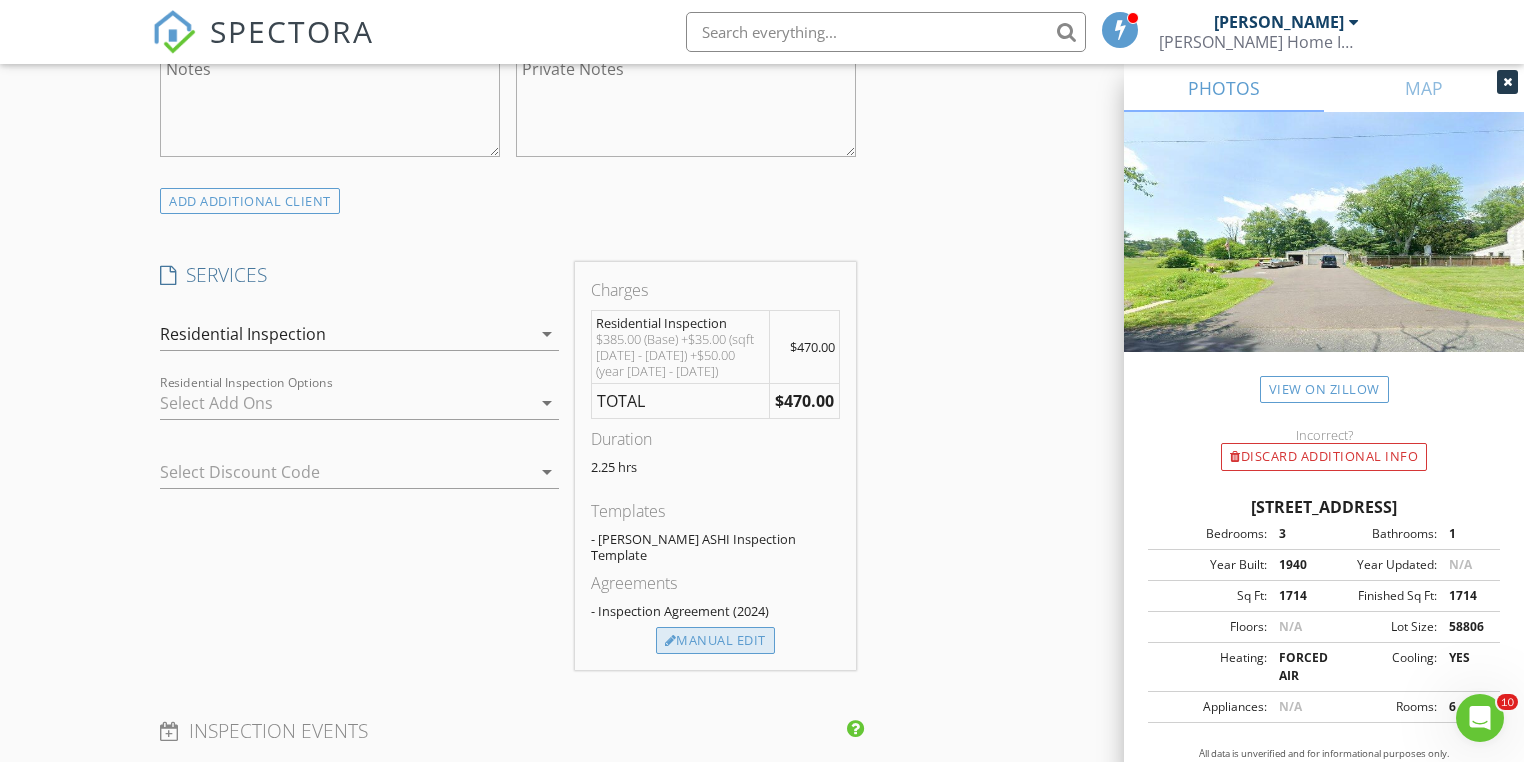 click on "Manual Edit" at bounding box center [715, 641] 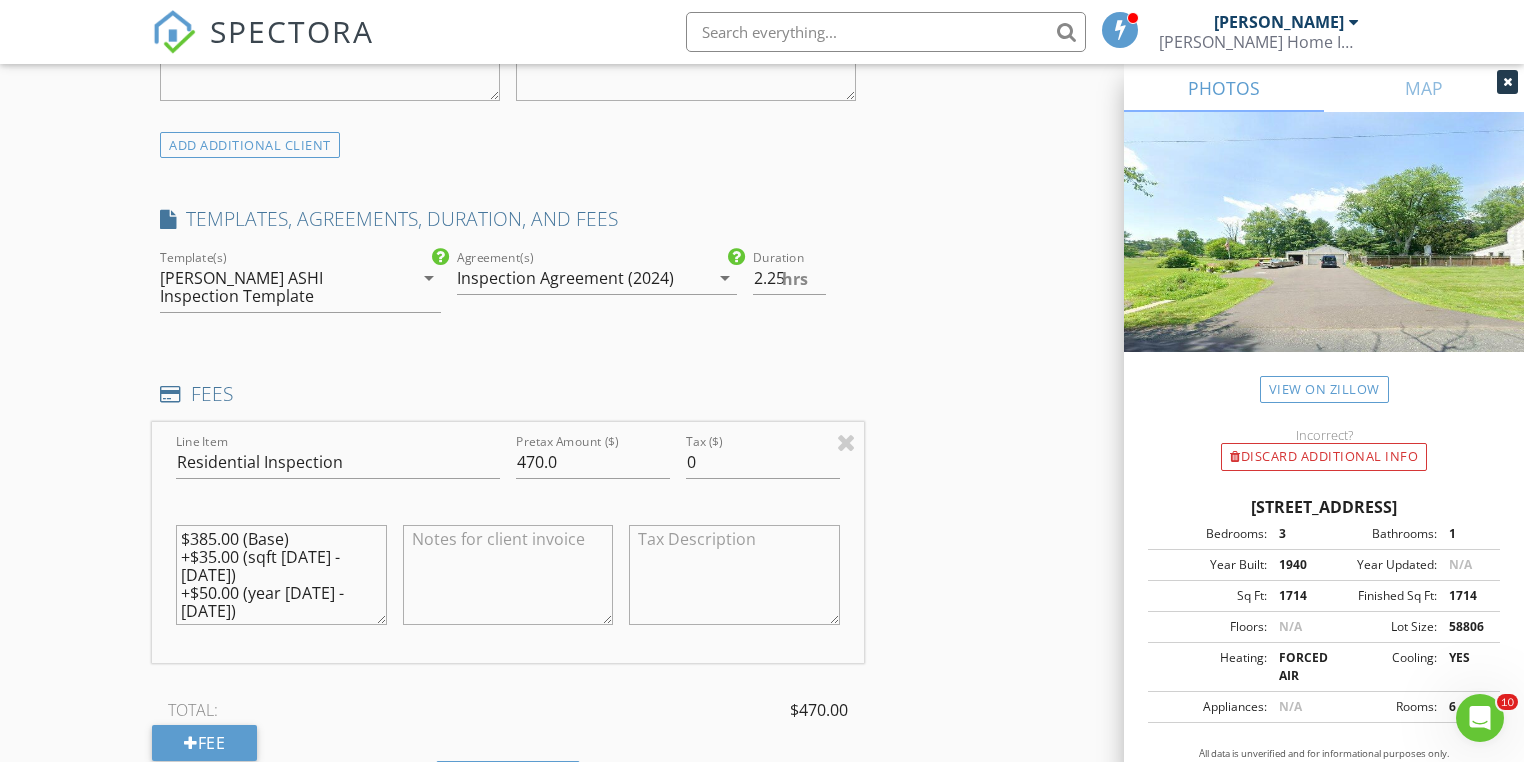 scroll, scrollTop: 1760, scrollLeft: 0, axis: vertical 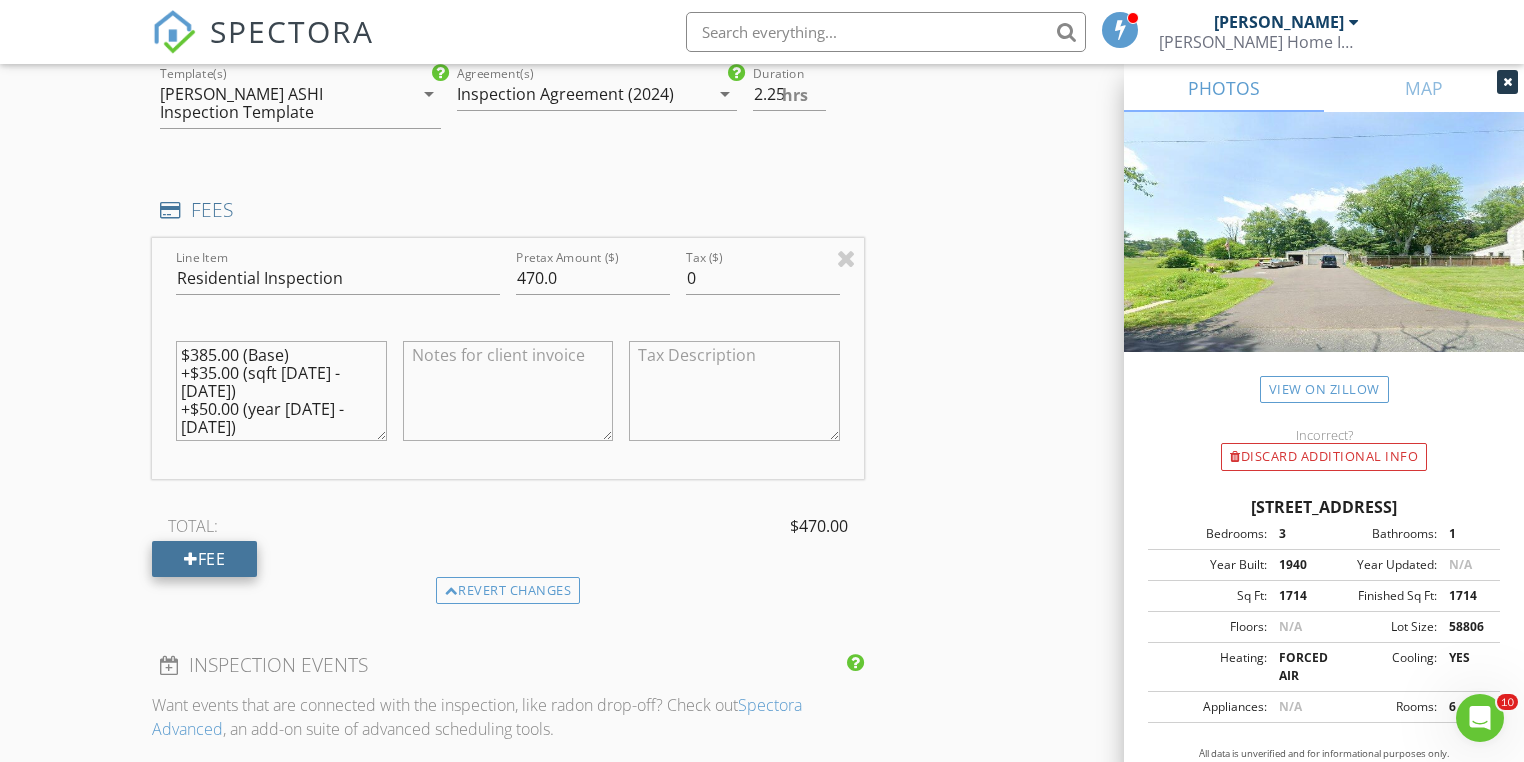 click on "Fee" at bounding box center (204, 559) 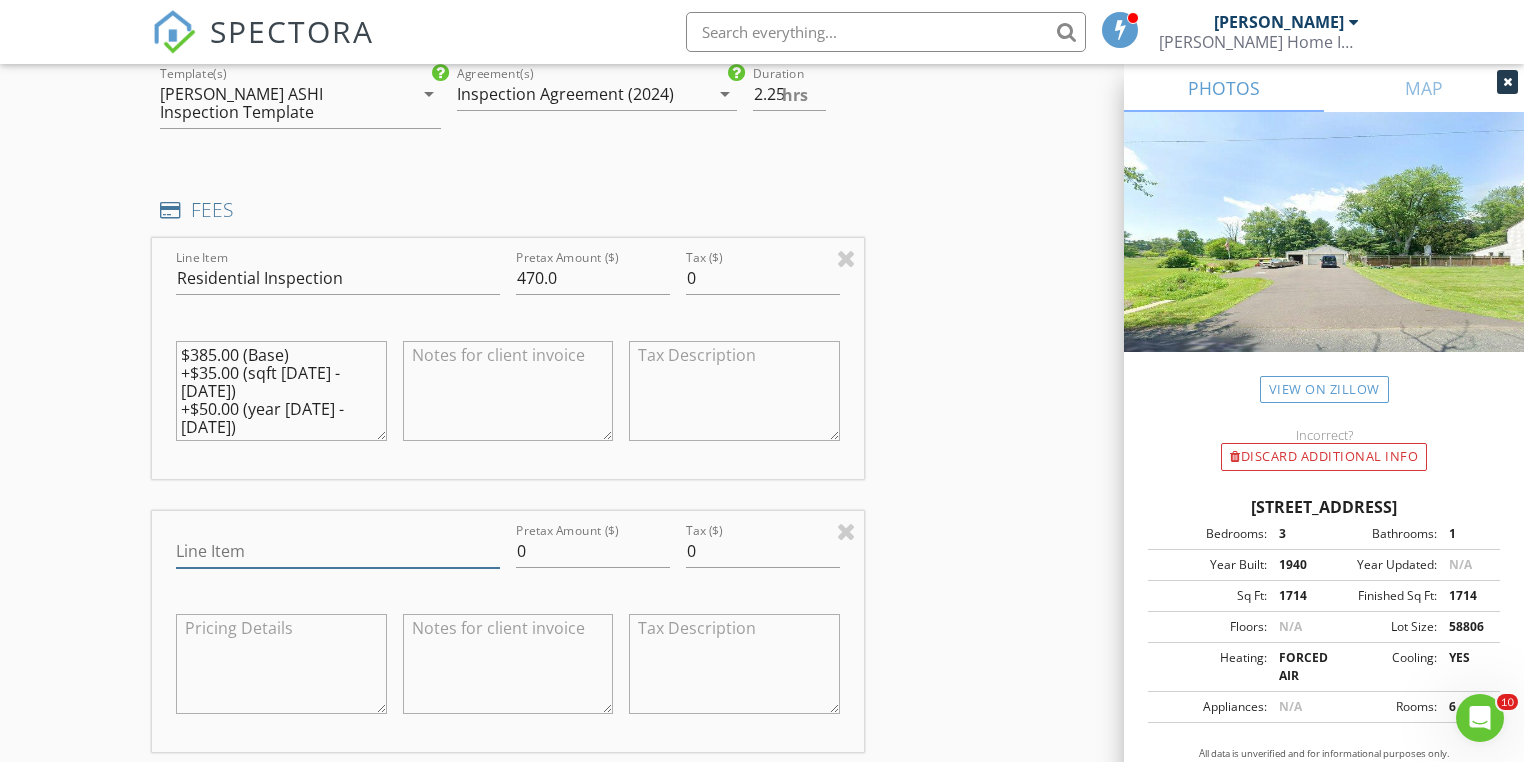 click on "Line Item" at bounding box center (338, 551) 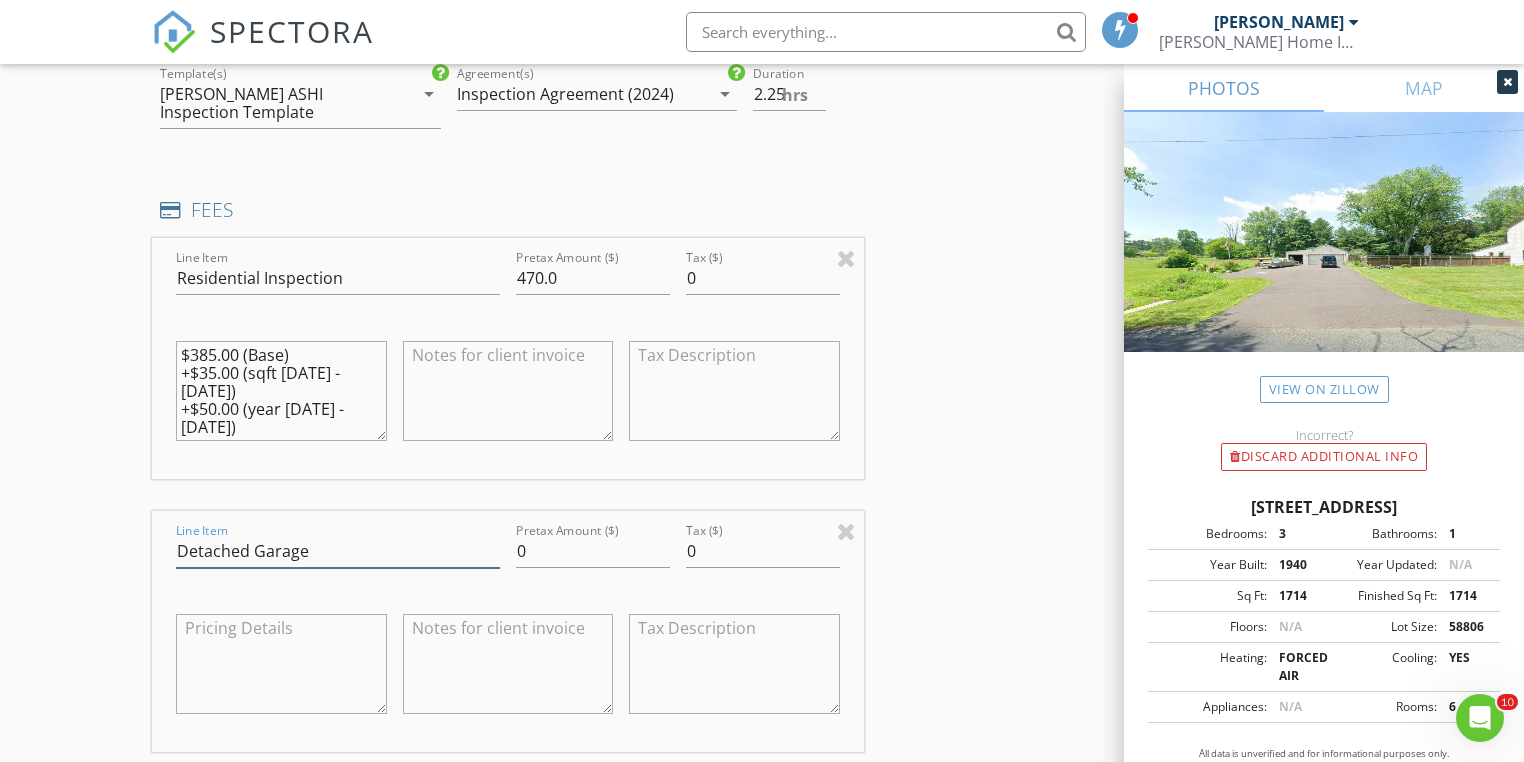 type on "Detached Garage" 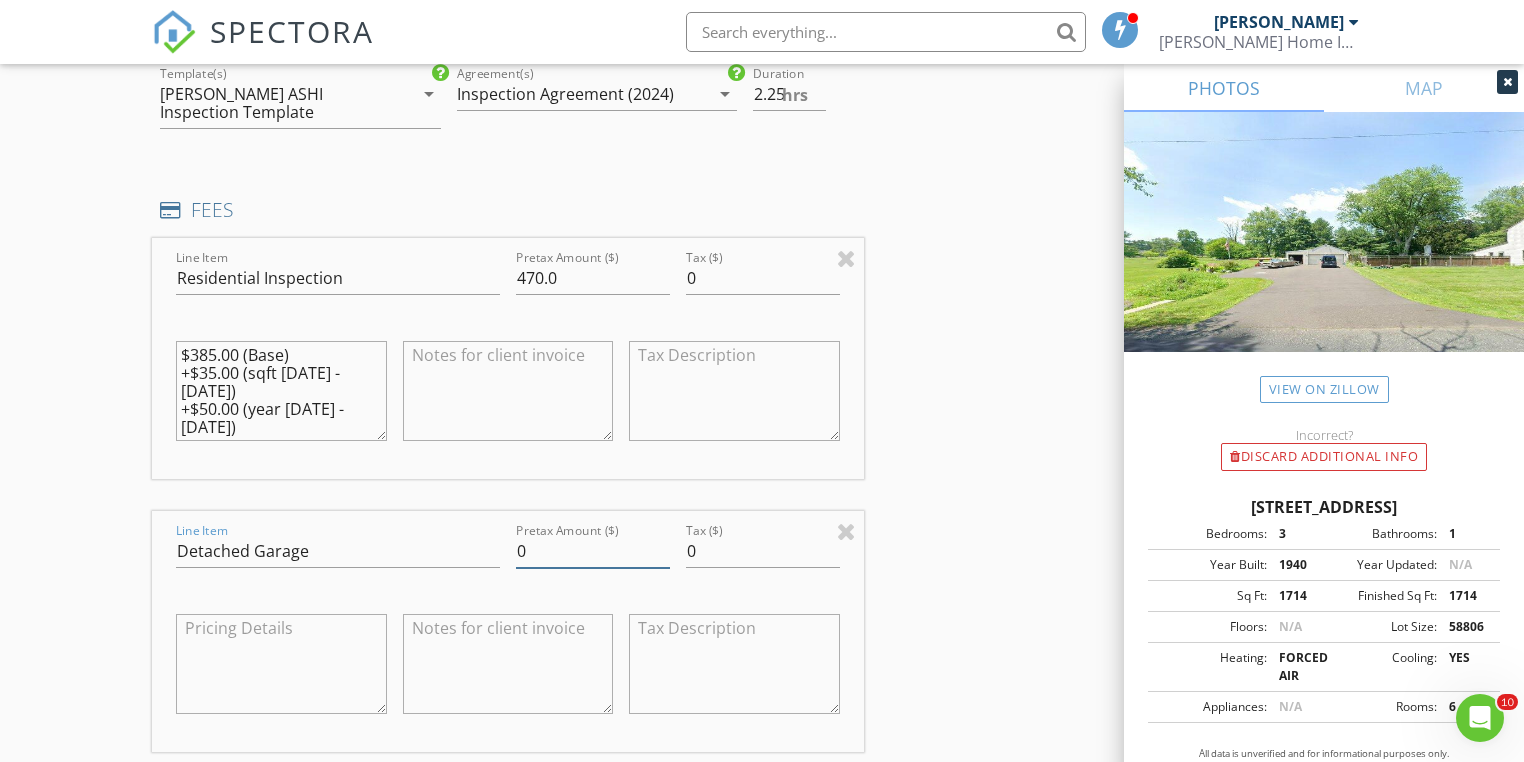 click on "0" at bounding box center (593, 551) 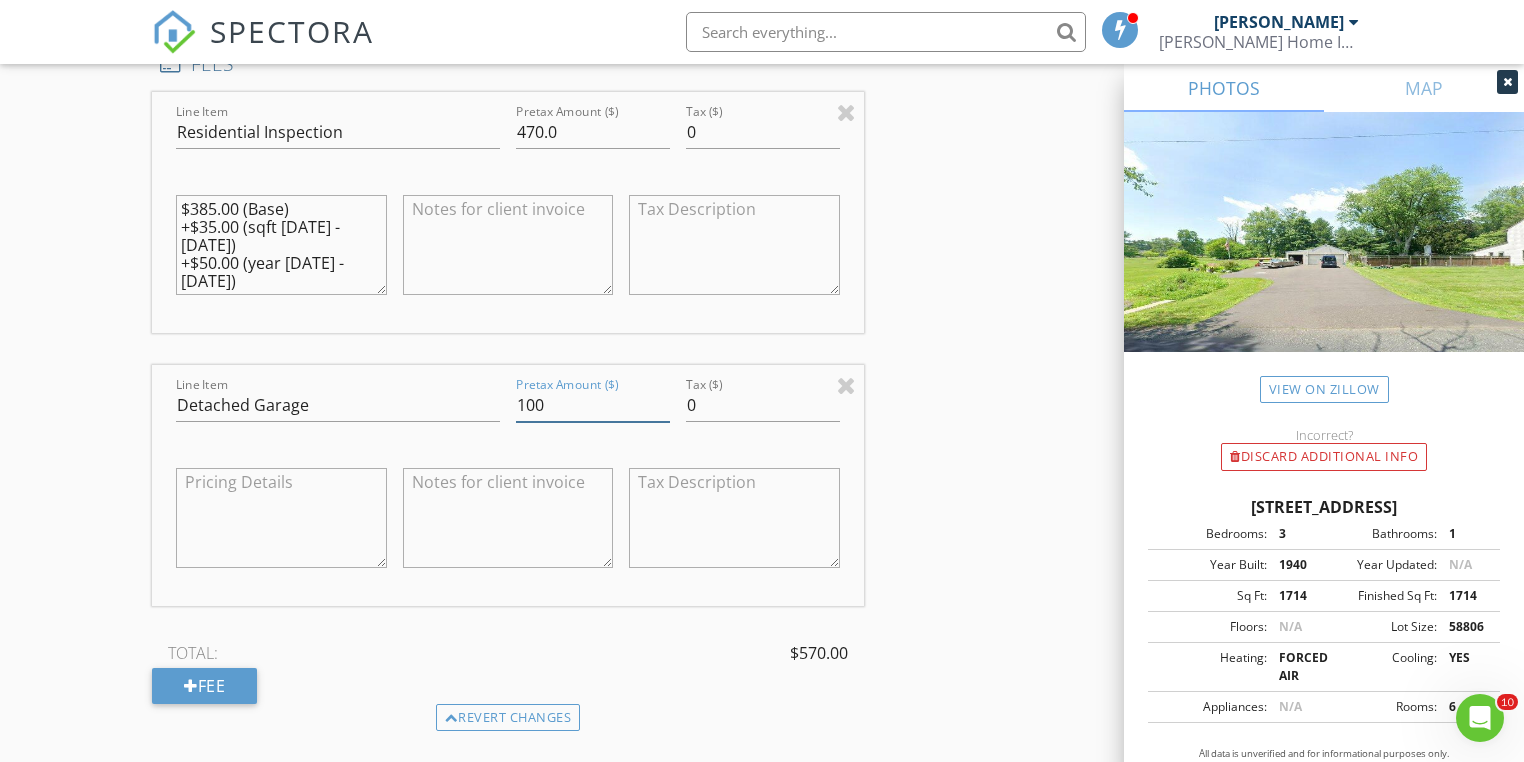 scroll, scrollTop: 2080, scrollLeft: 0, axis: vertical 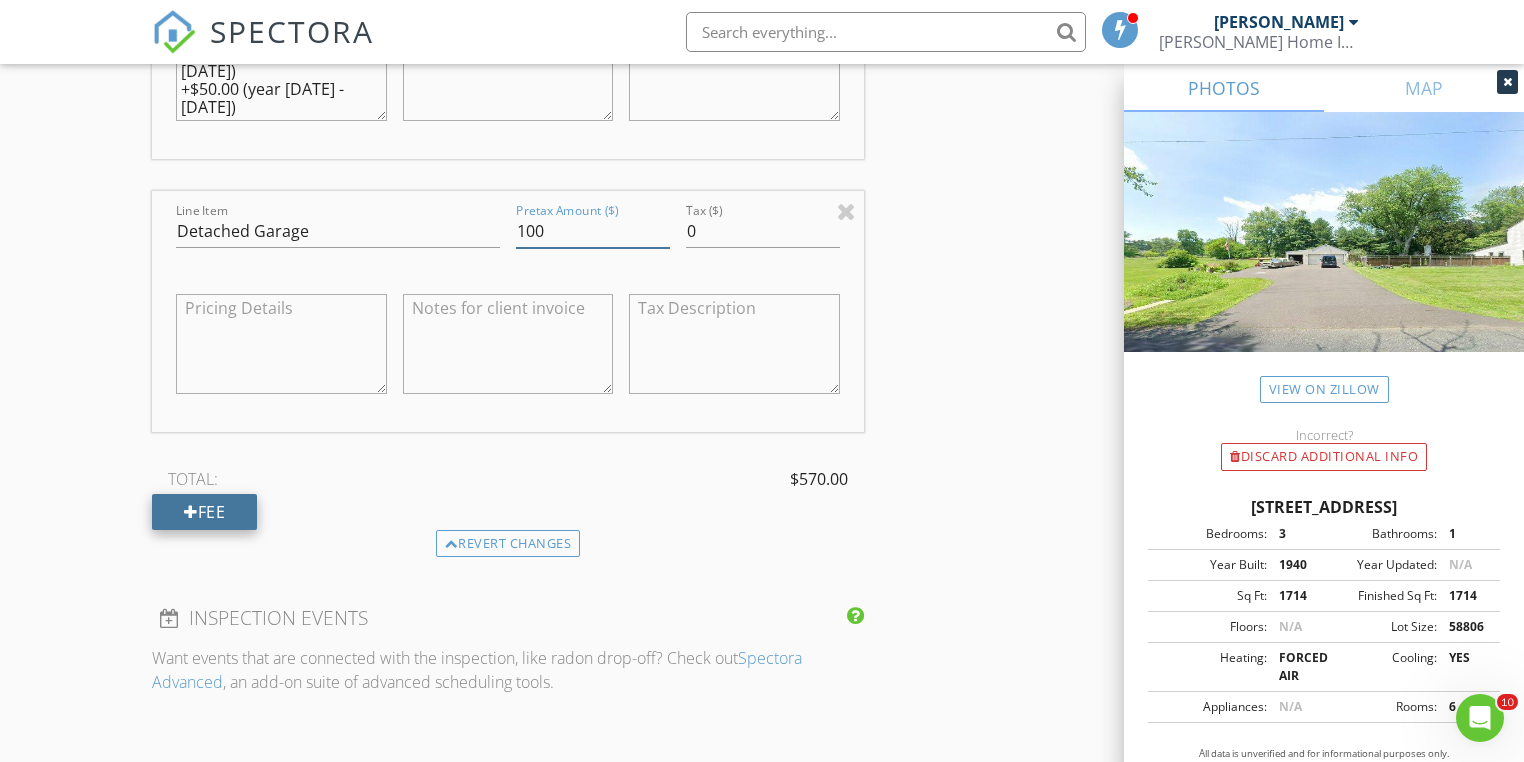 type on "100" 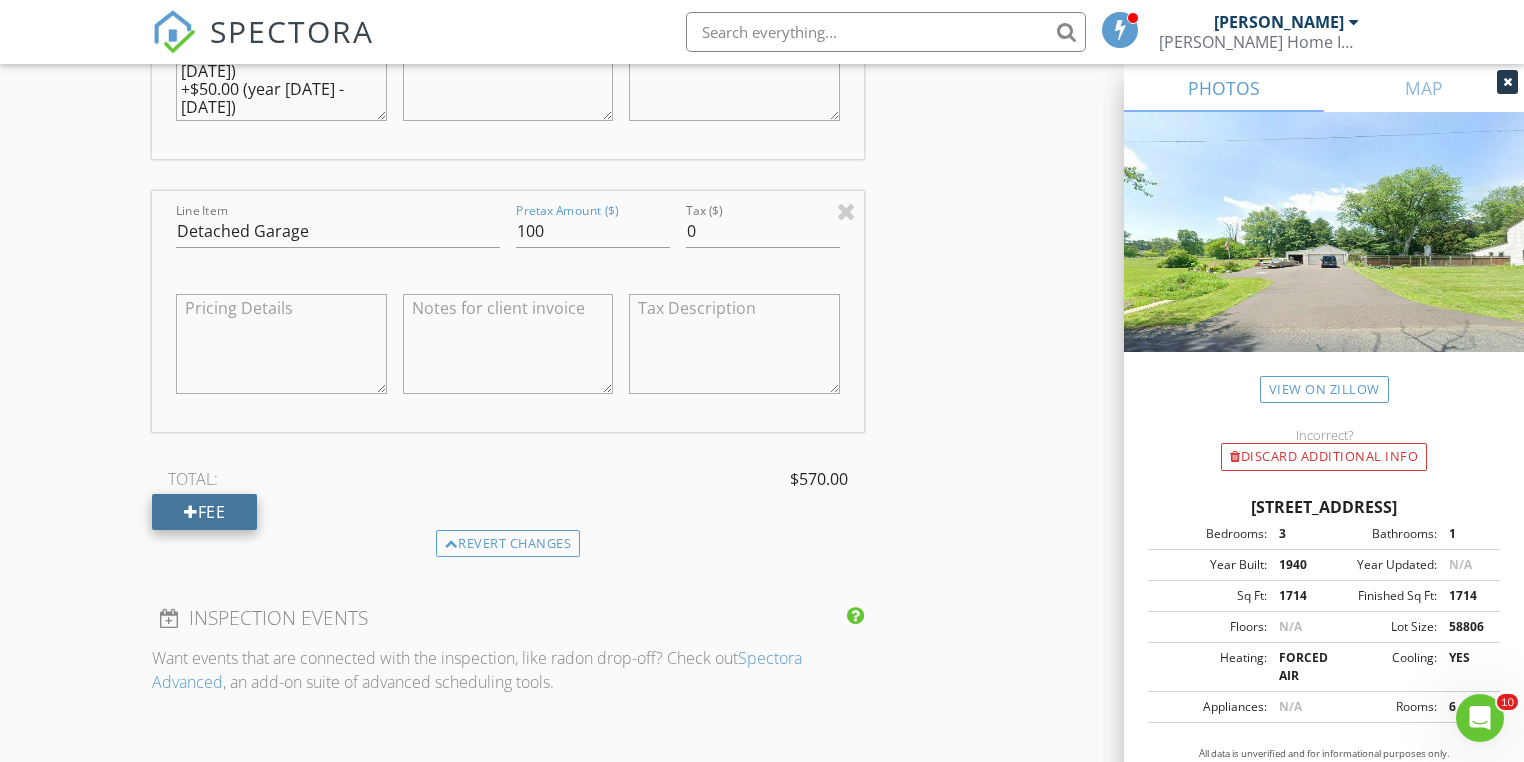 click at bounding box center [191, 512] 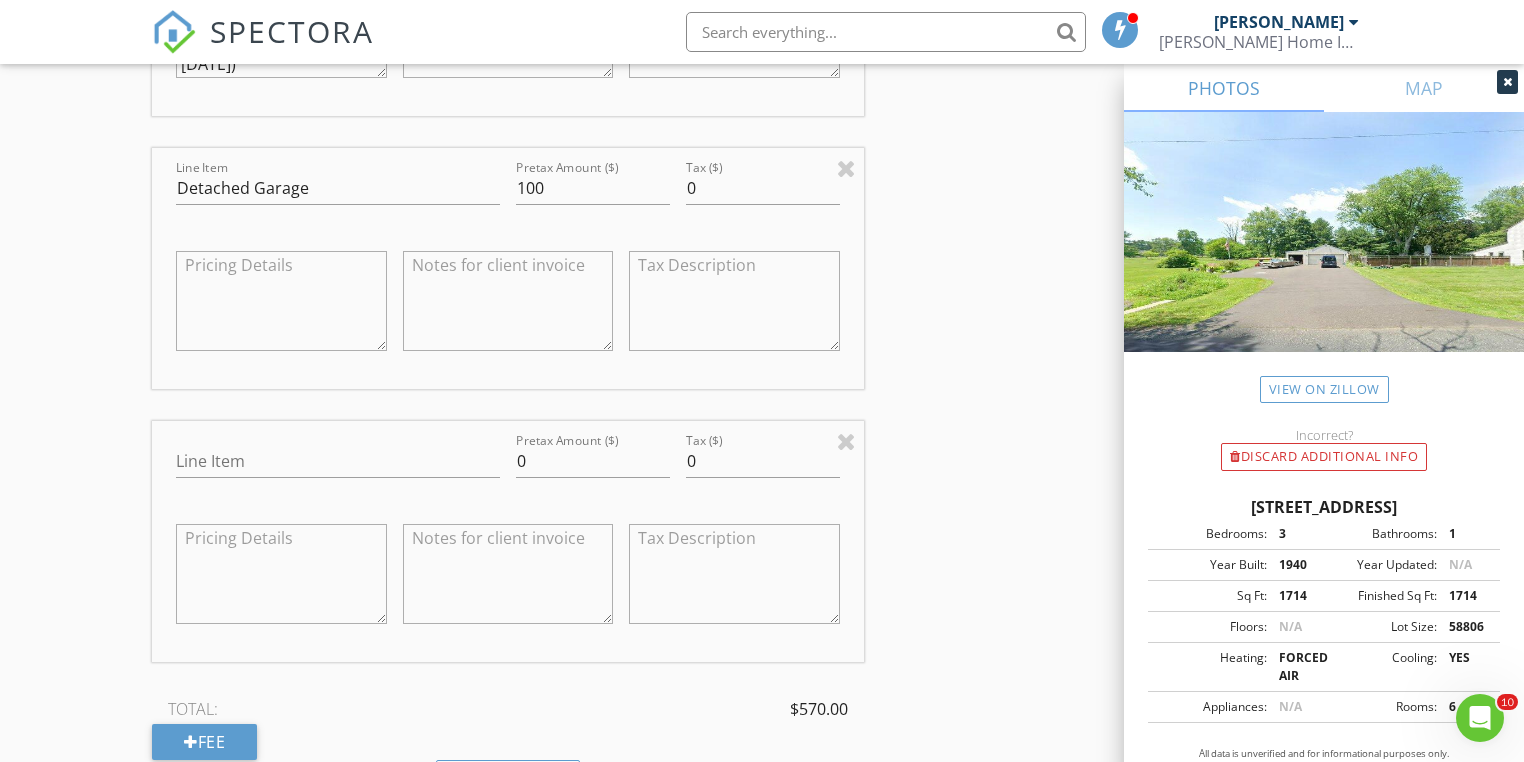 scroll, scrollTop: 2240, scrollLeft: 0, axis: vertical 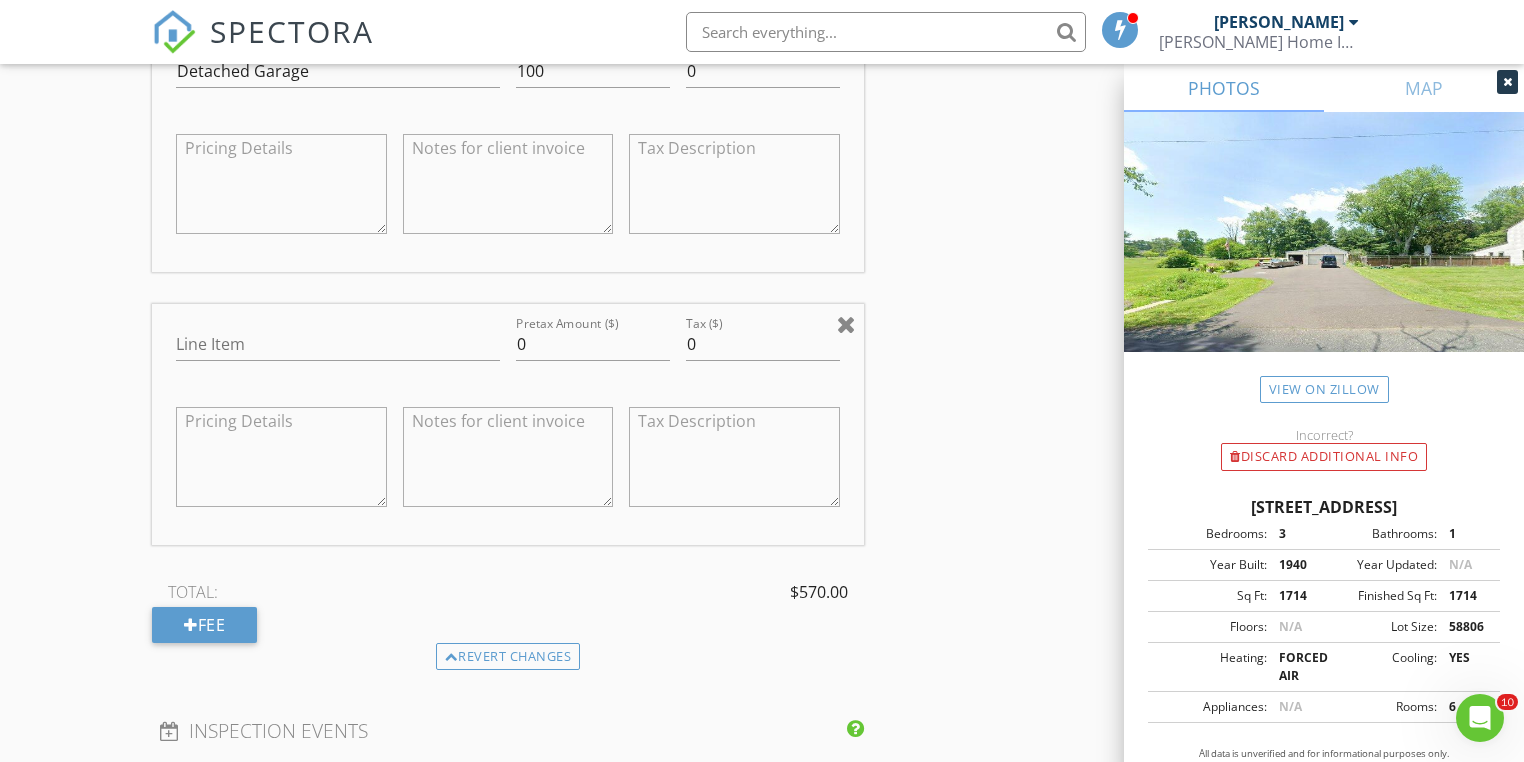 click at bounding box center (846, 324) 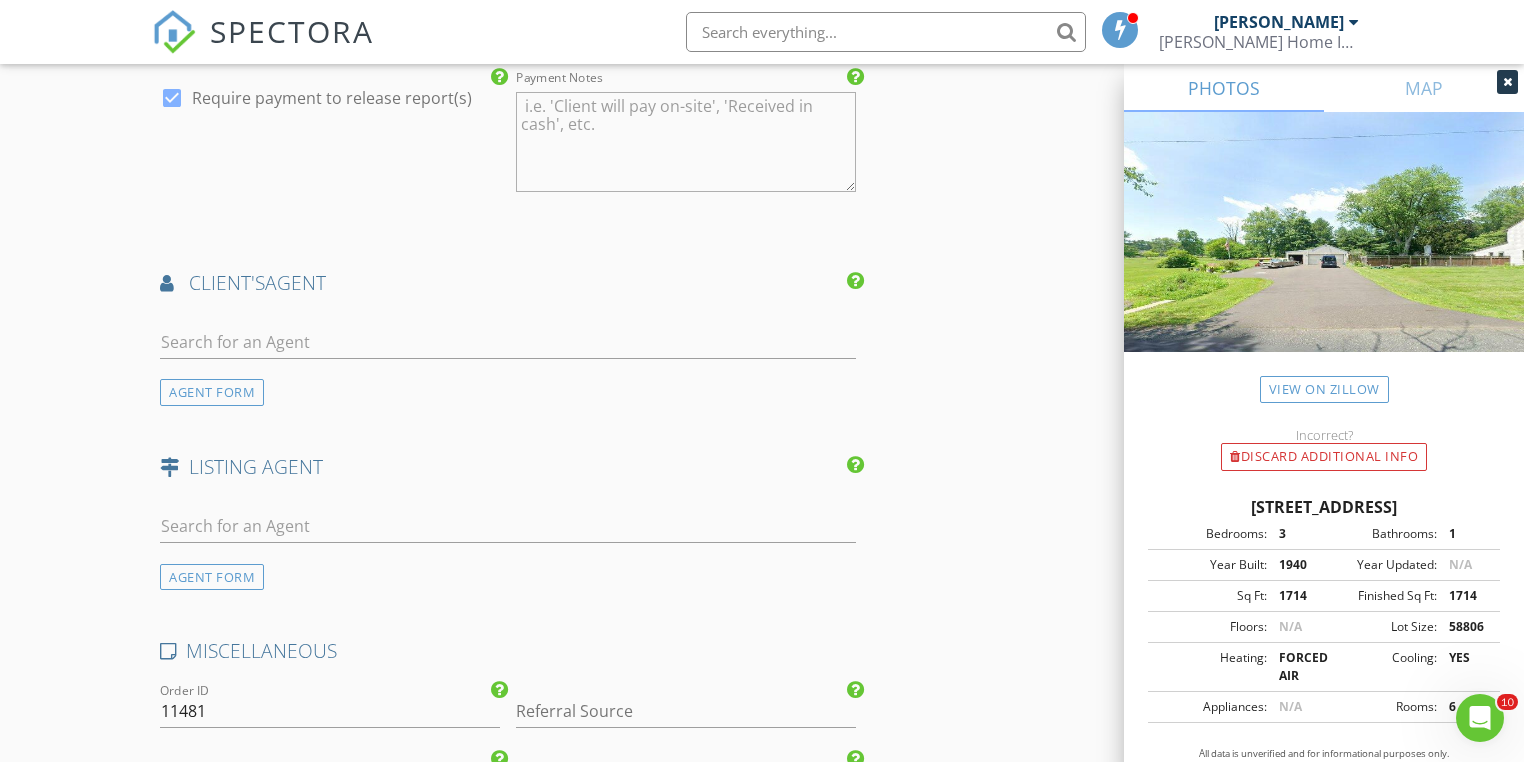 scroll, scrollTop: 3200, scrollLeft: 0, axis: vertical 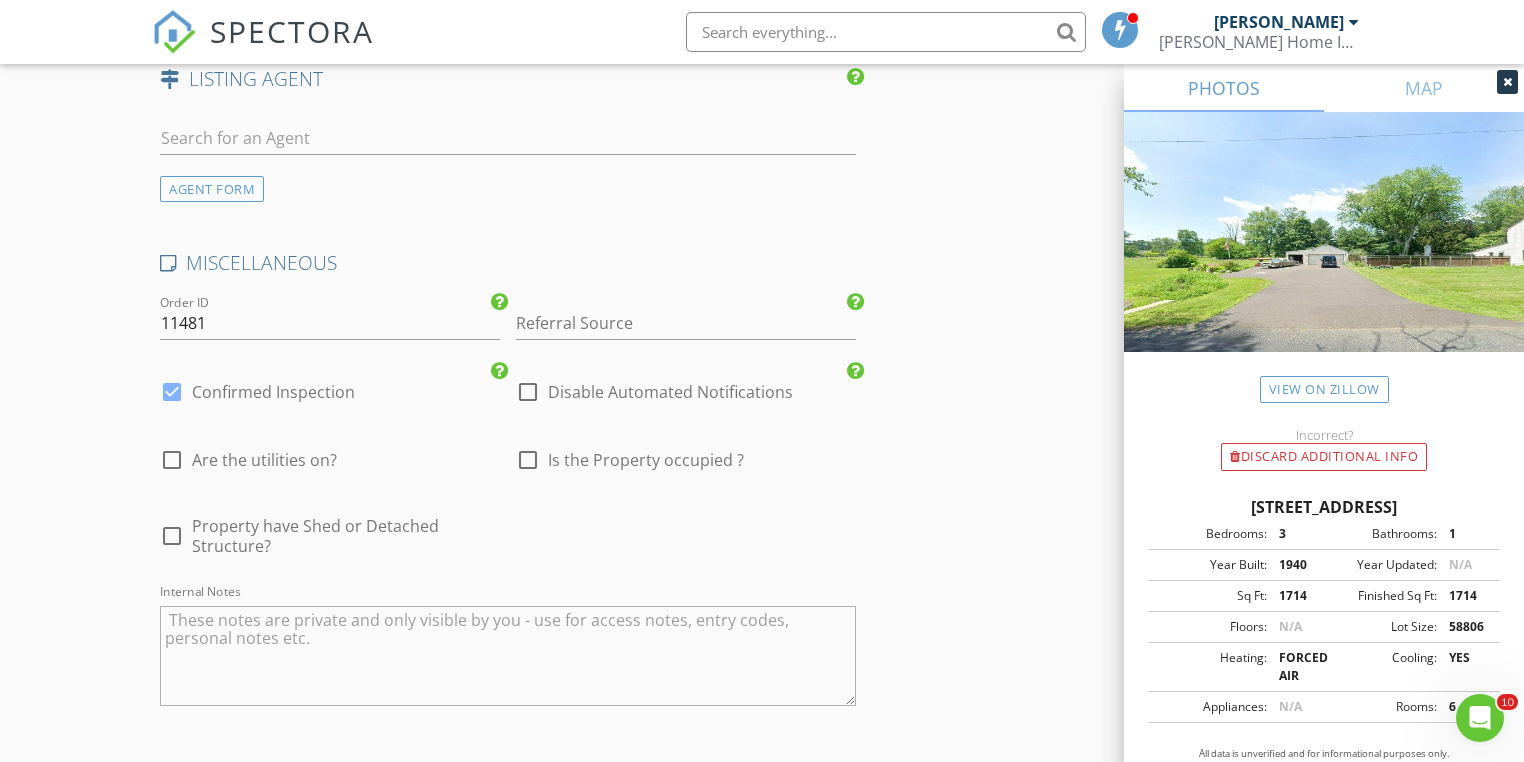 click at bounding box center (507, 656) 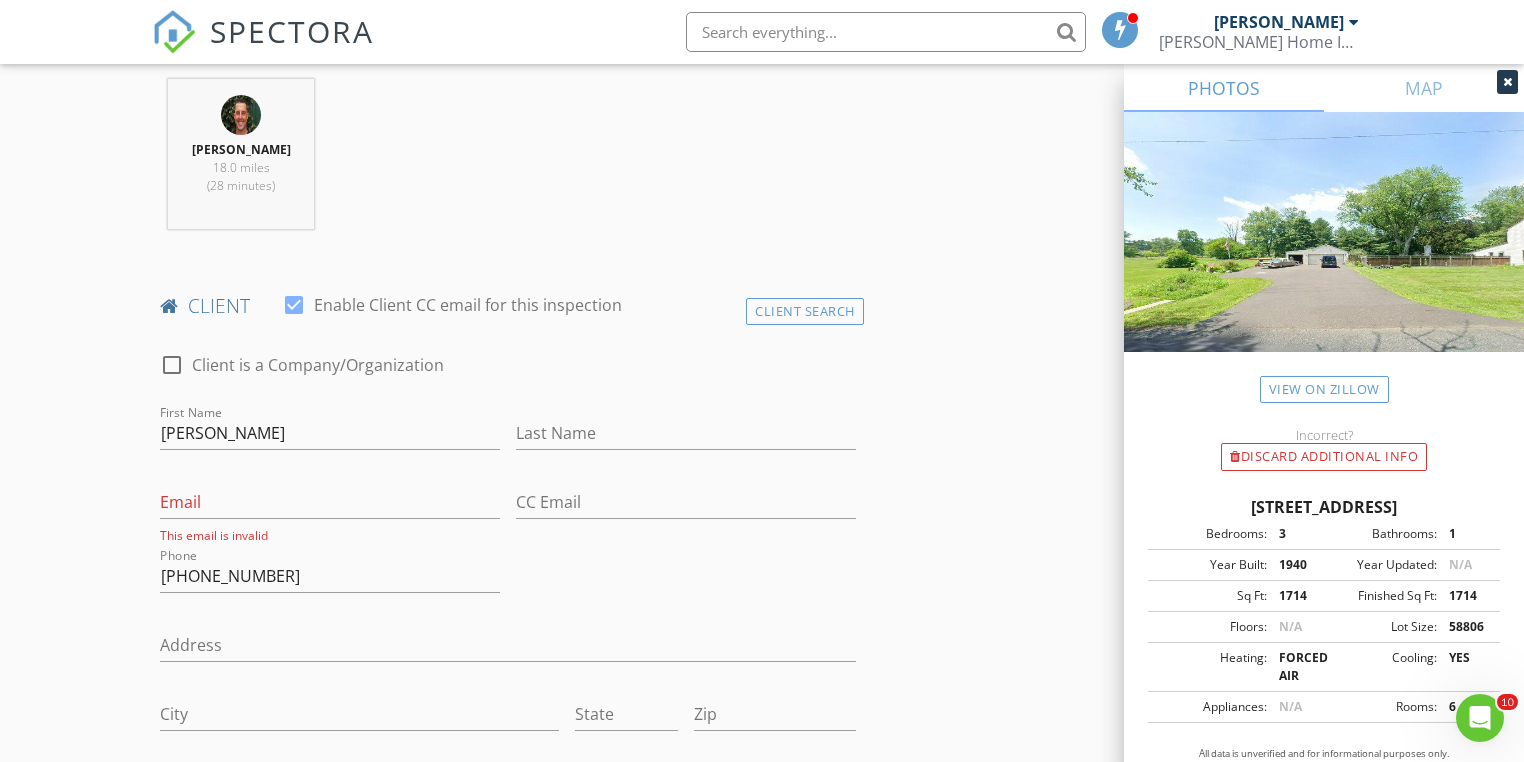 scroll, scrollTop: 960, scrollLeft: 0, axis: vertical 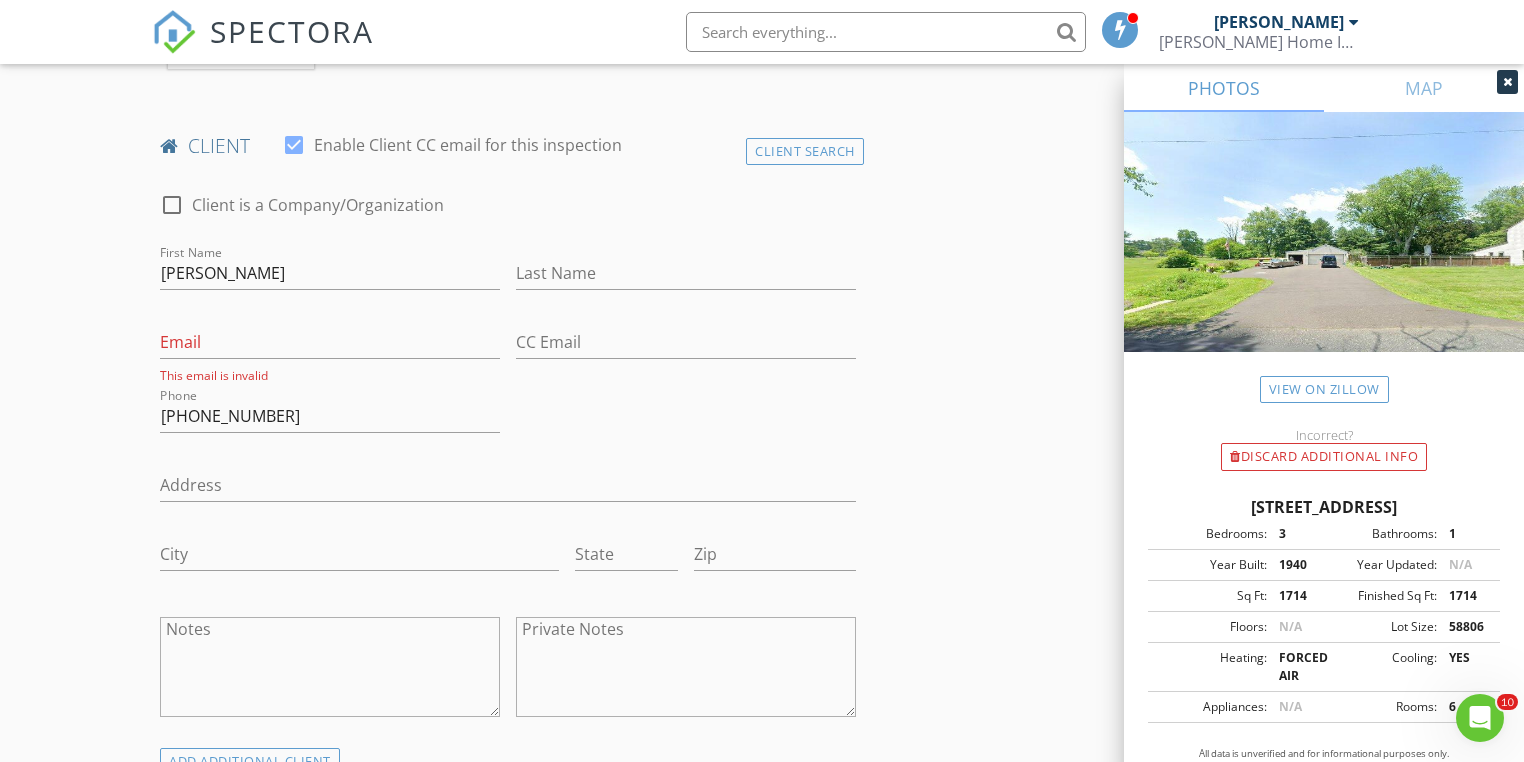 type on "Cheryl and Bills place" 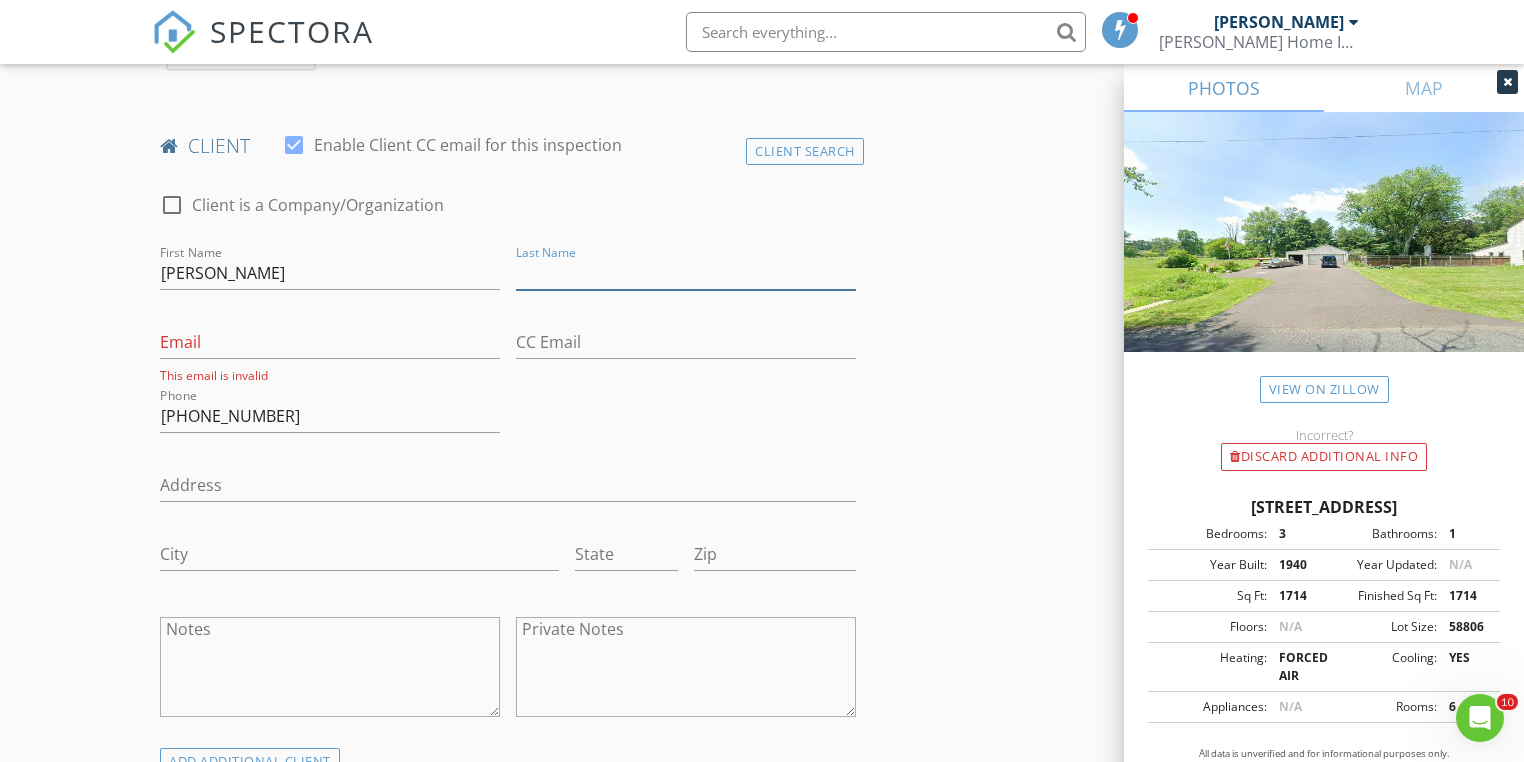 click on "Last Name" at bounding box center [686, 273] 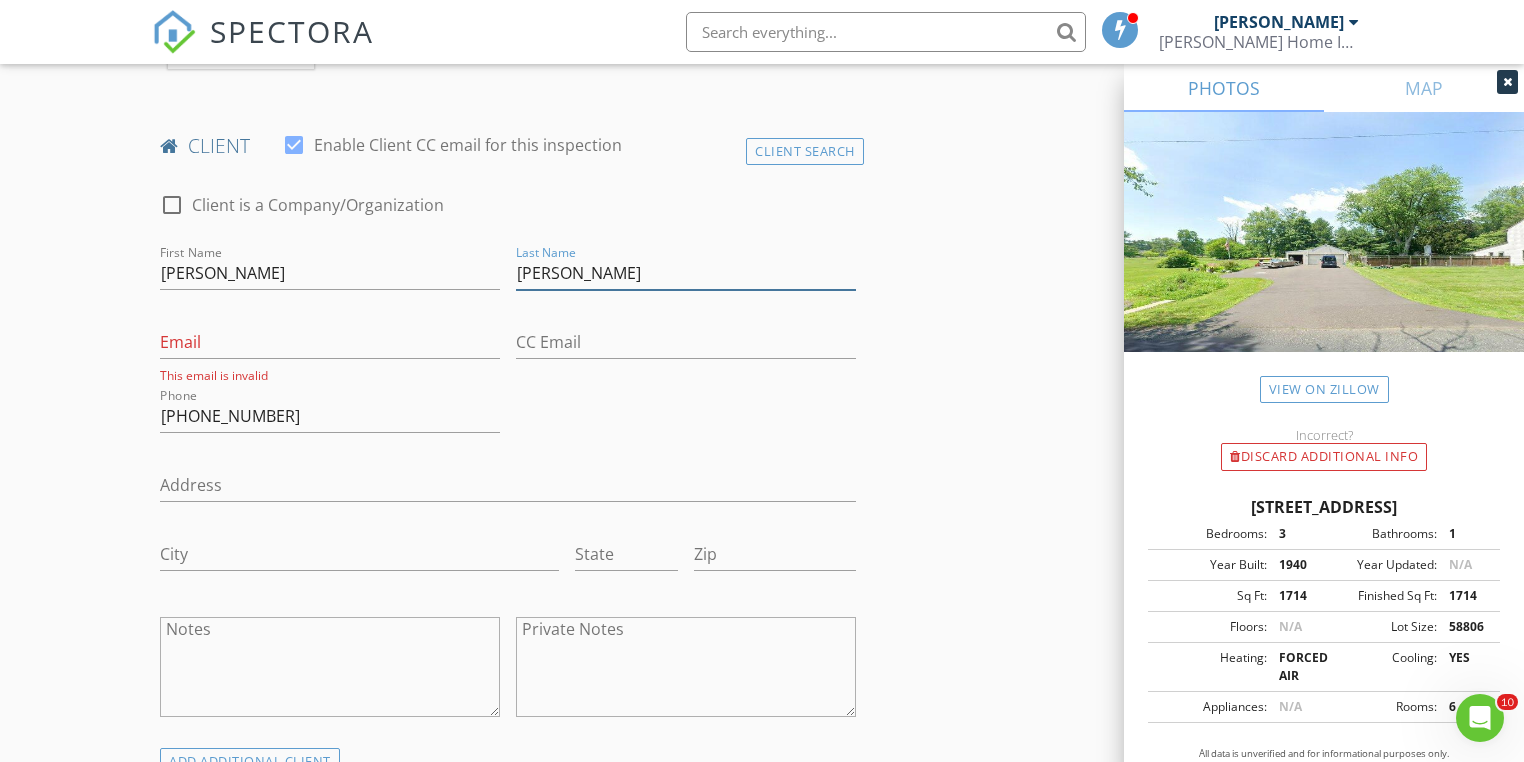 type on "Beck" 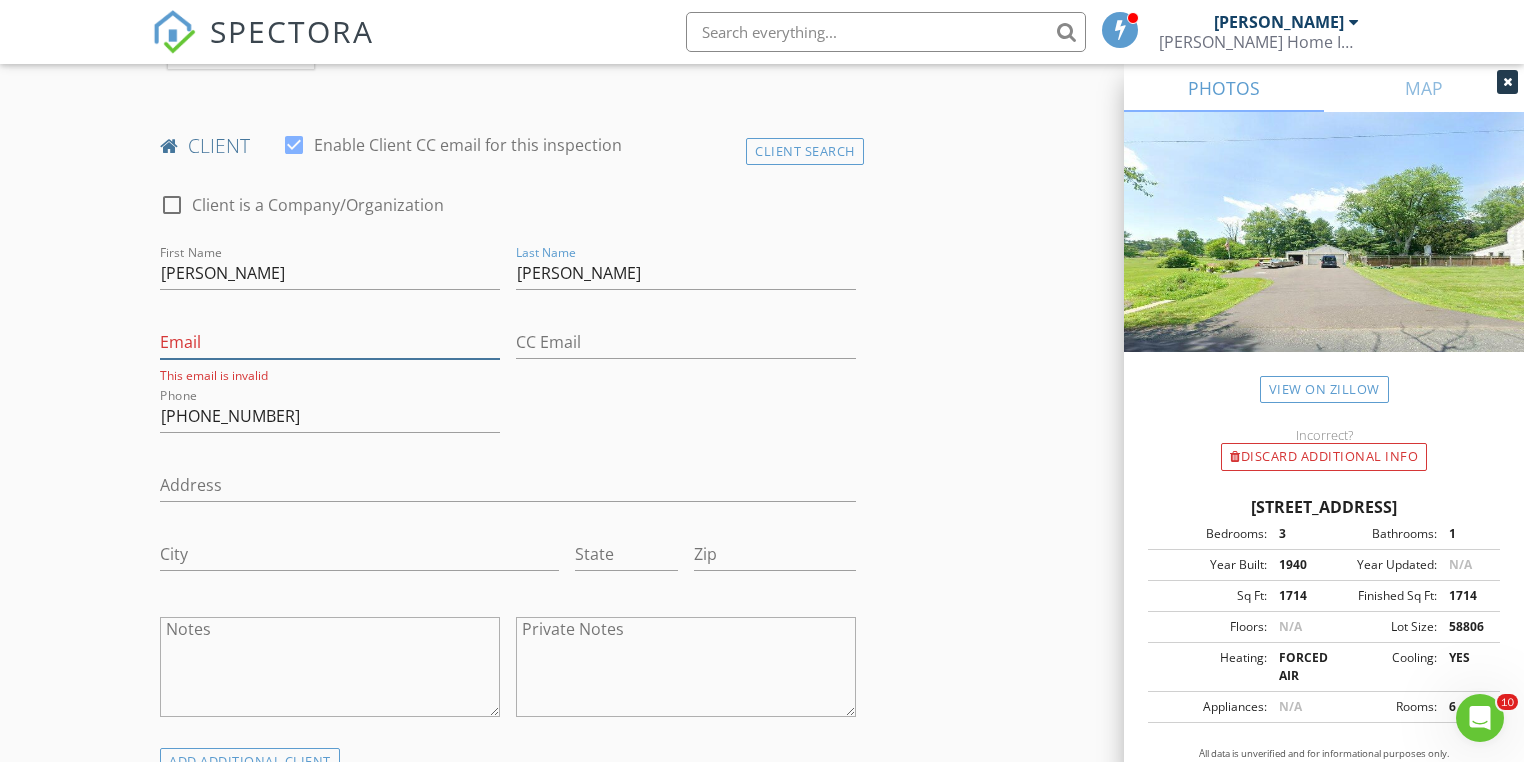 click on "Email" at bounding box center [330, 342] 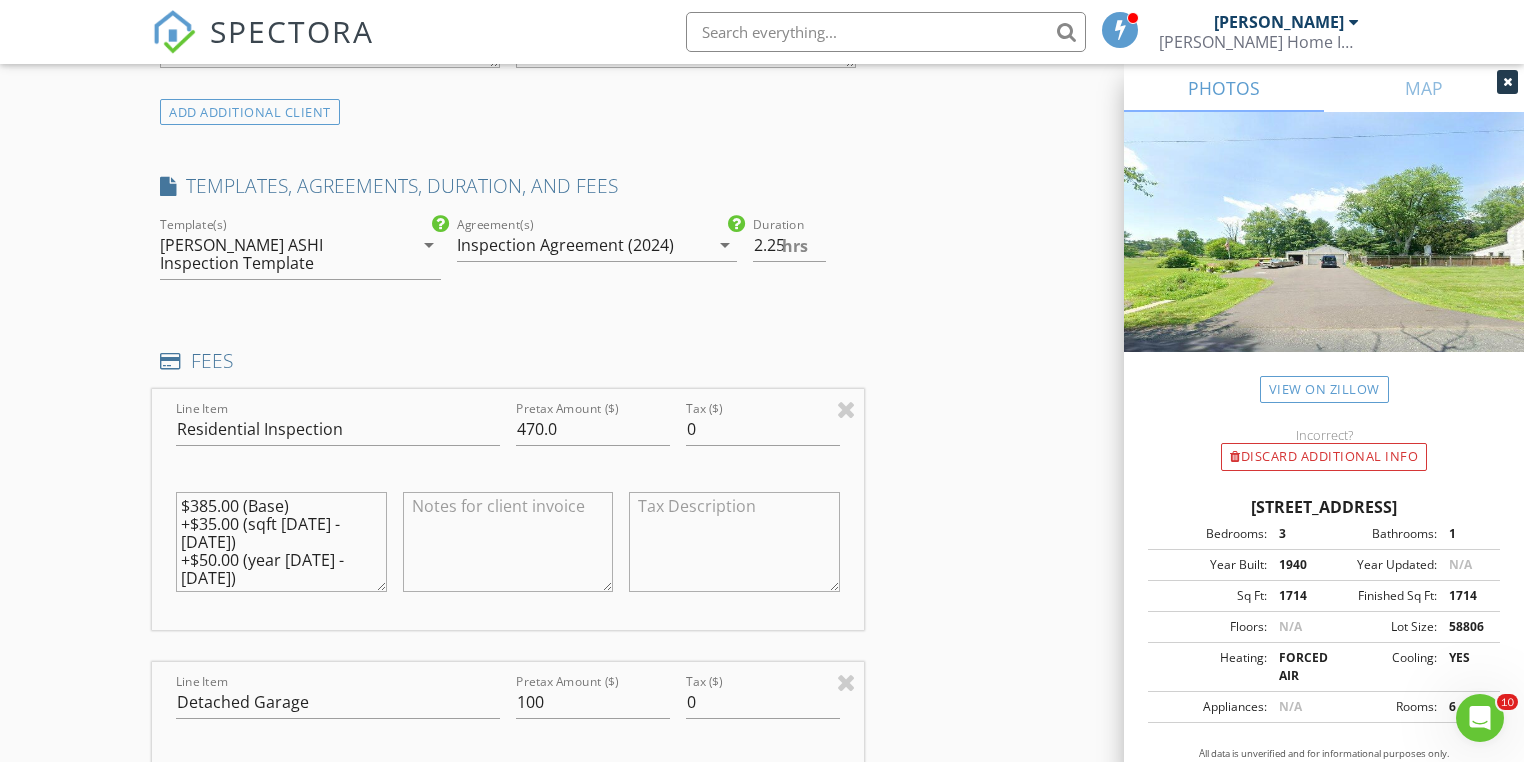 scroll, scrollTop: 1760, scrollLeft: 0, axis: vertical 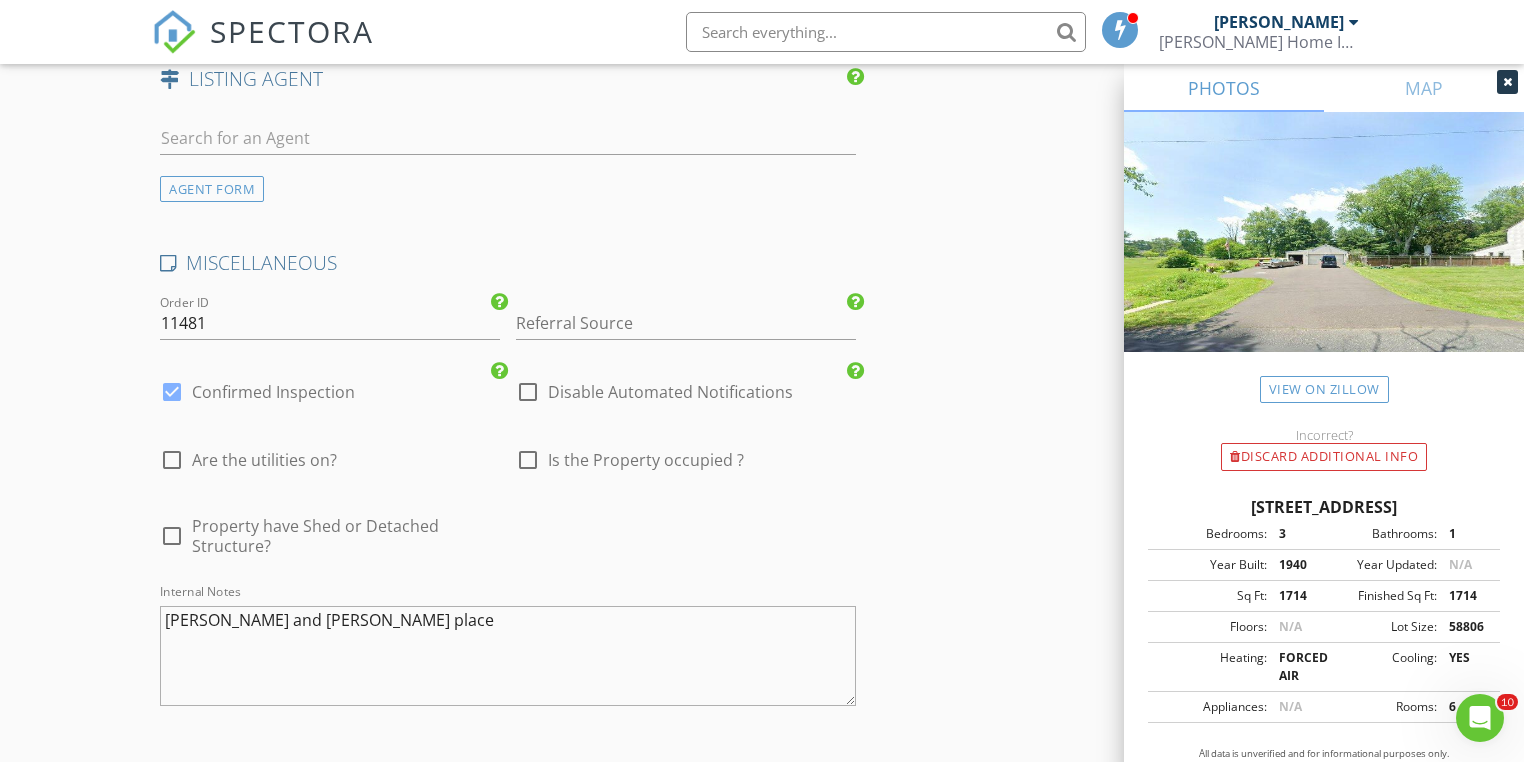 type on "scott89Beck@icloud.com" 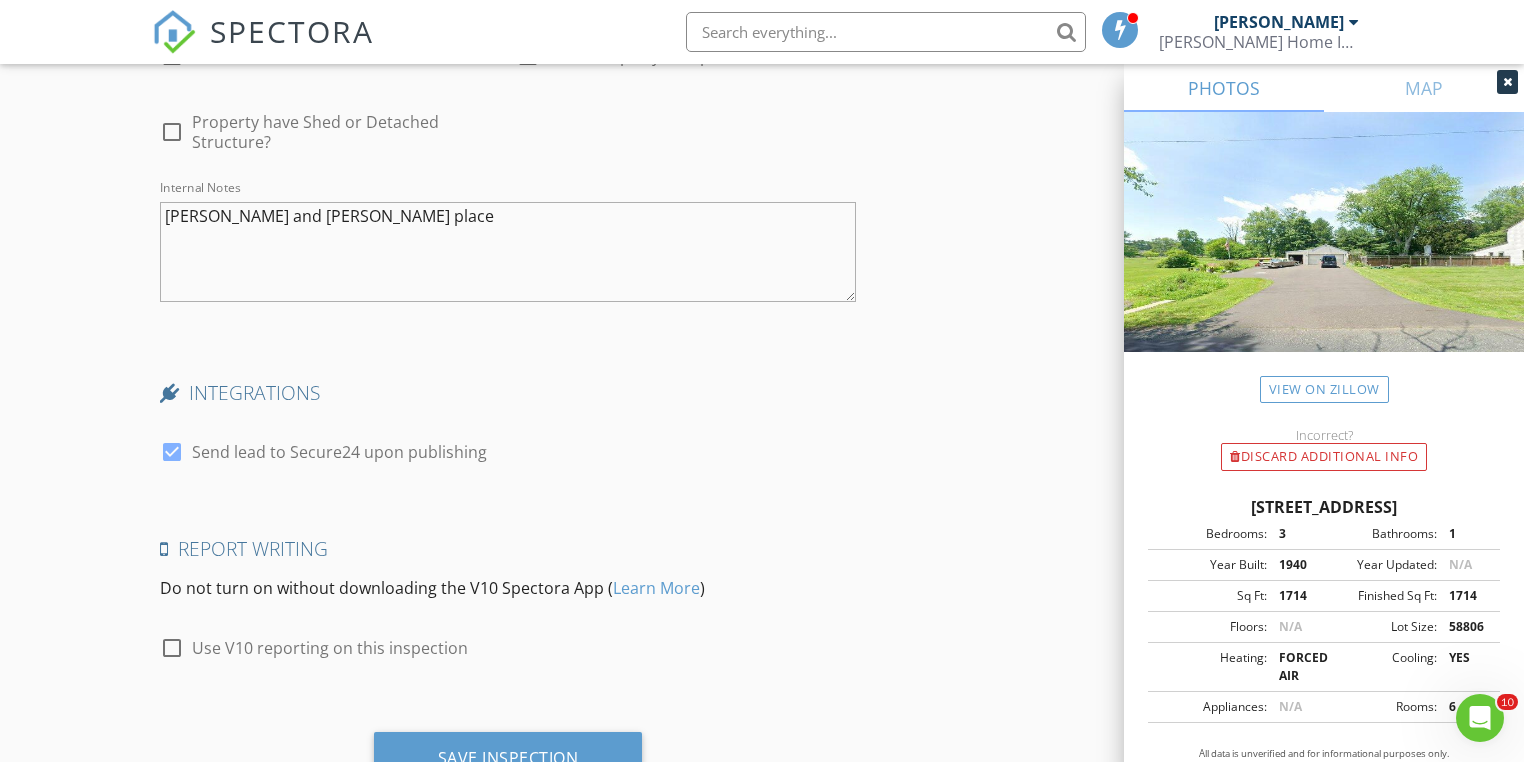 scroll, scrollTop: 3683, scrollLeft: 0, axis: vertical 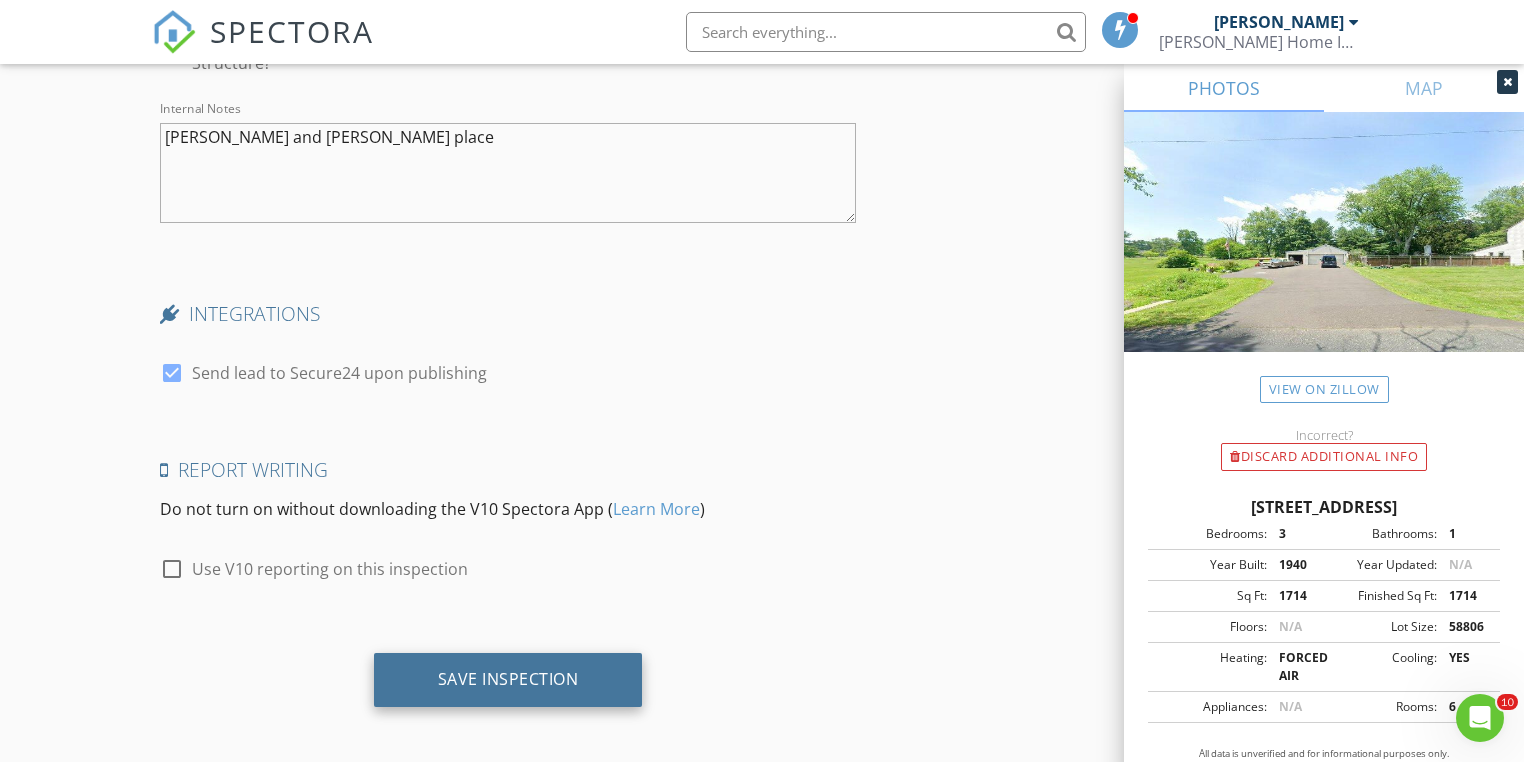 click on "Save Inspection" at bounding box center [508, 680] 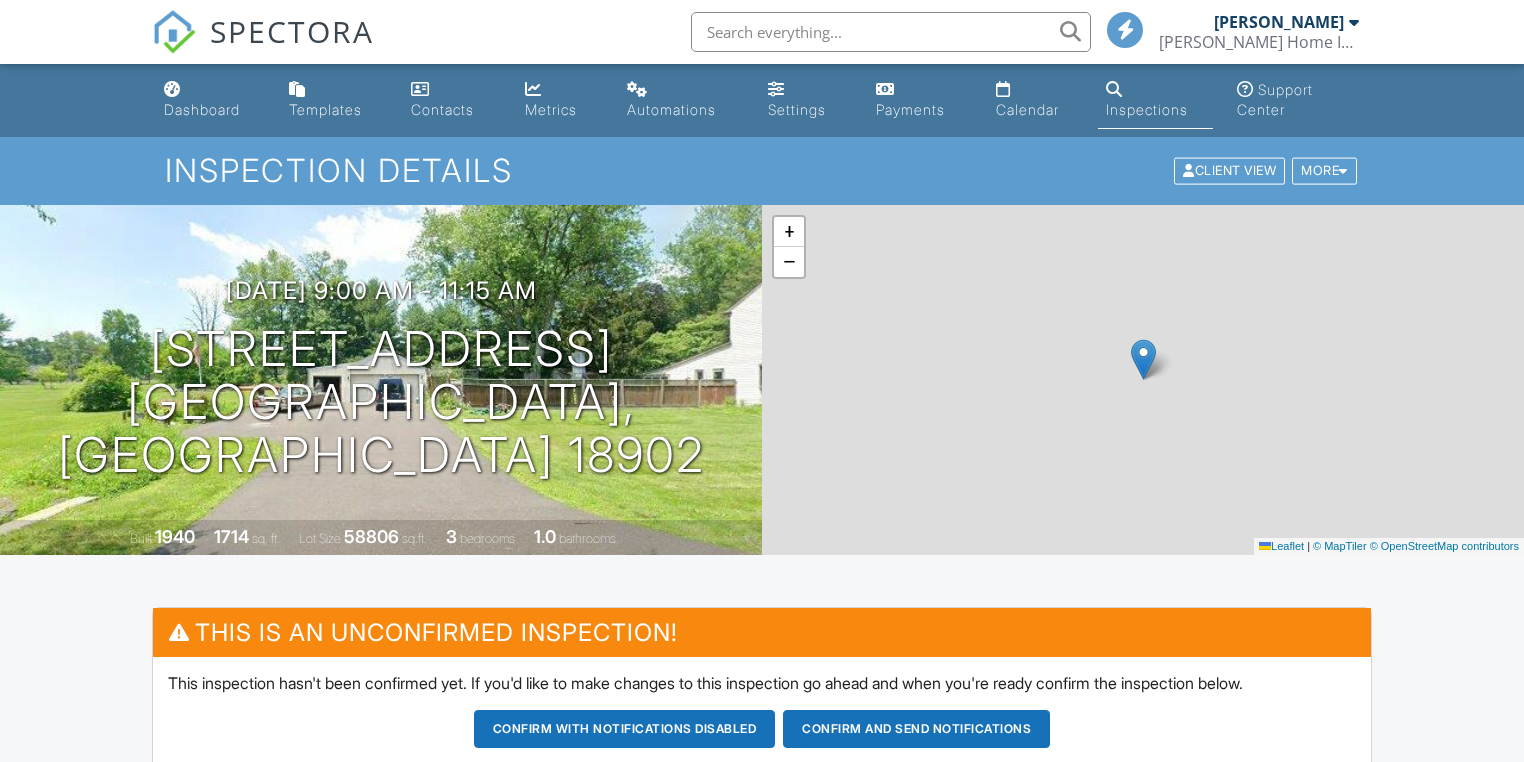 scroll, scrollTop: 612, scrollLeft: 0, axis: vertical 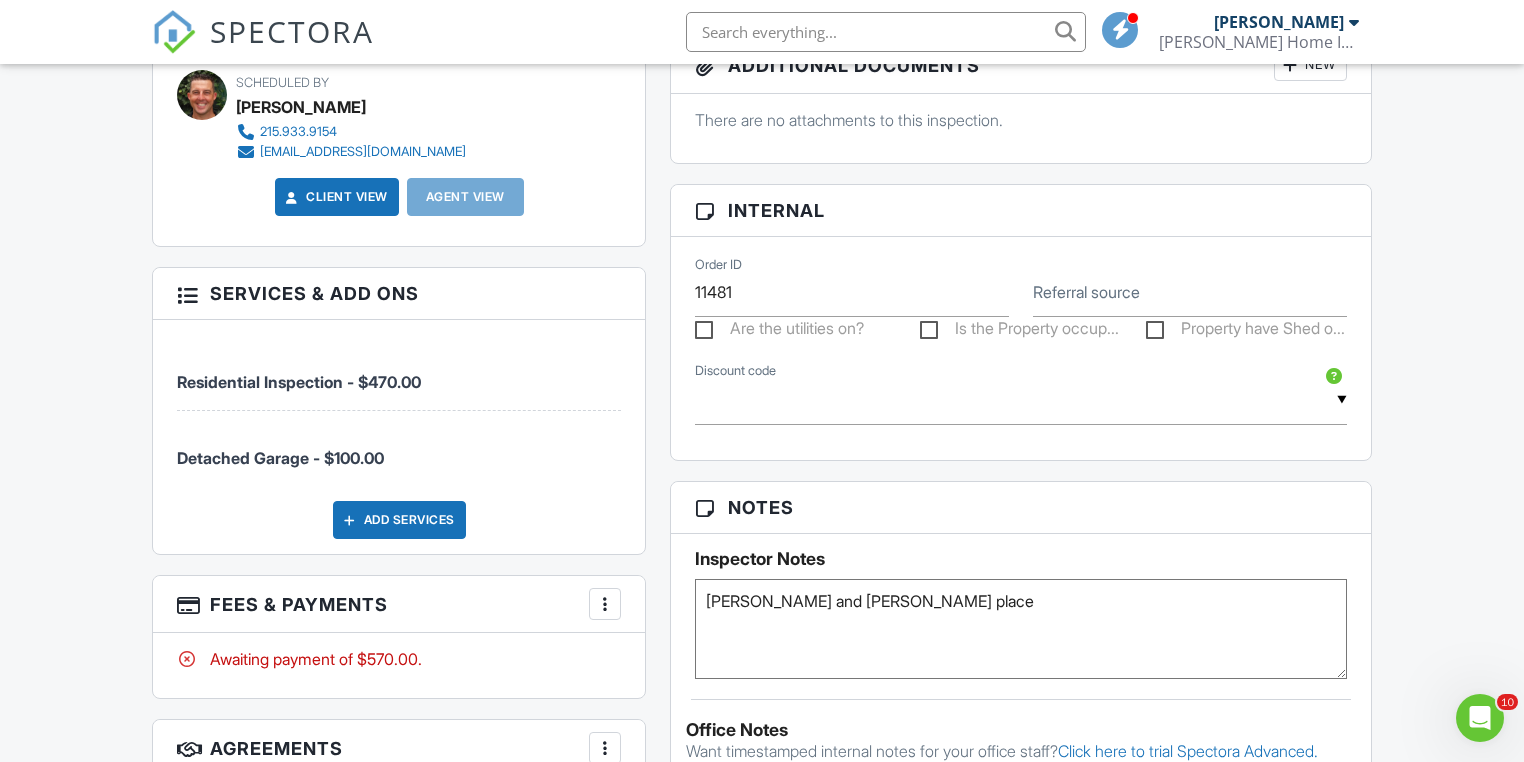 click on "Add Services" at bounding box center [399, 520] 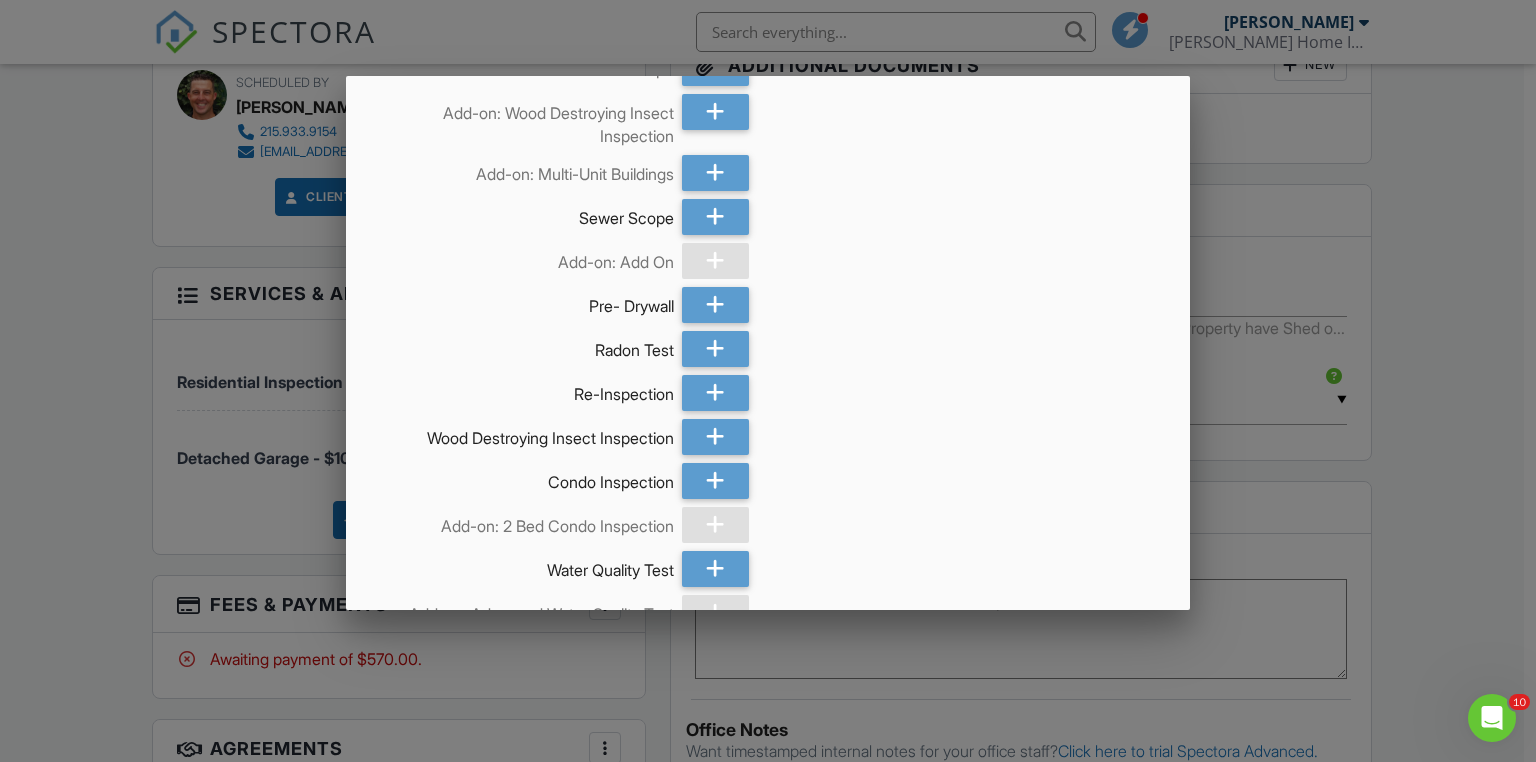 scroll, scrollTop: 160, scrollLeft: 0, axis: vertical 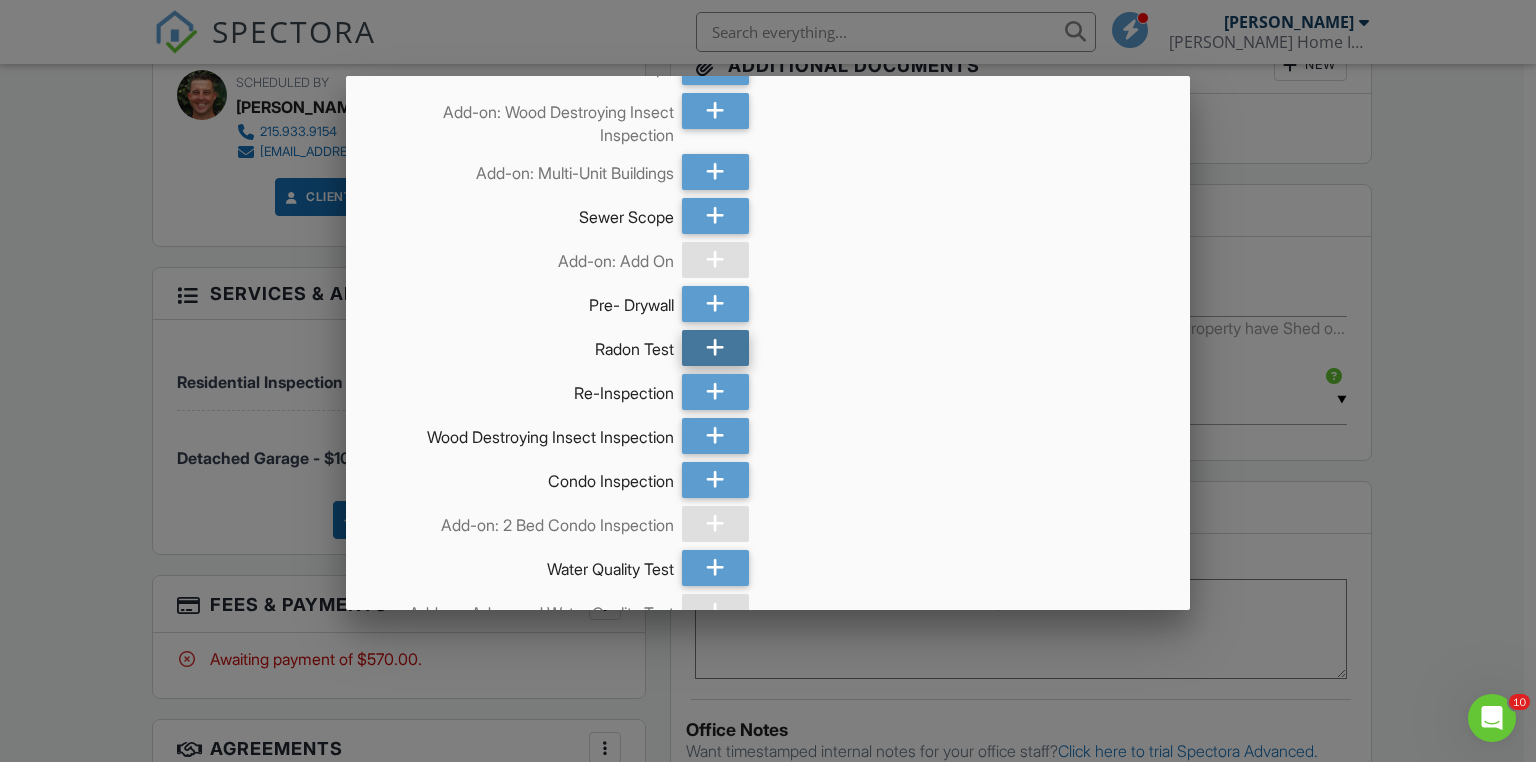 click at bounding box center [715, 348] 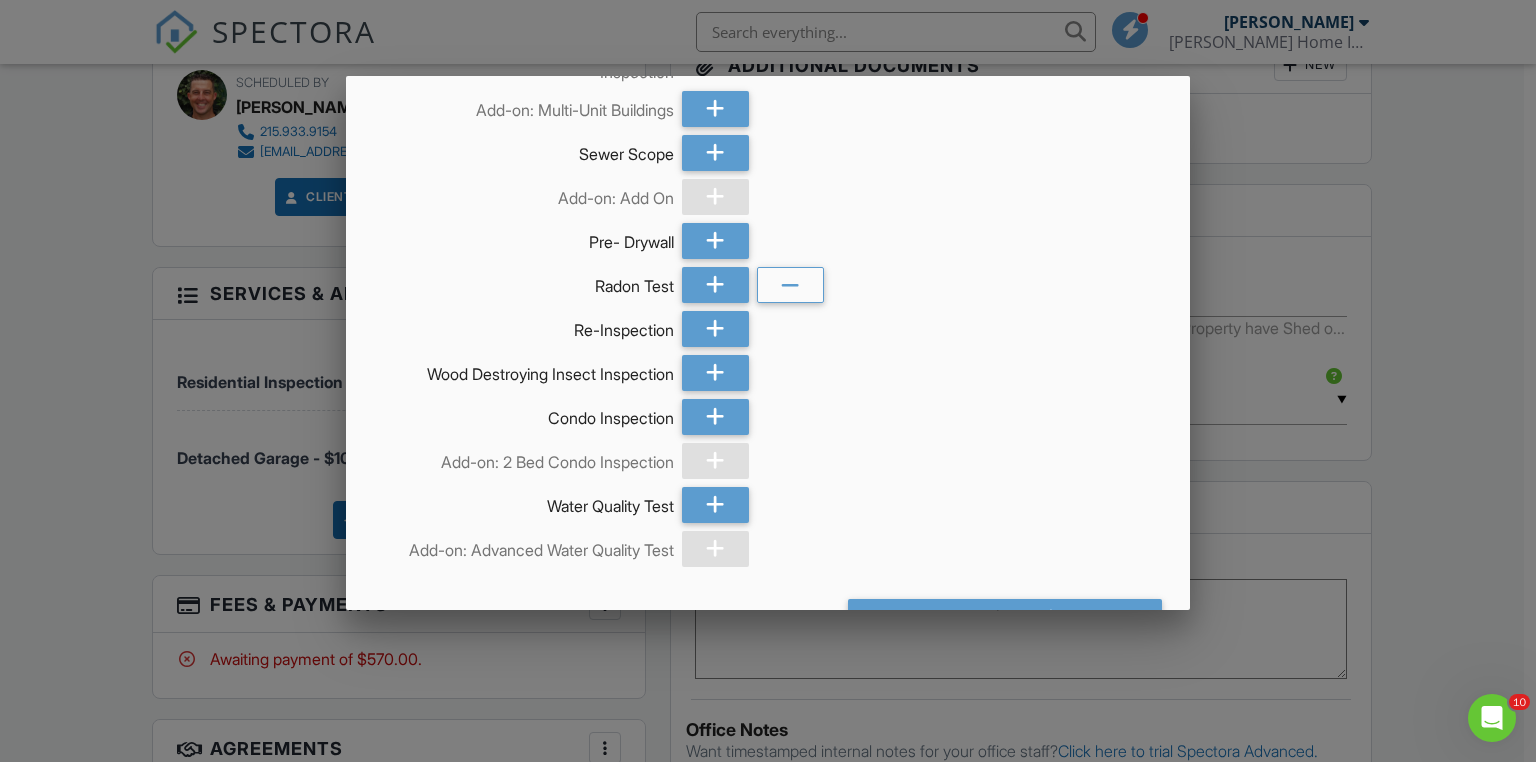 scroll, scrollTop: 279, scrollLeft: 0, axis: vertical 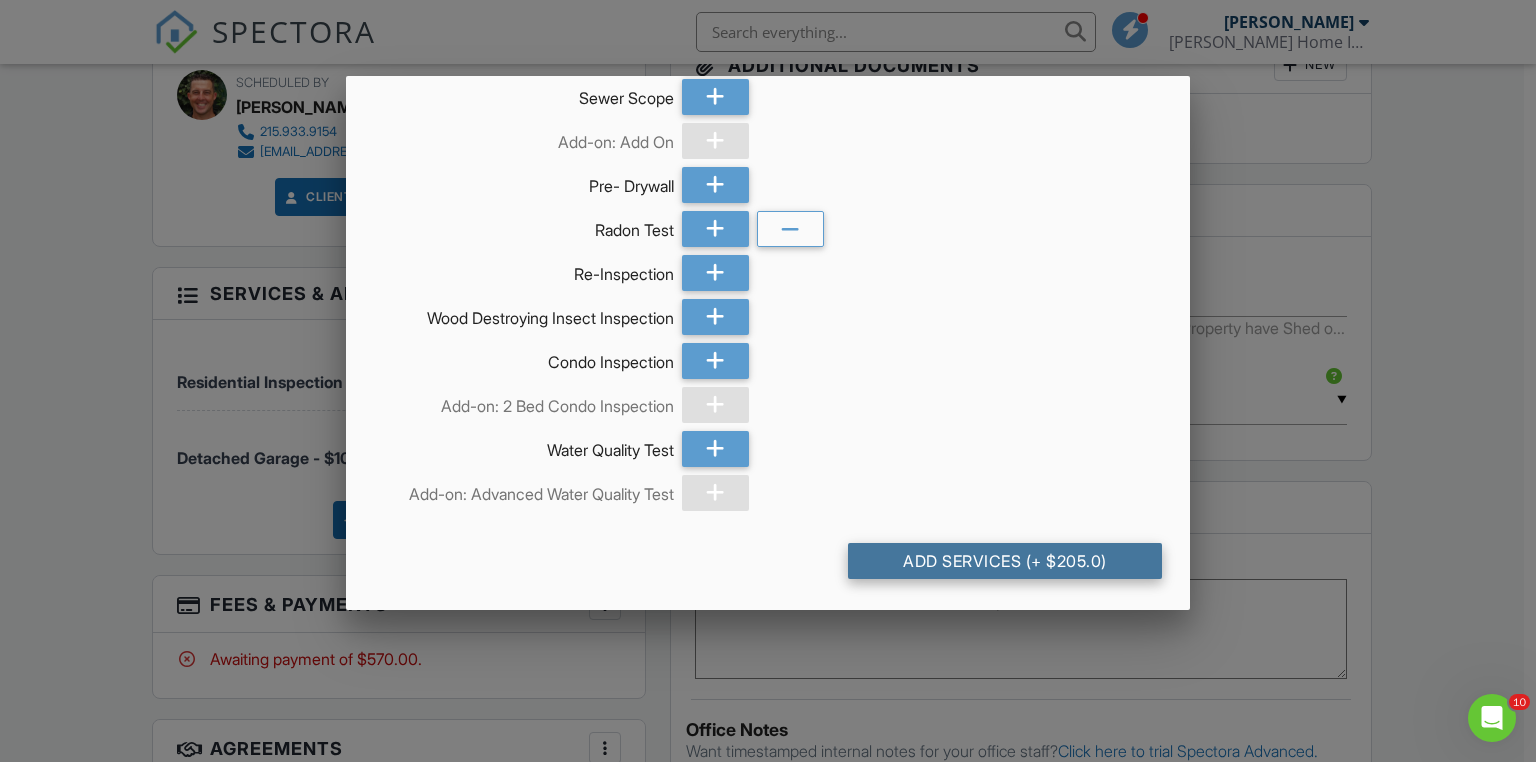 click on "Add Services
(+ $205.0)" at bounding box center (1005, 561) 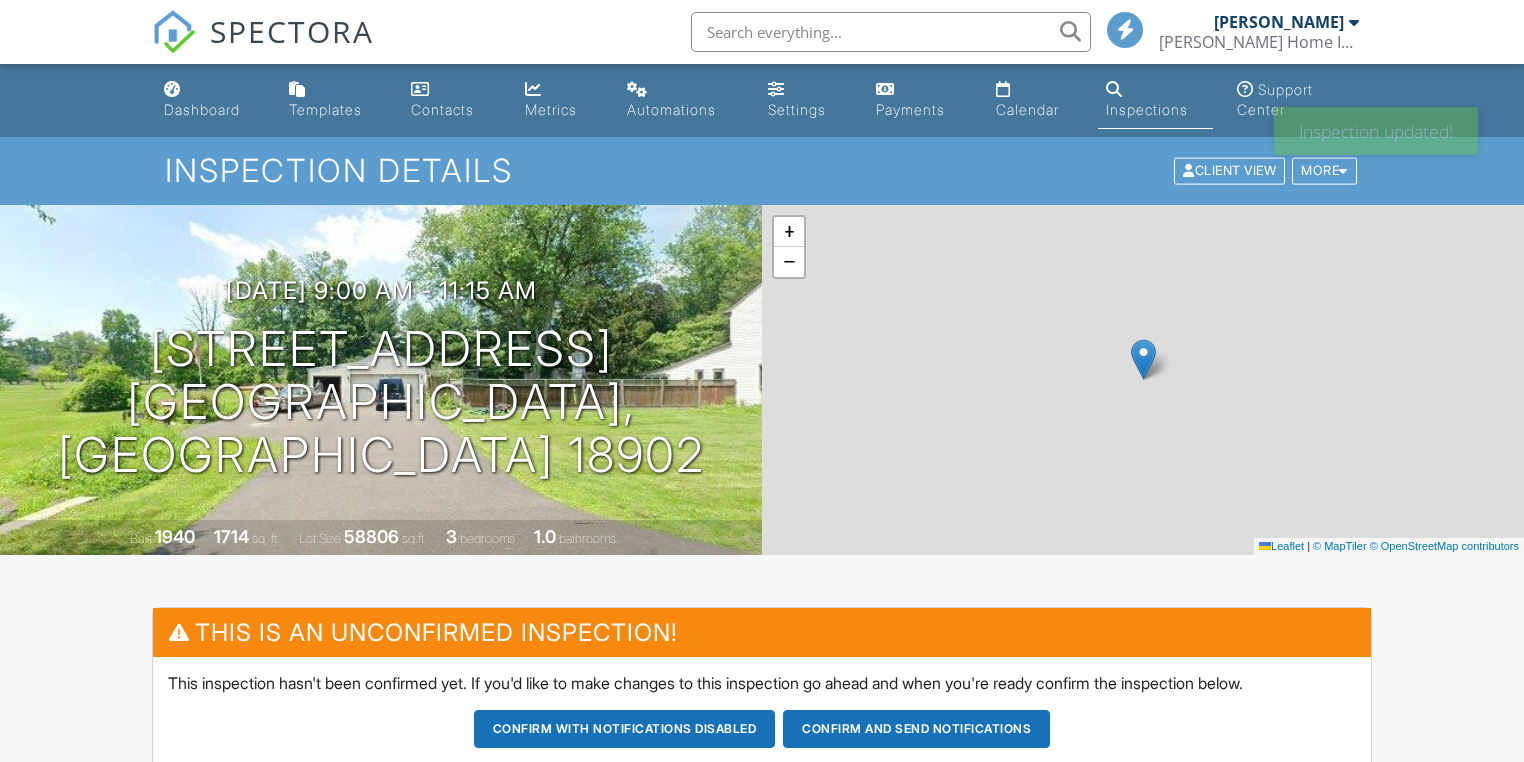 scroll, scrollTop: 0, scrollLeft: 0, axis: both 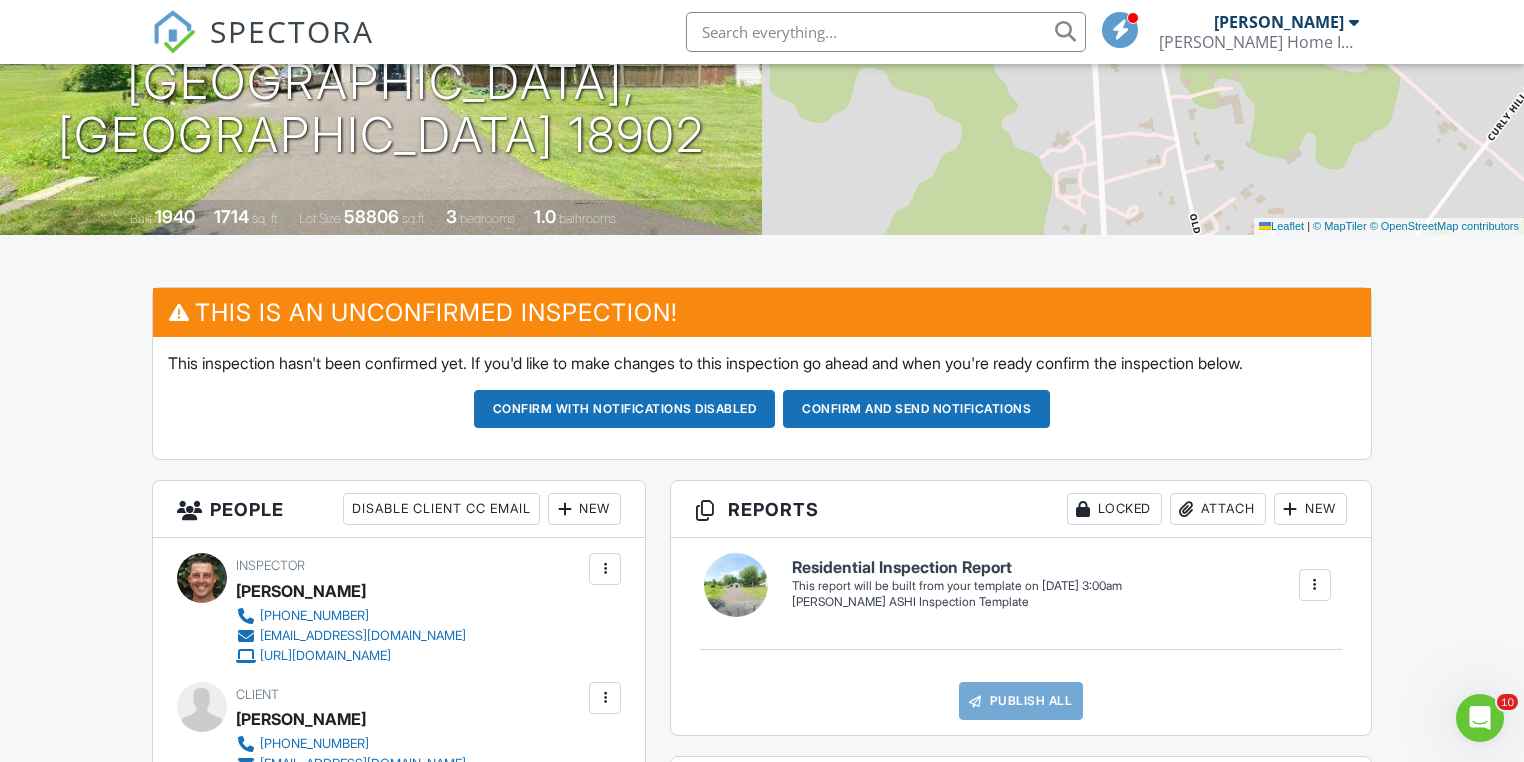 click on "Confirm and send notifications" at bounding box center (625, 409) 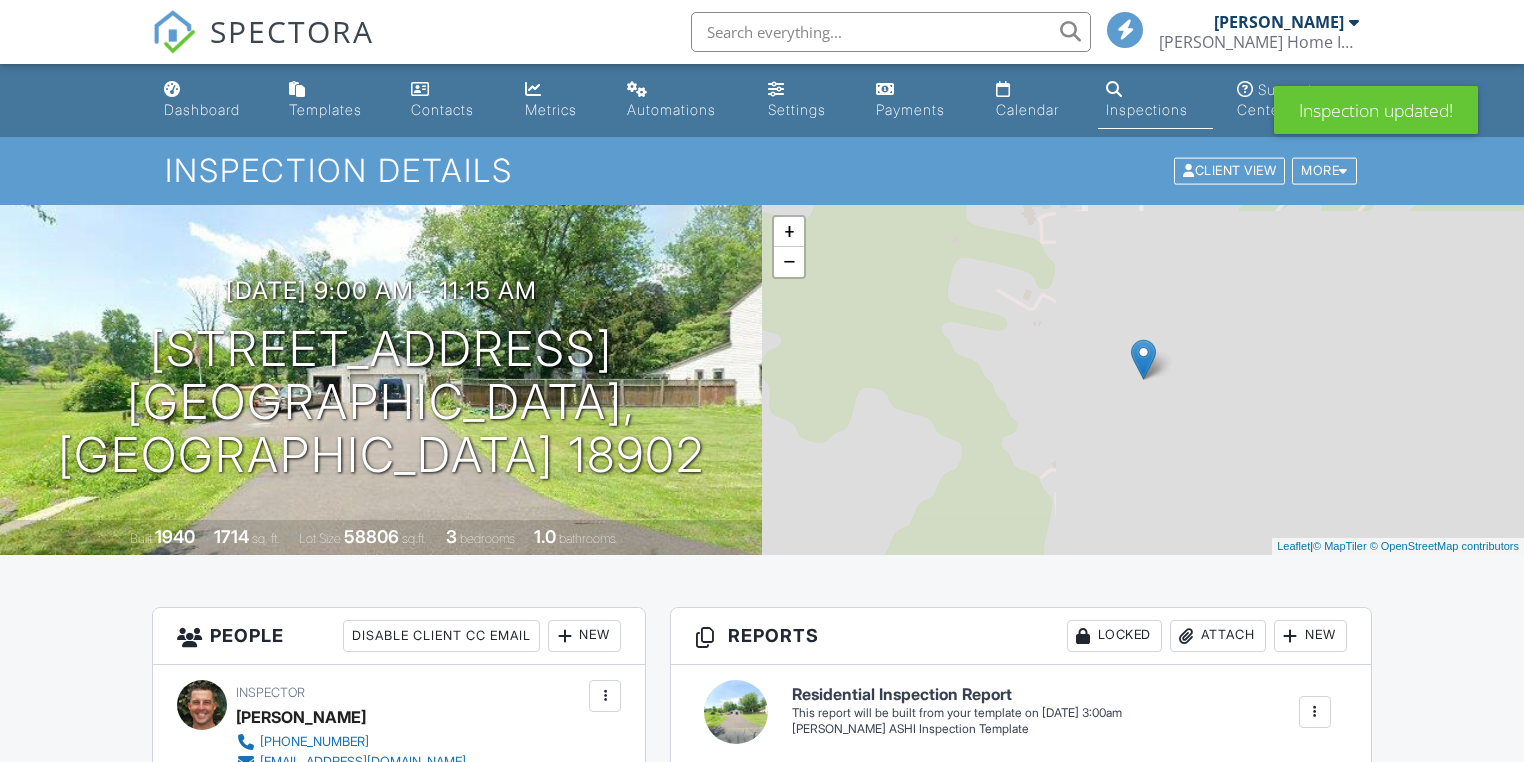 scroll, scrollTop: 0, scrollLeft: 0, axis: both 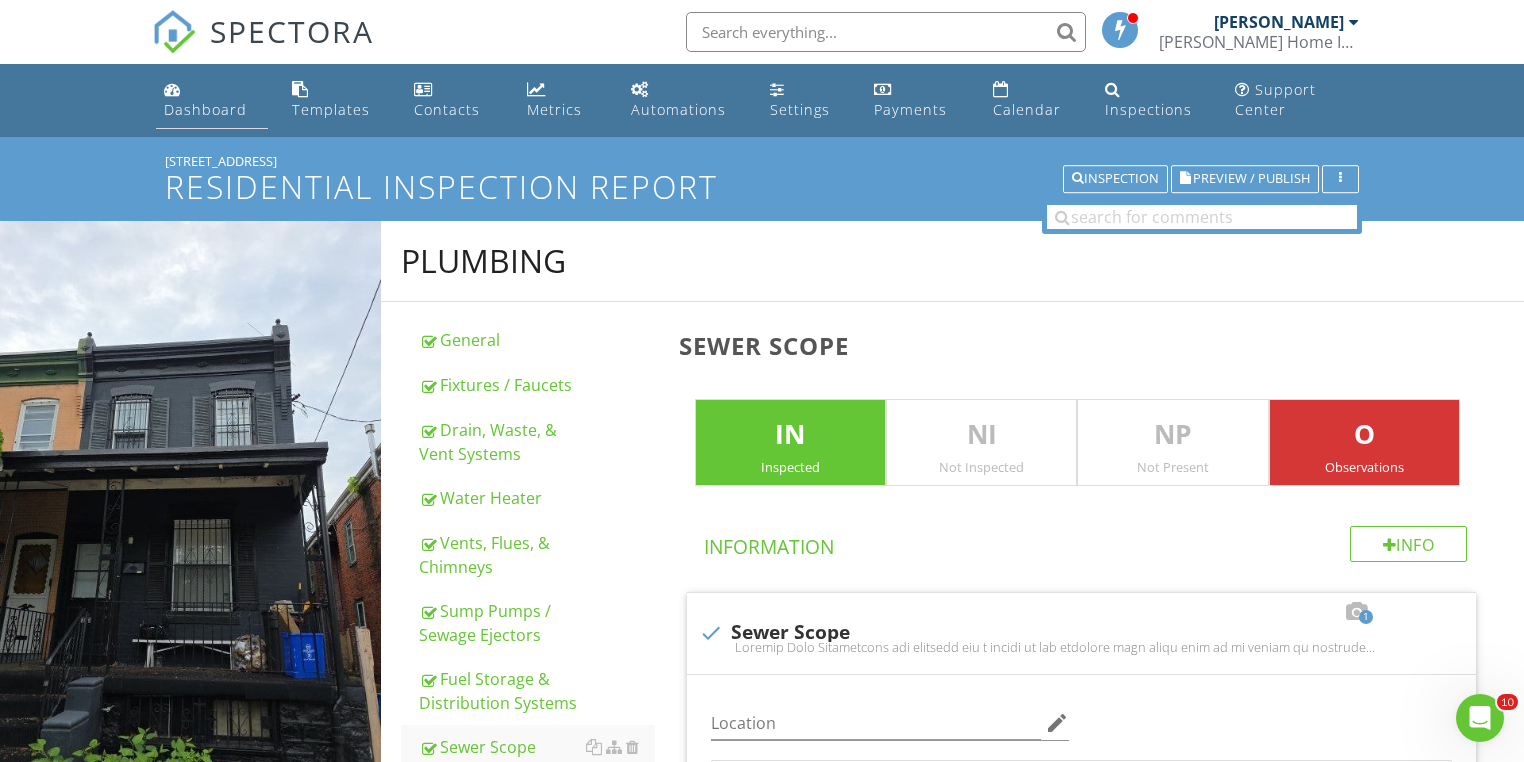 click on "Dashboard" at bounding box center [205, 109] 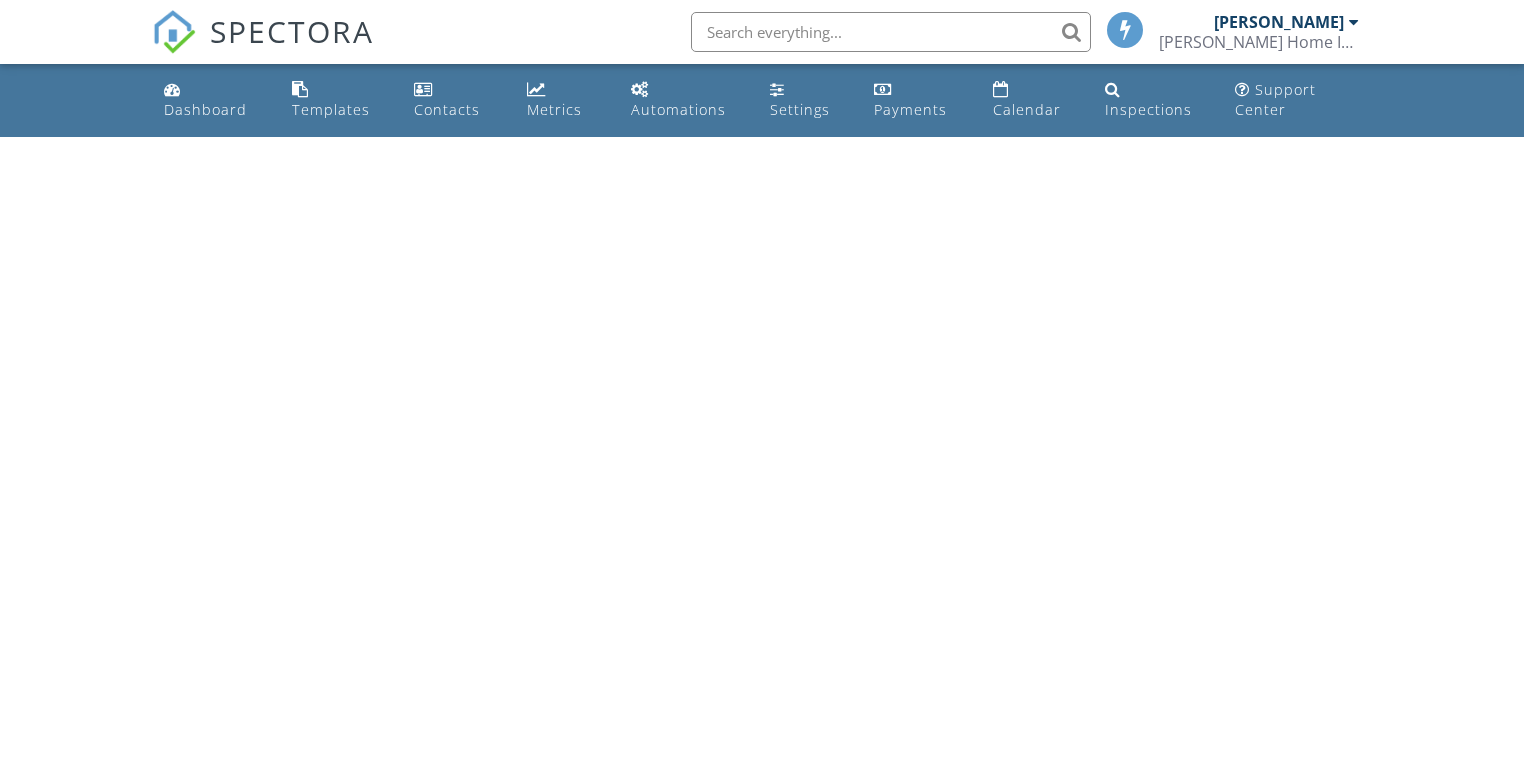 scroll, scrollTop: 0, scrollLeft: 0, axis: both 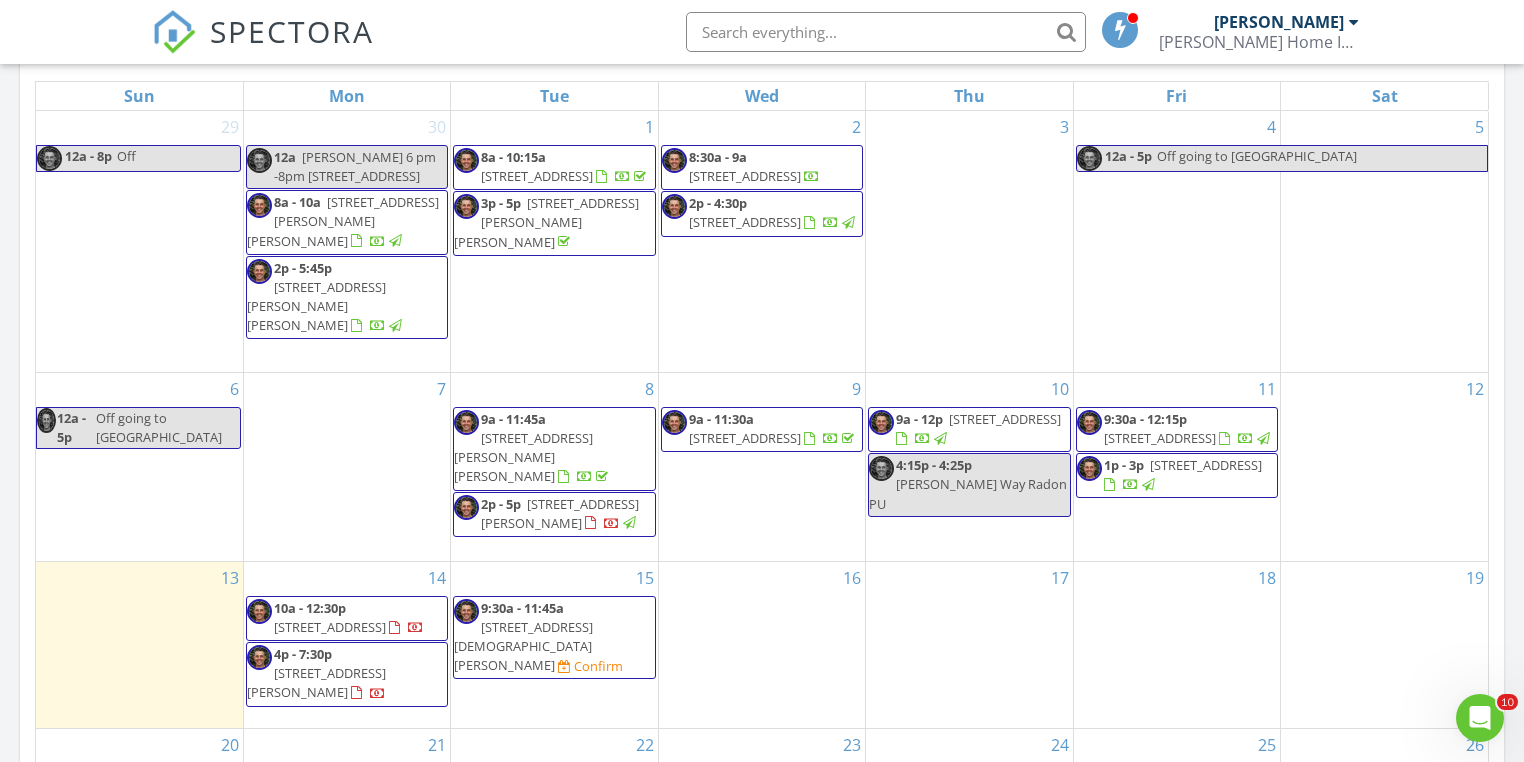click on "711 Avondale Rd, Erdenheim 19038" at bounding box center (330, 627) 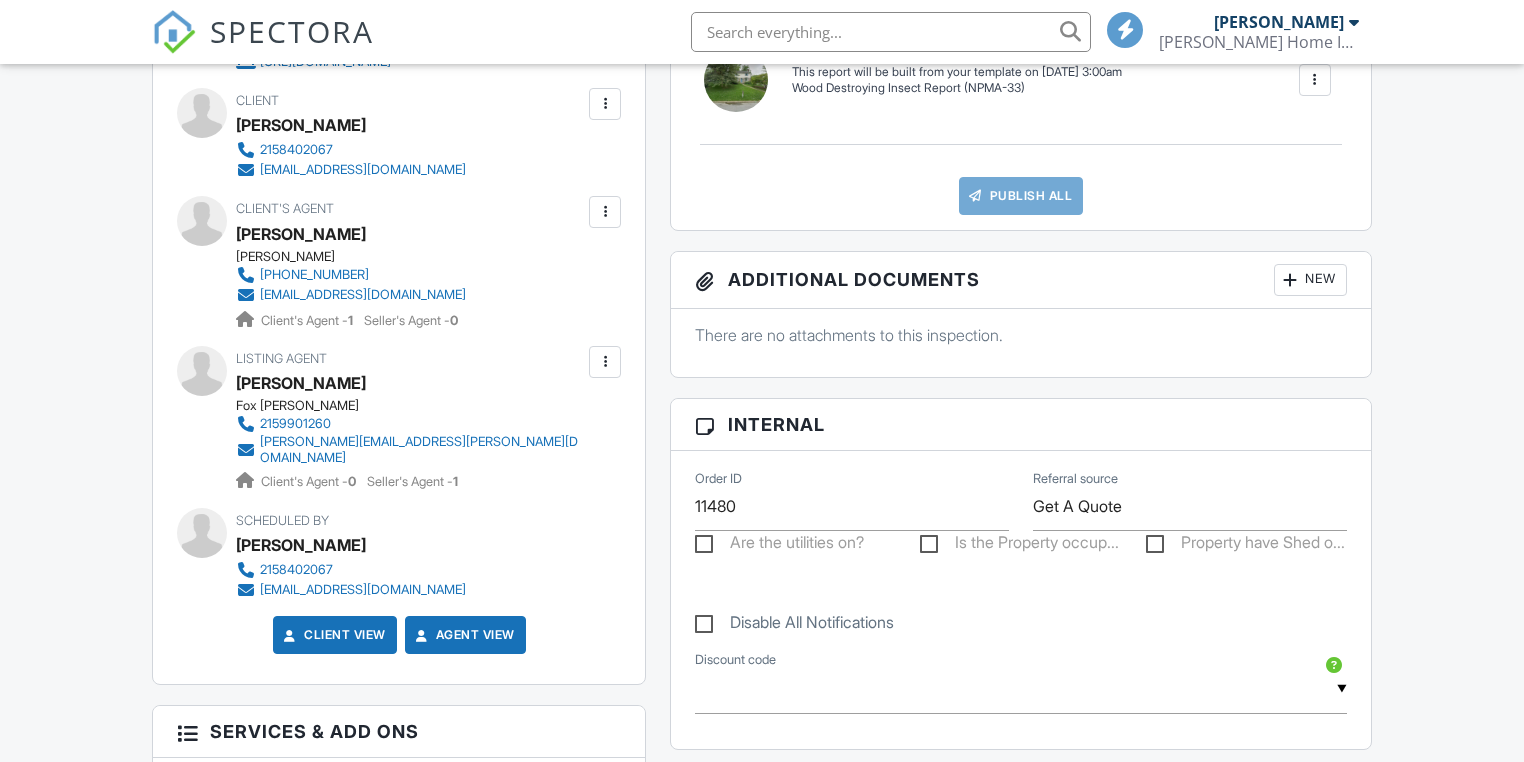 scroll, scrollTop: 720, scrollLeft: 0, axis: vertical 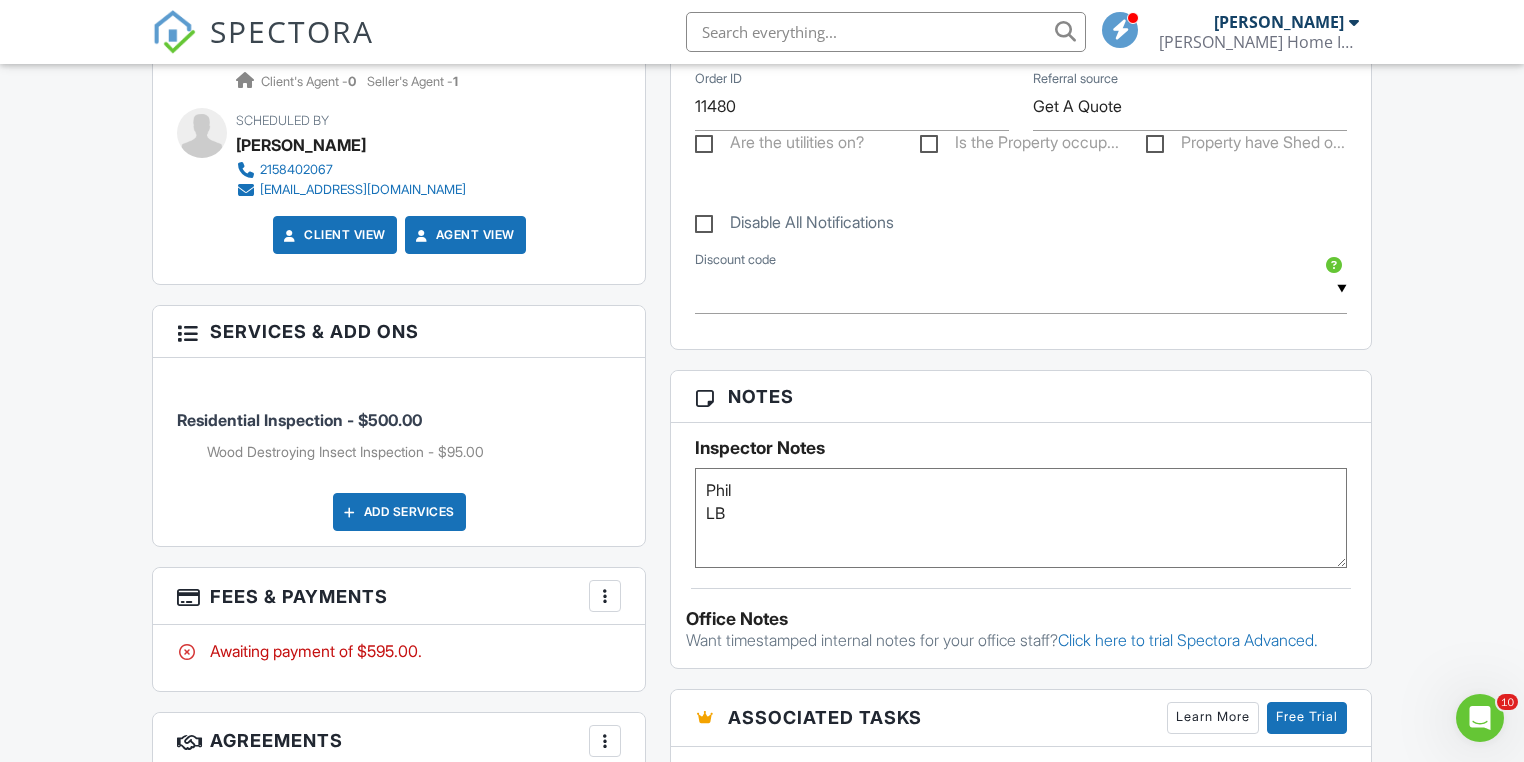 paste on "7357" 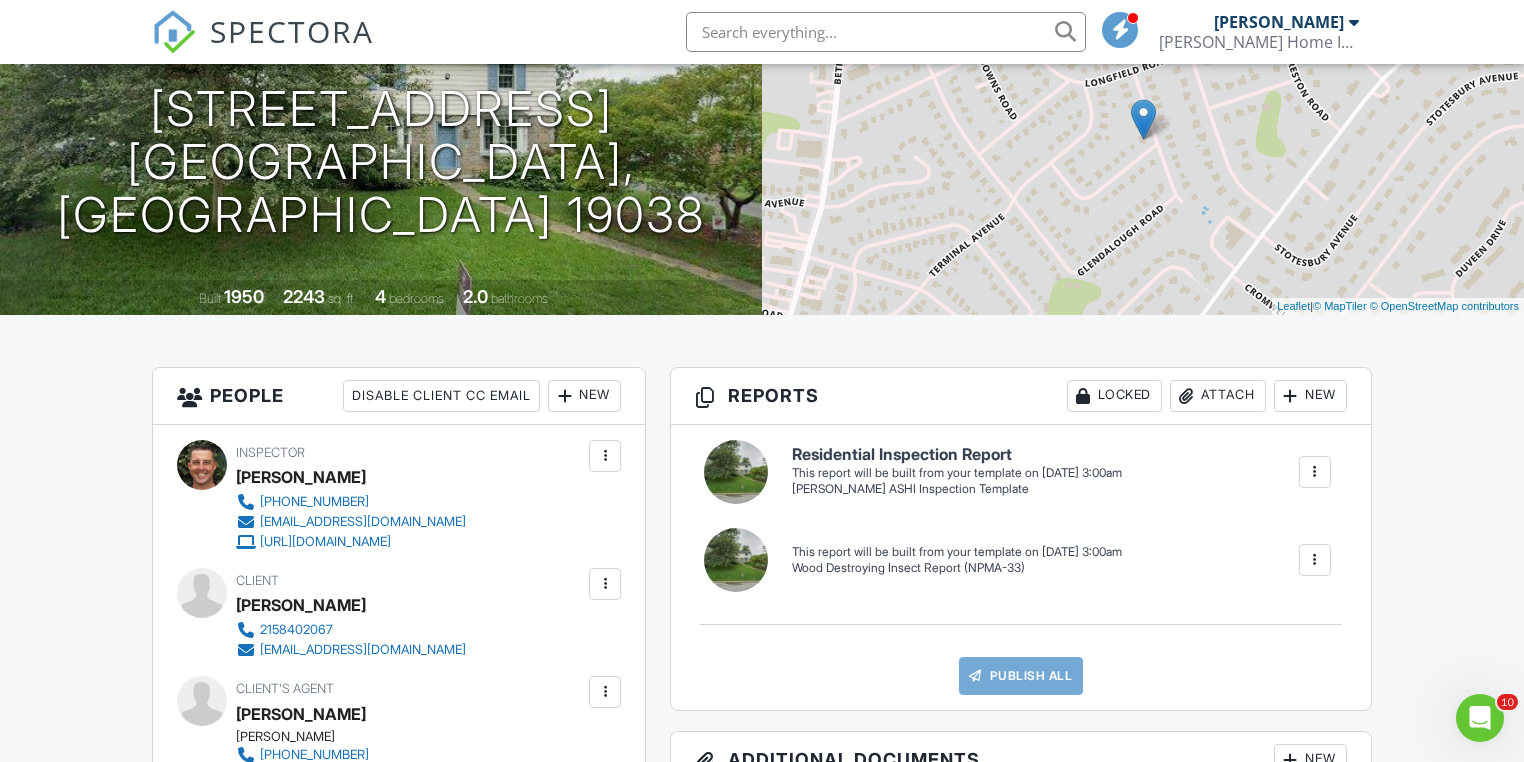 scroll, scrollTop: 0, scrollLeft: 0, axis: both 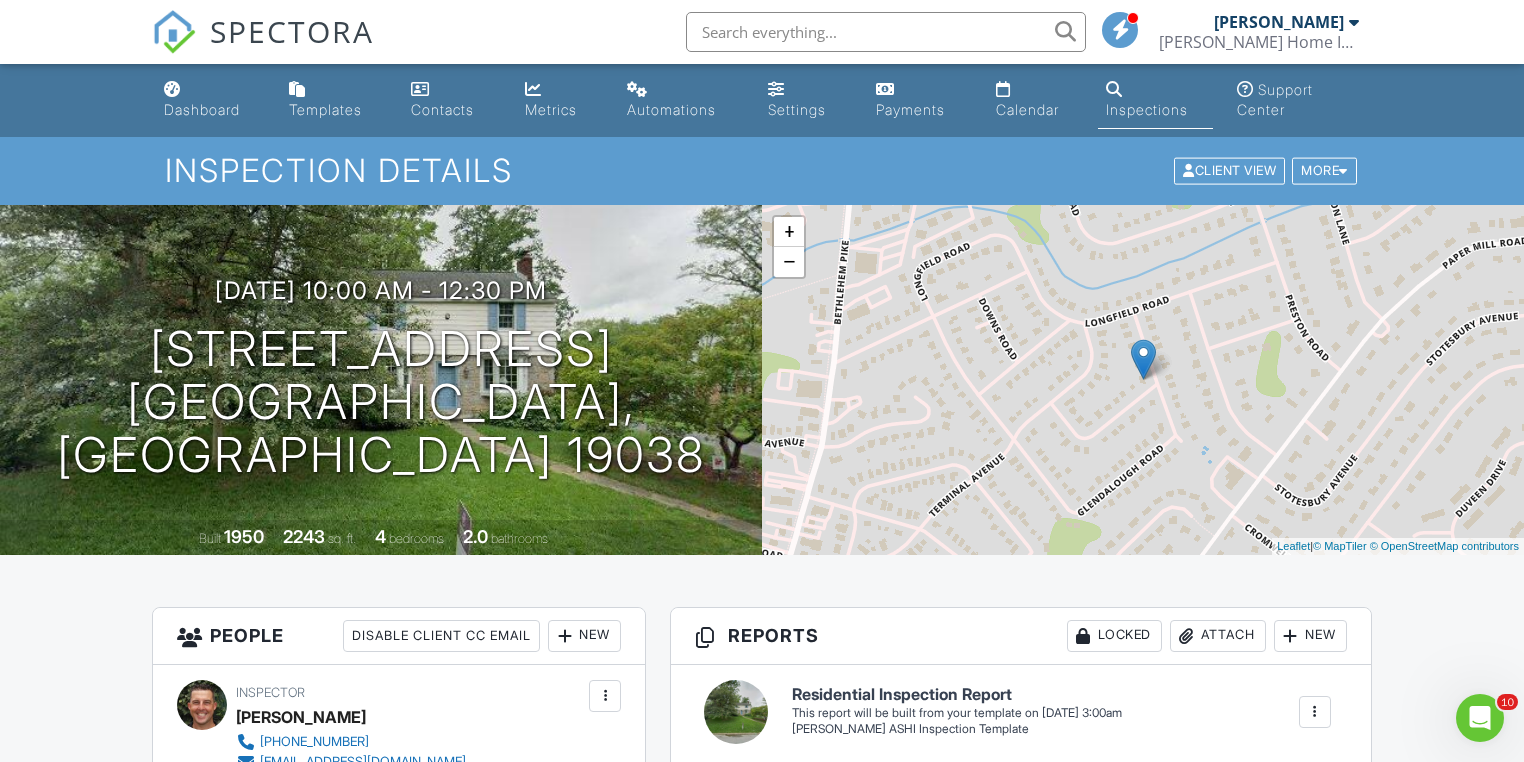 type on "Phil
LB 7357" 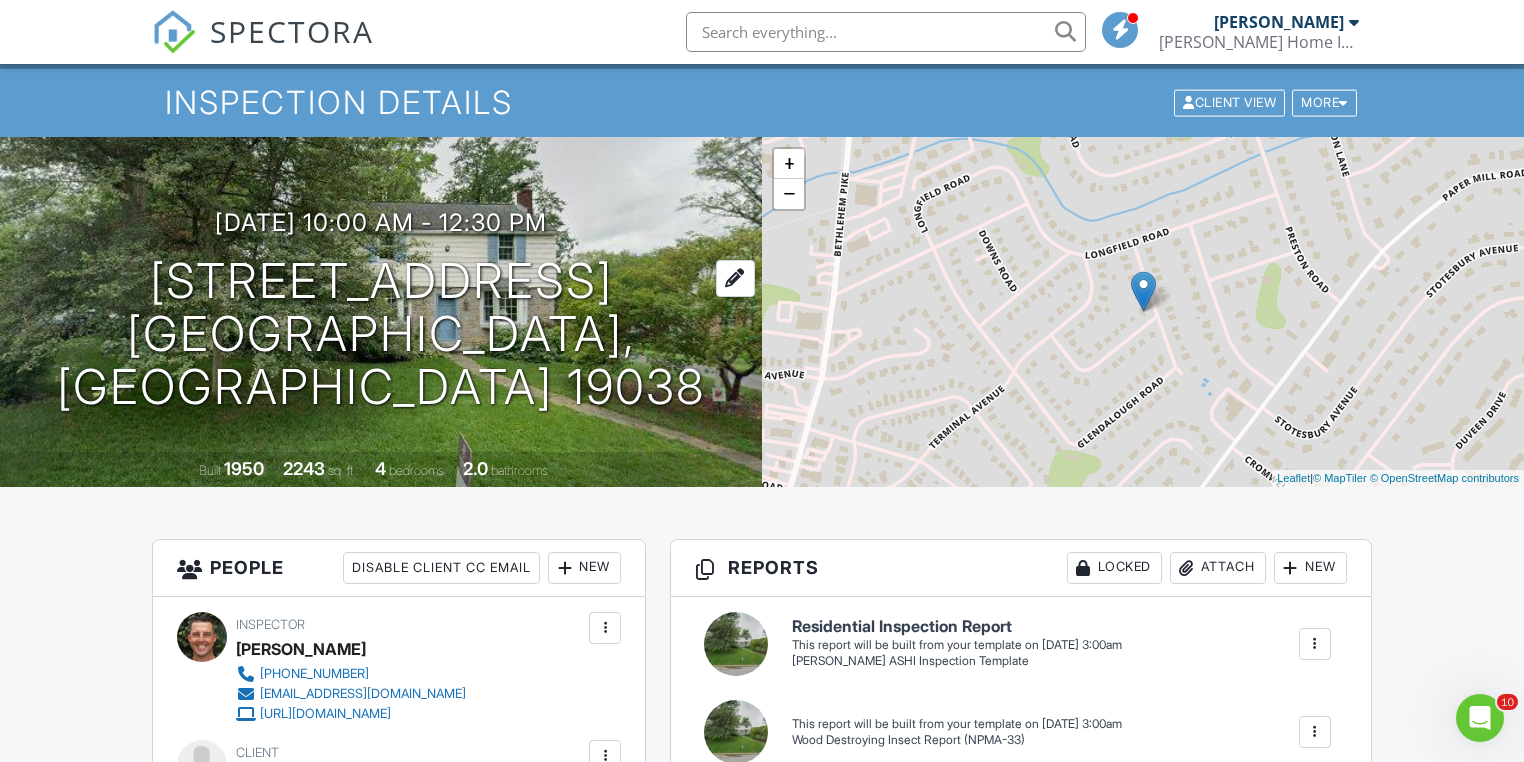 scroll, scrollTop: 0, scrollLeft: 0, axis: both 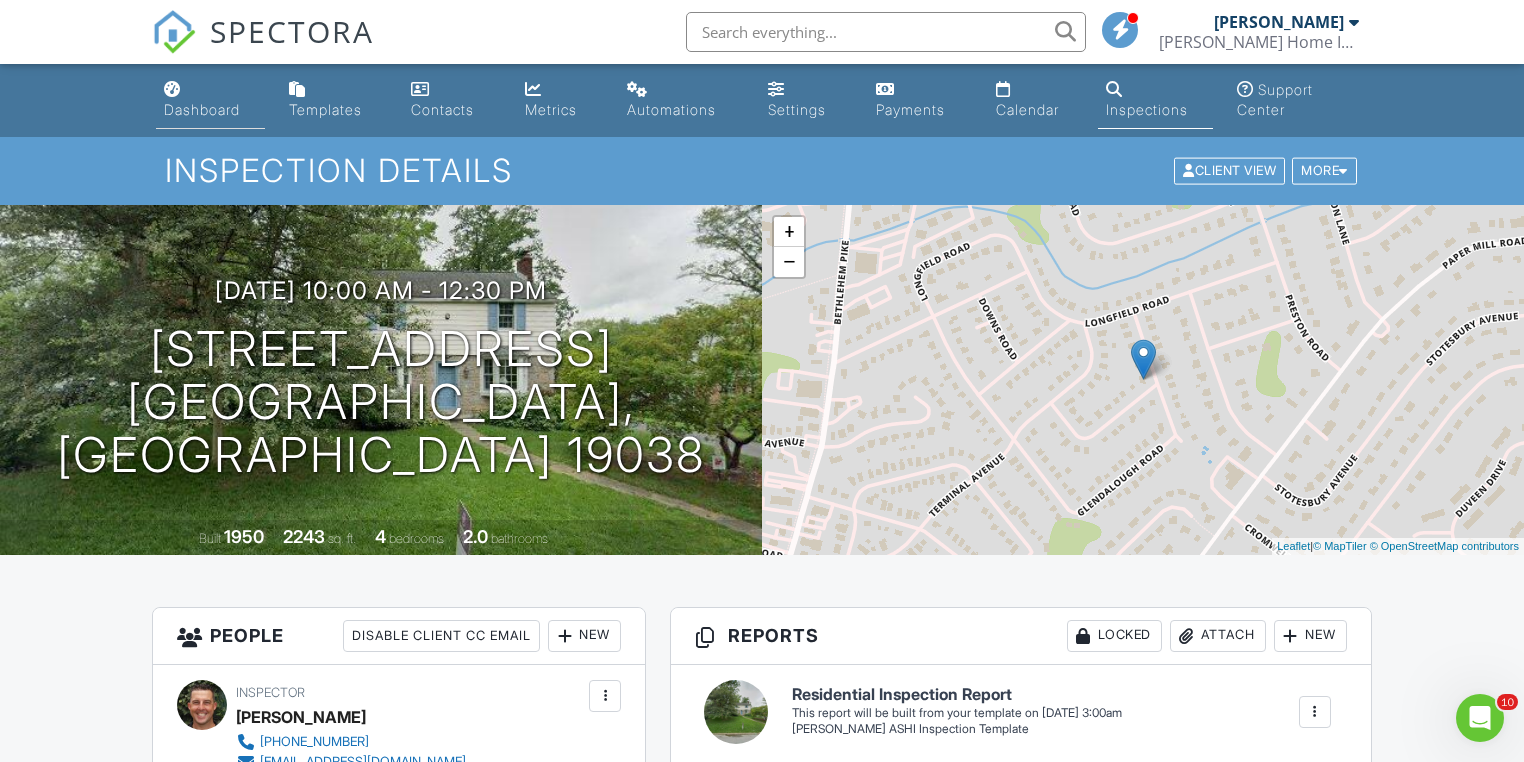 click on "Dashboard" at bounding box center [202, 109] 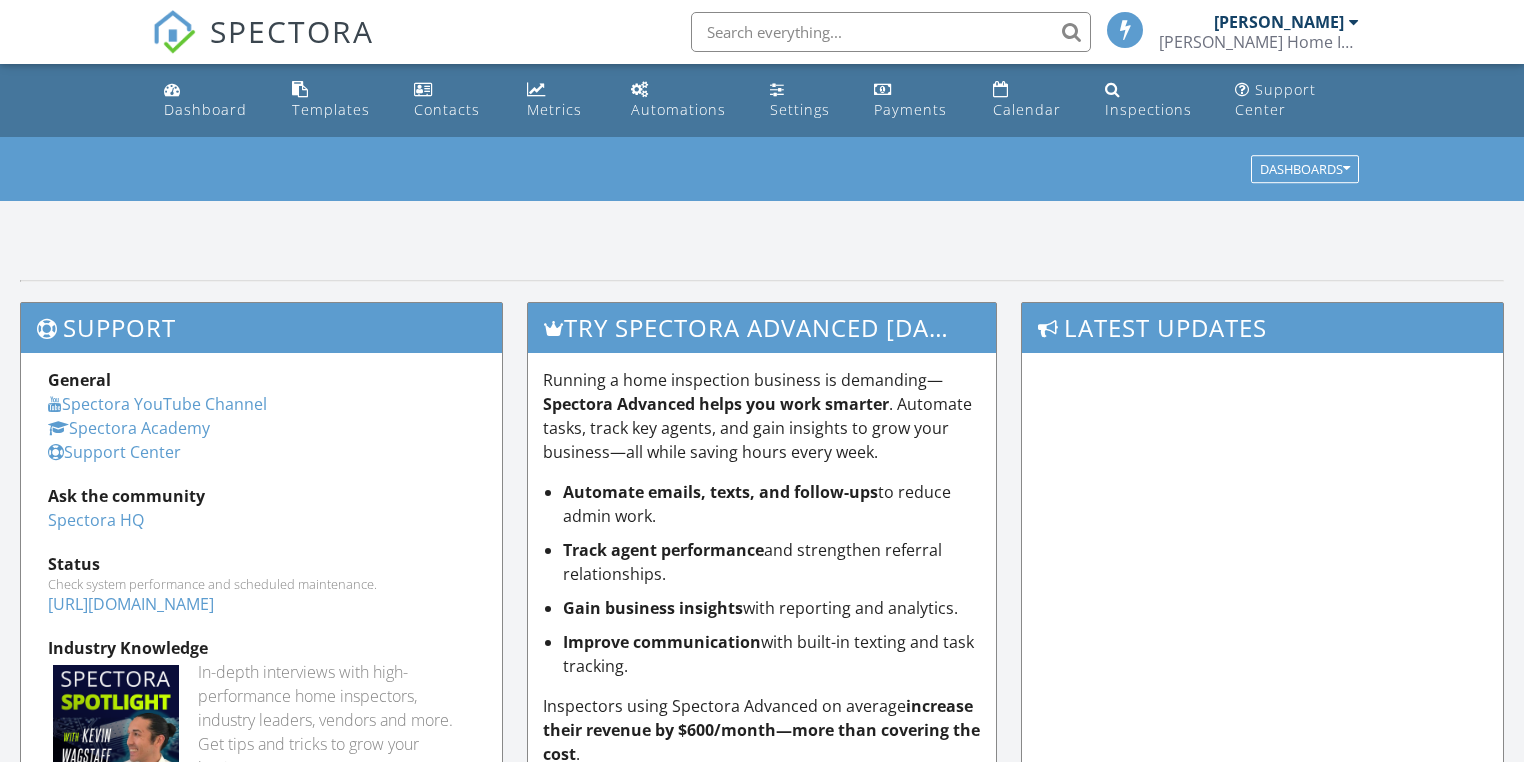 scroll, scrollTop: 0, scrollLeft: 0, axis: both 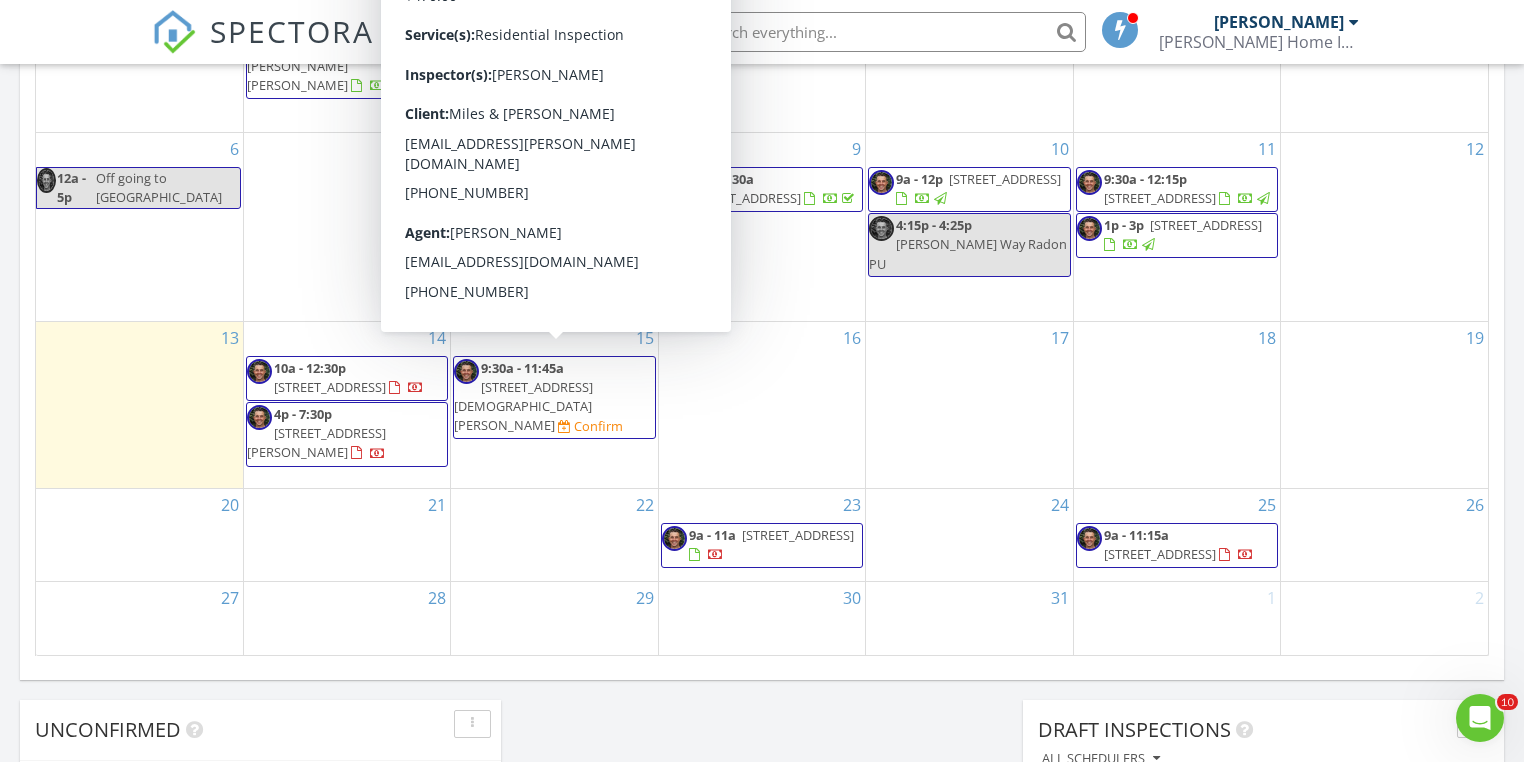 click on "9:30a - 11:45a" at bounding box center (522, 368) 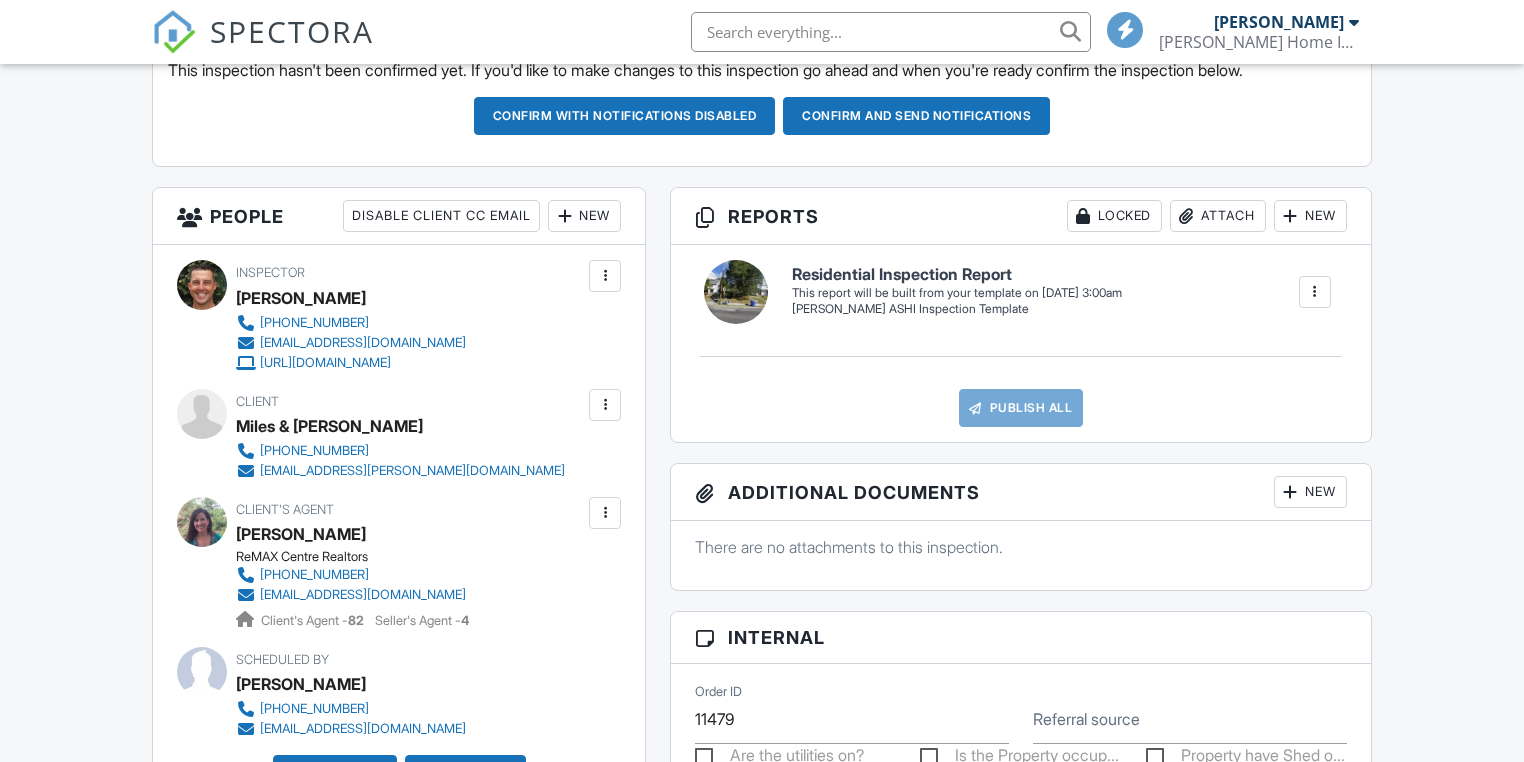 scroll, scrollTop: 0, scrollLeft: 0, axis: both 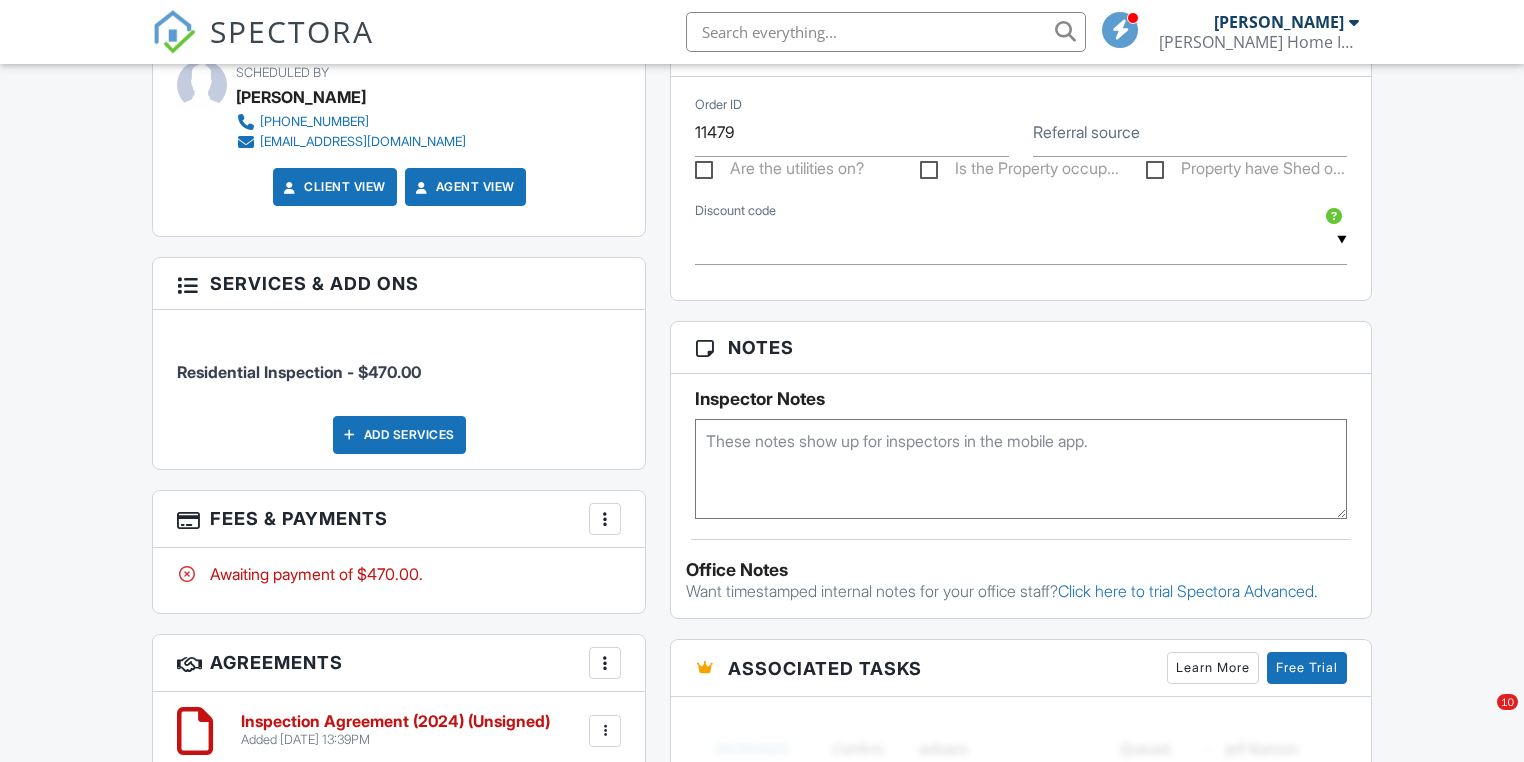 paste on "Combination
2014
Green Back Door" 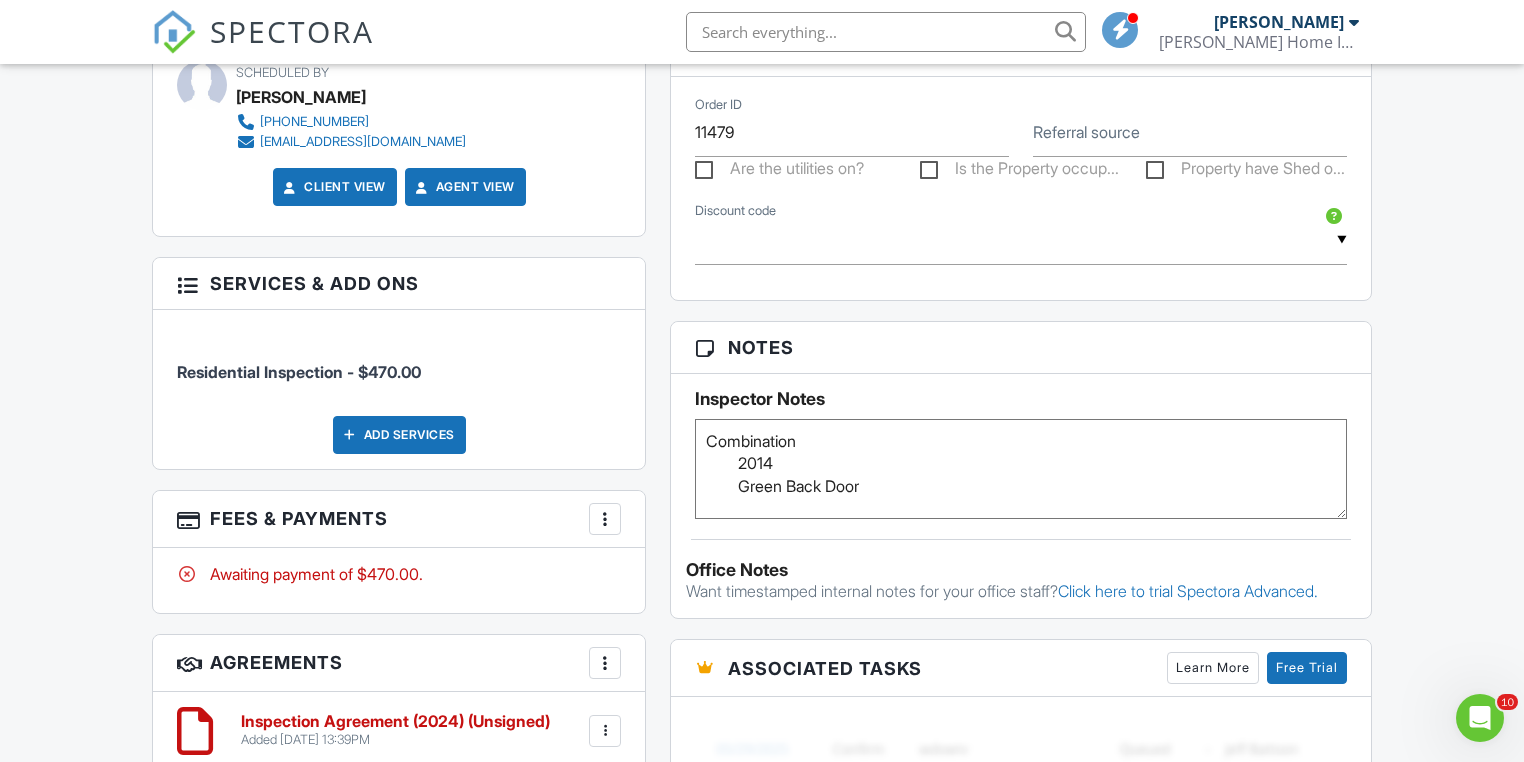 scroll, scrollTop: 0, scrollLeft: 0, axis: both 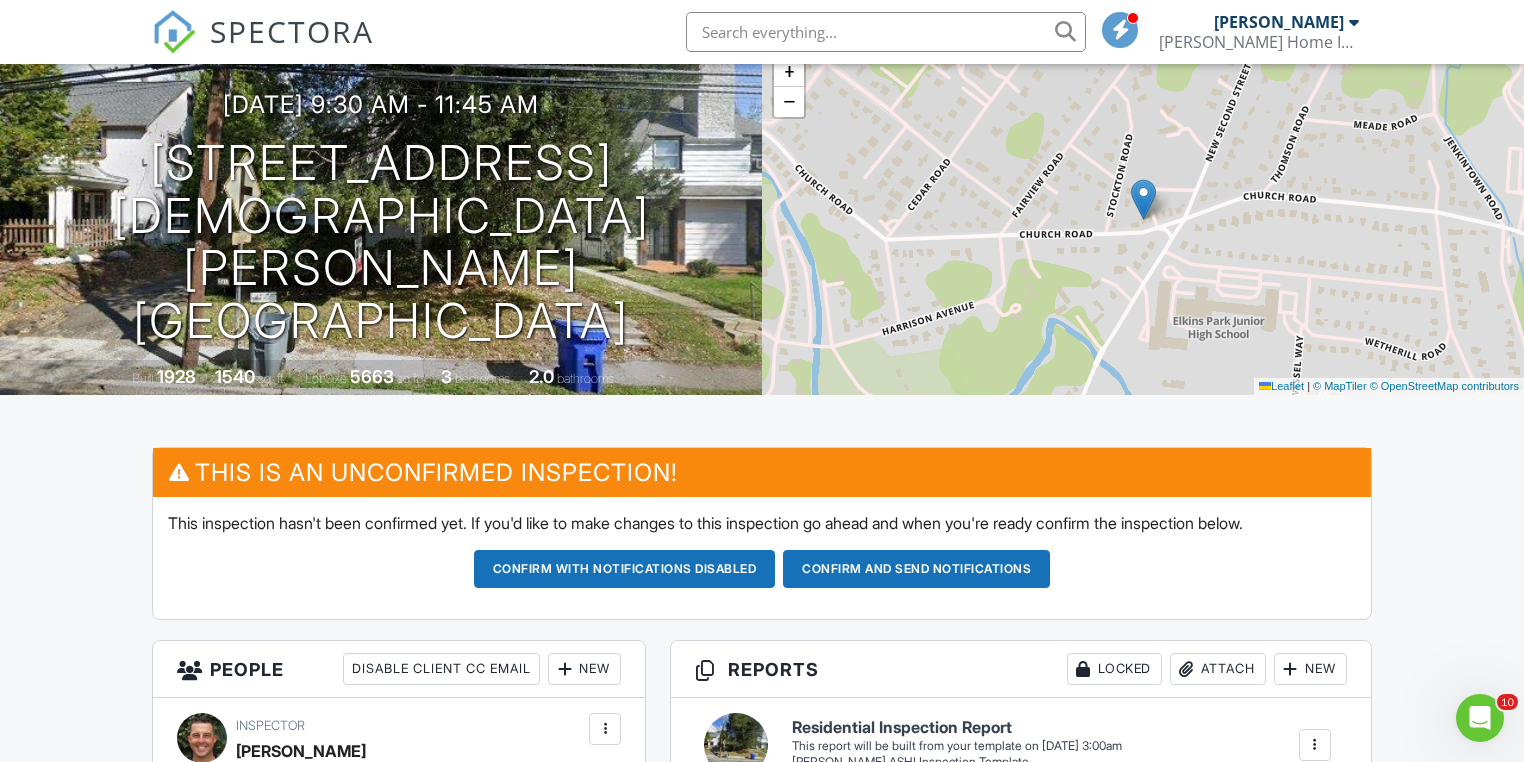 type on "Combination
2014
Green Back Door" 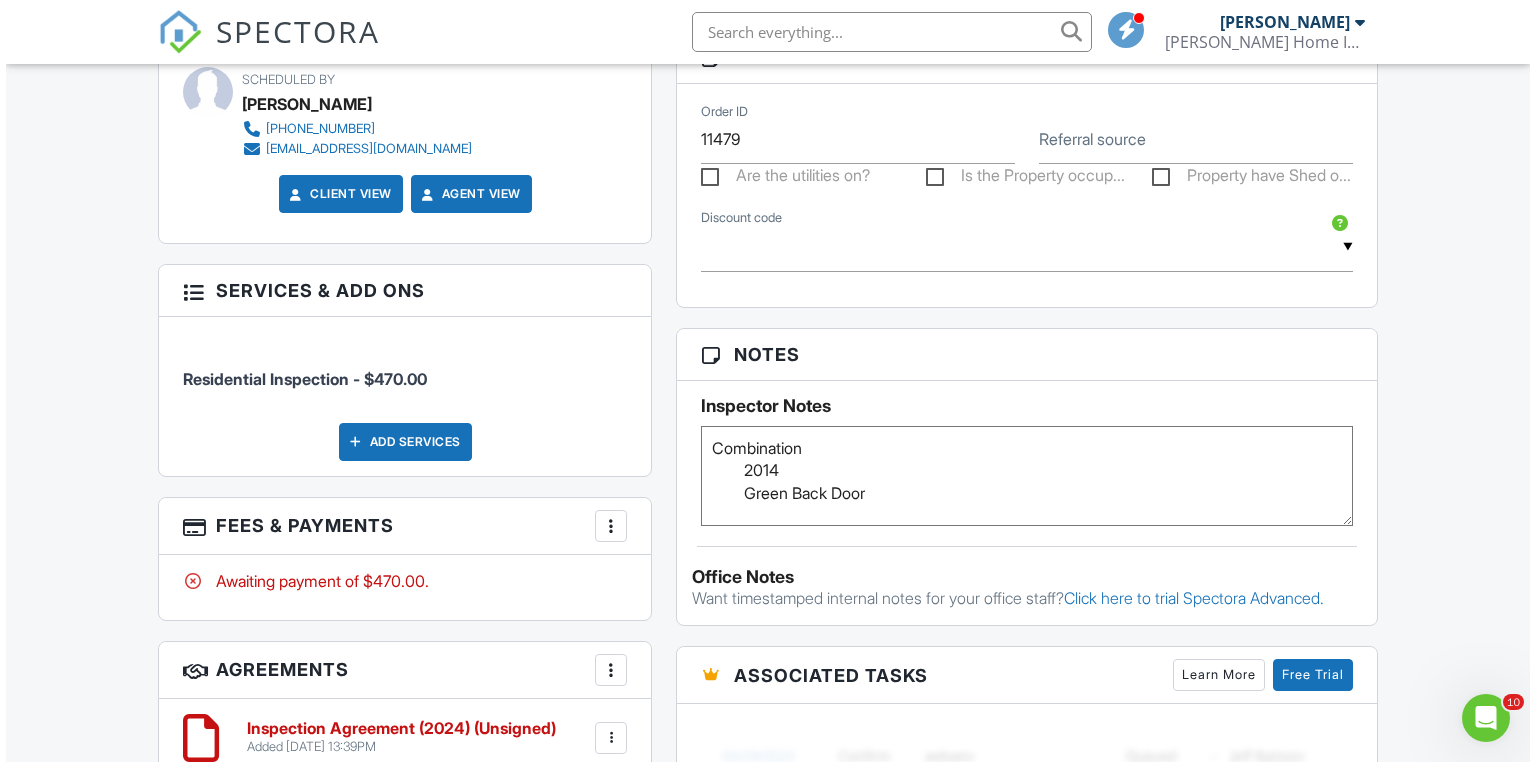 scroll, scrollTop: 1200, scrollLeft: 0, axis: vertical 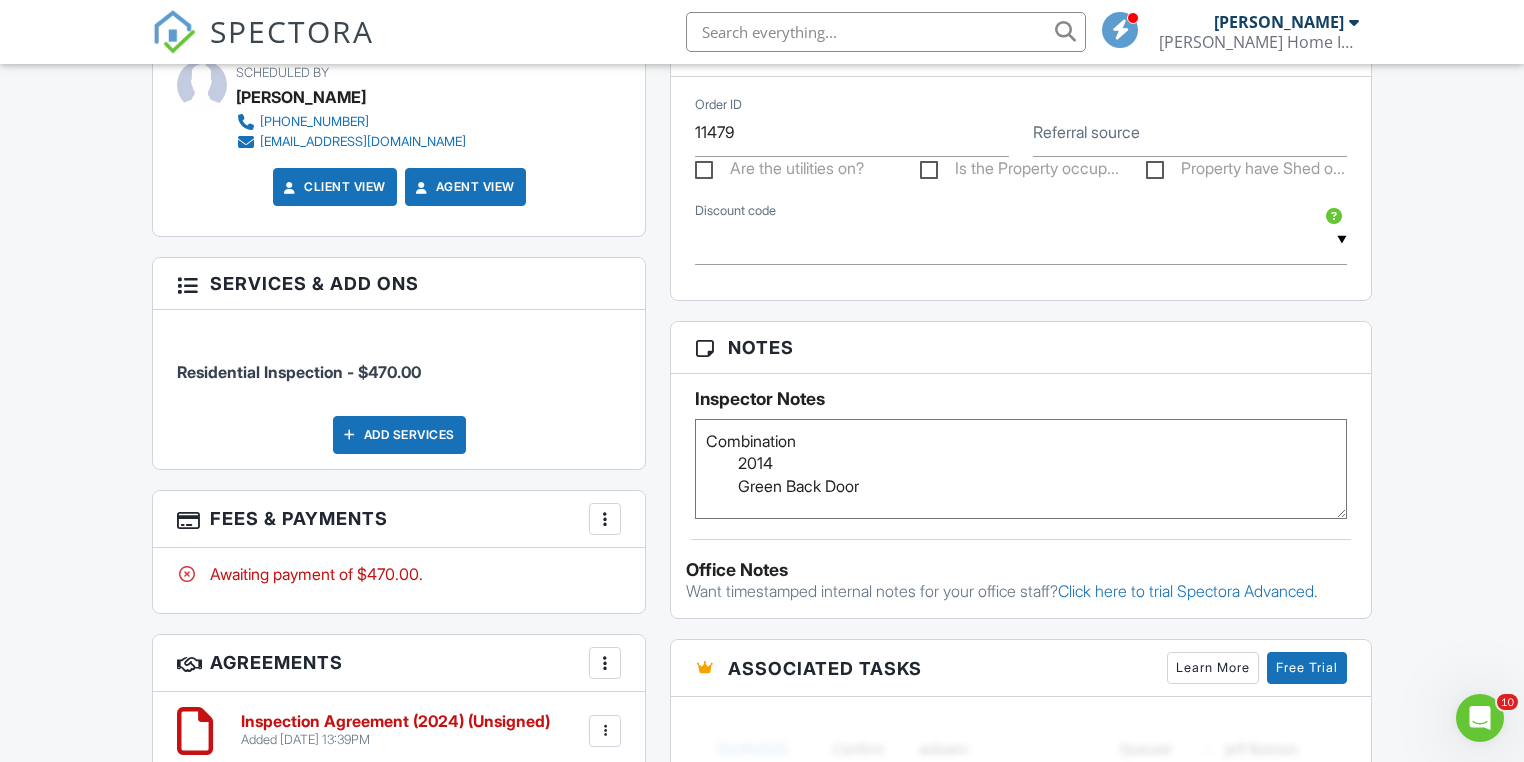 click on "Add Services" at bounding box center (399, 435) 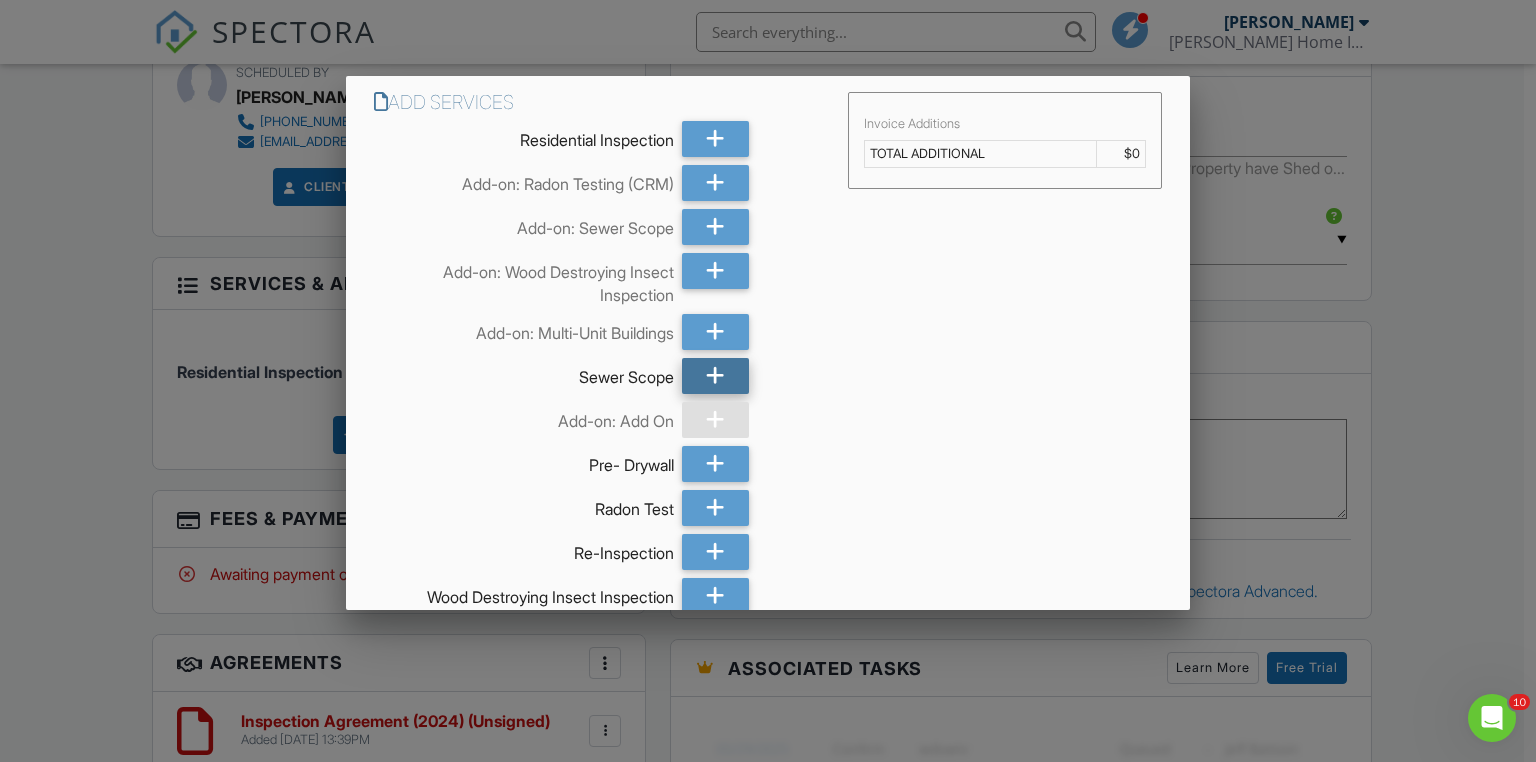 click at bounding box center [715, 376] 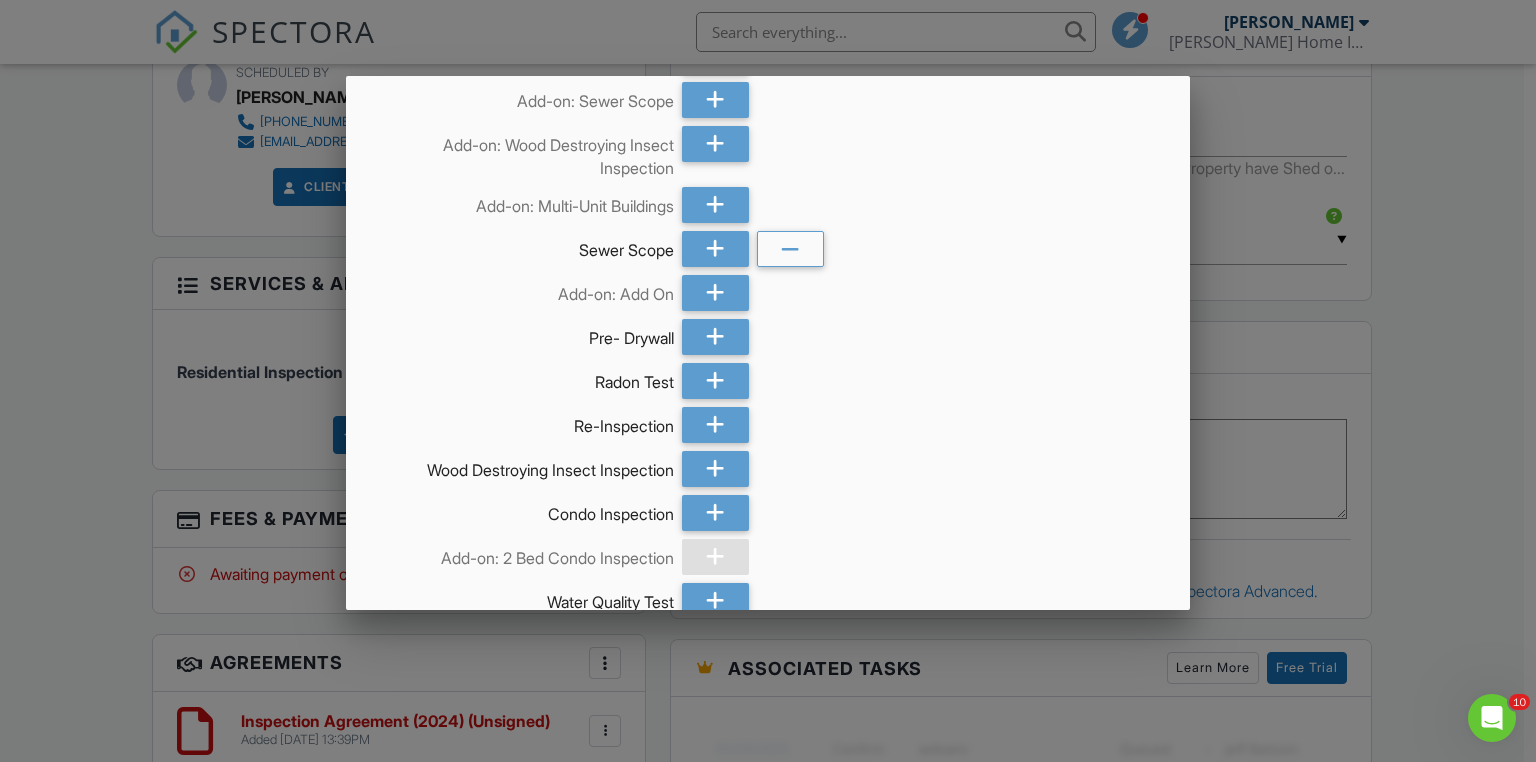 scroll, scrollTop: 279, scrollLeft: 0, axis: vertical 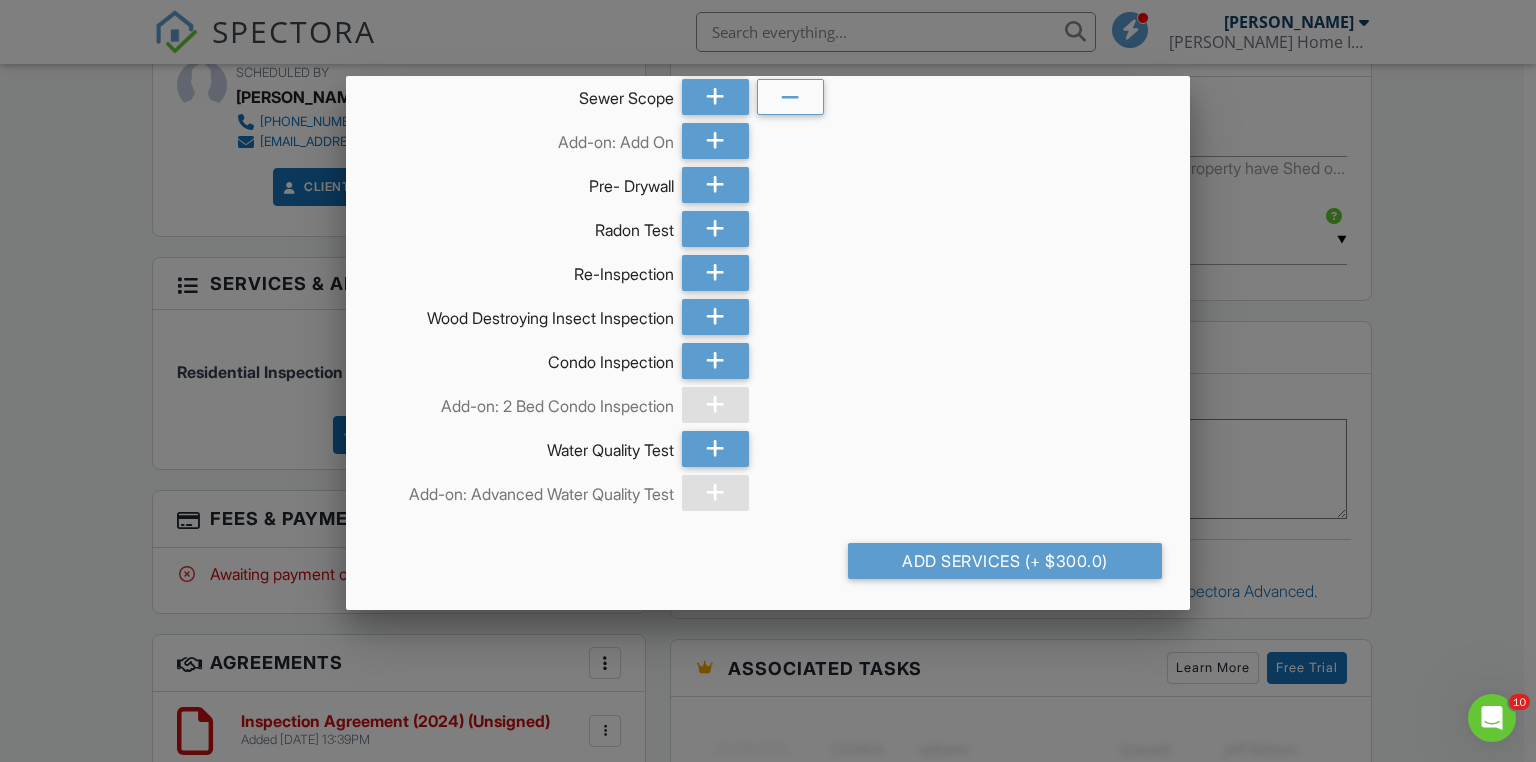 click on "Add Services
(+ $300.0)" at bounding box center (1005, 561) 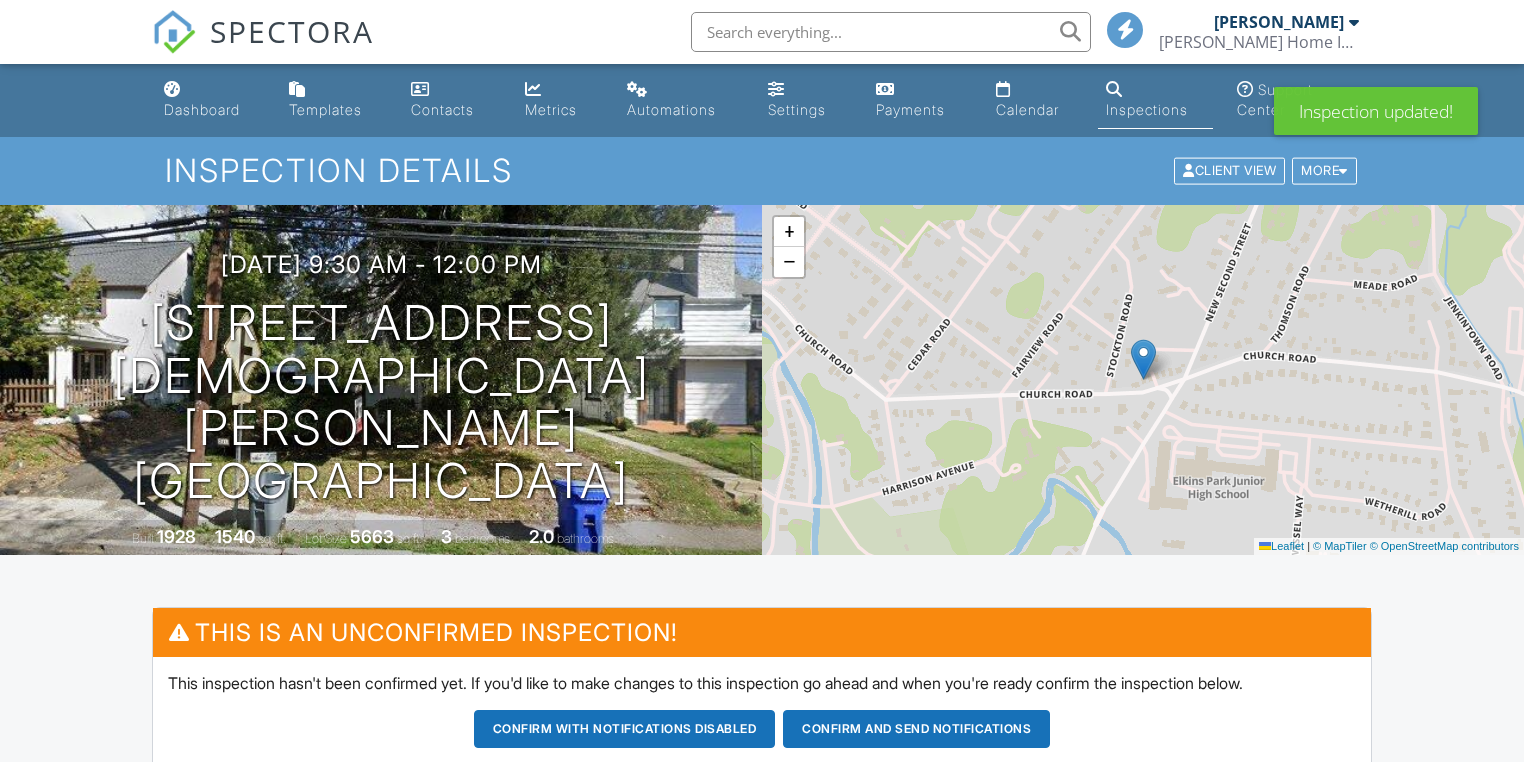 scroll, scrollTop: 0, scrollLeft: 0, axis: both 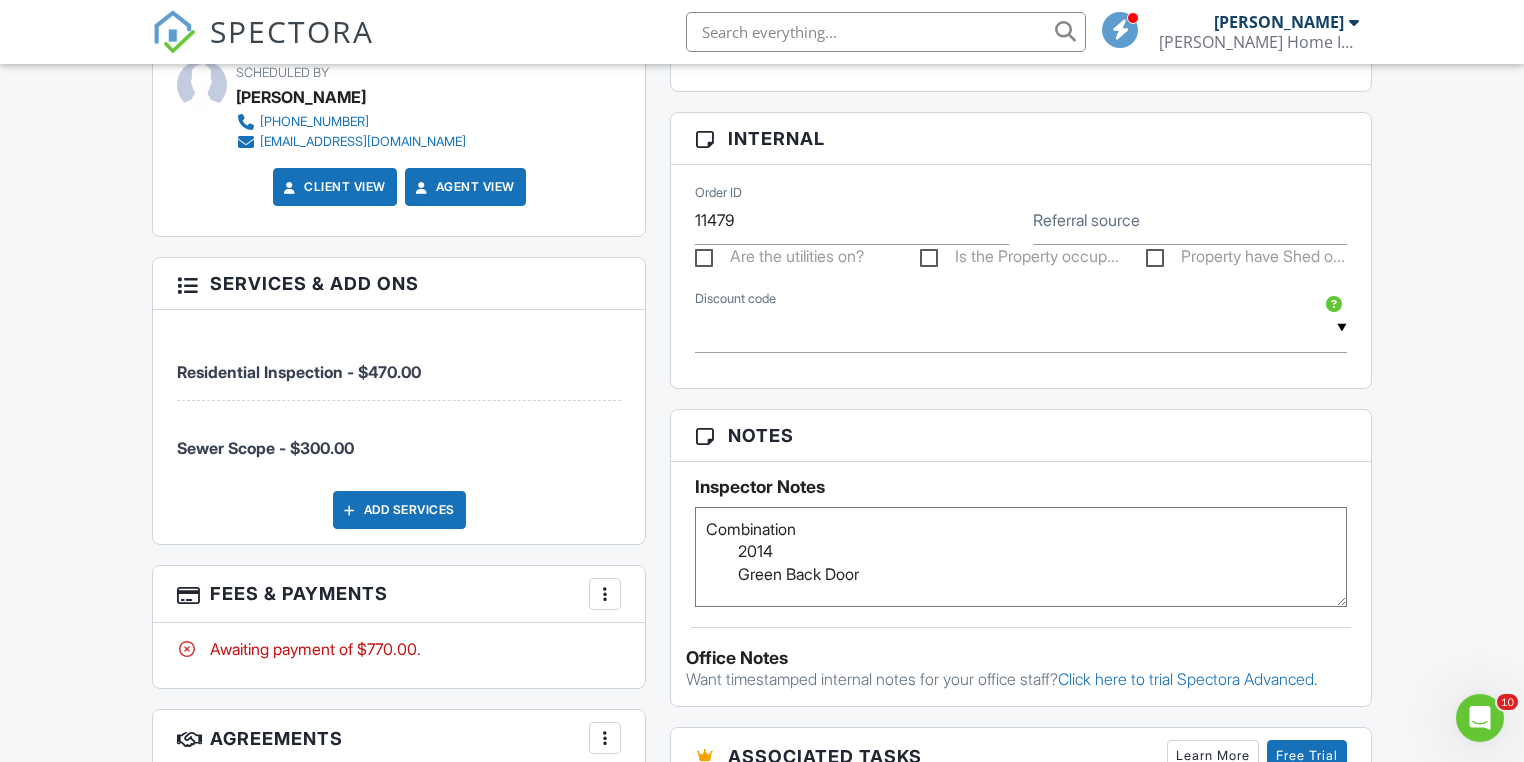 click on "Add Services" at bounding box center (399, 510) 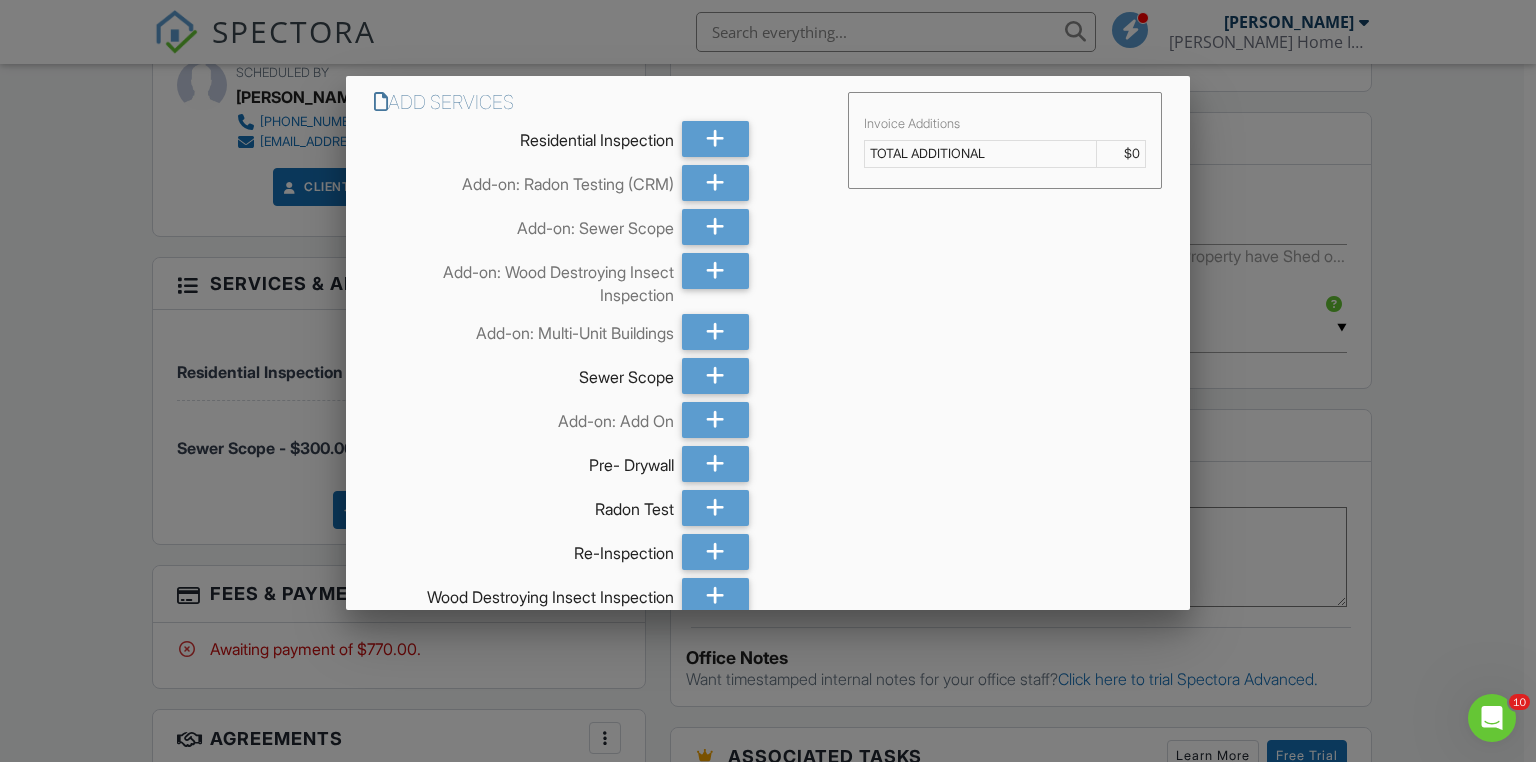 drag, startPoint x: 1489, startPoint y: 509, endPoint x: 1504, endPoint y: 502, distance: 16.552946 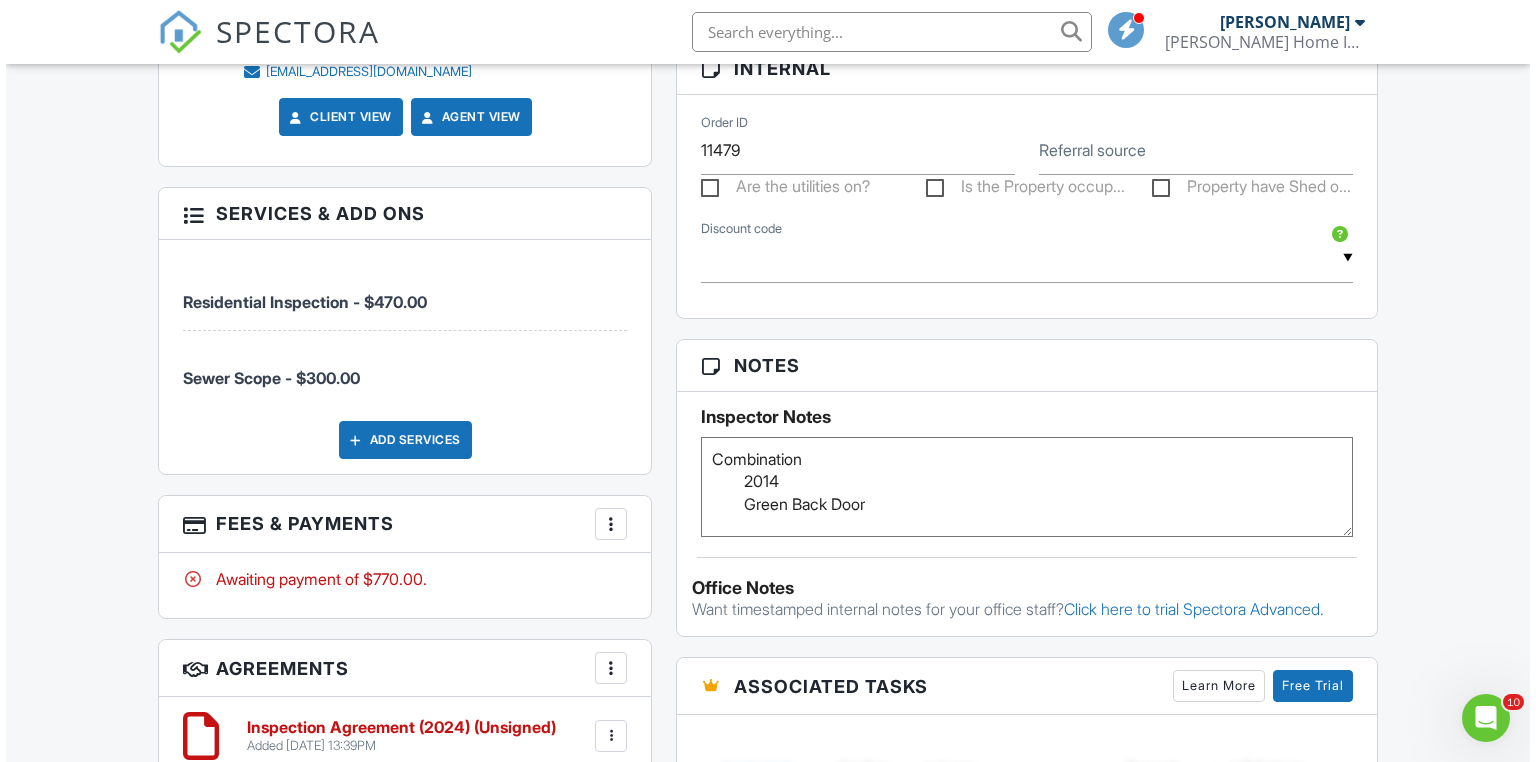 scroll, scrollTop: 1360, scrollLeft: 0, axis: vertical 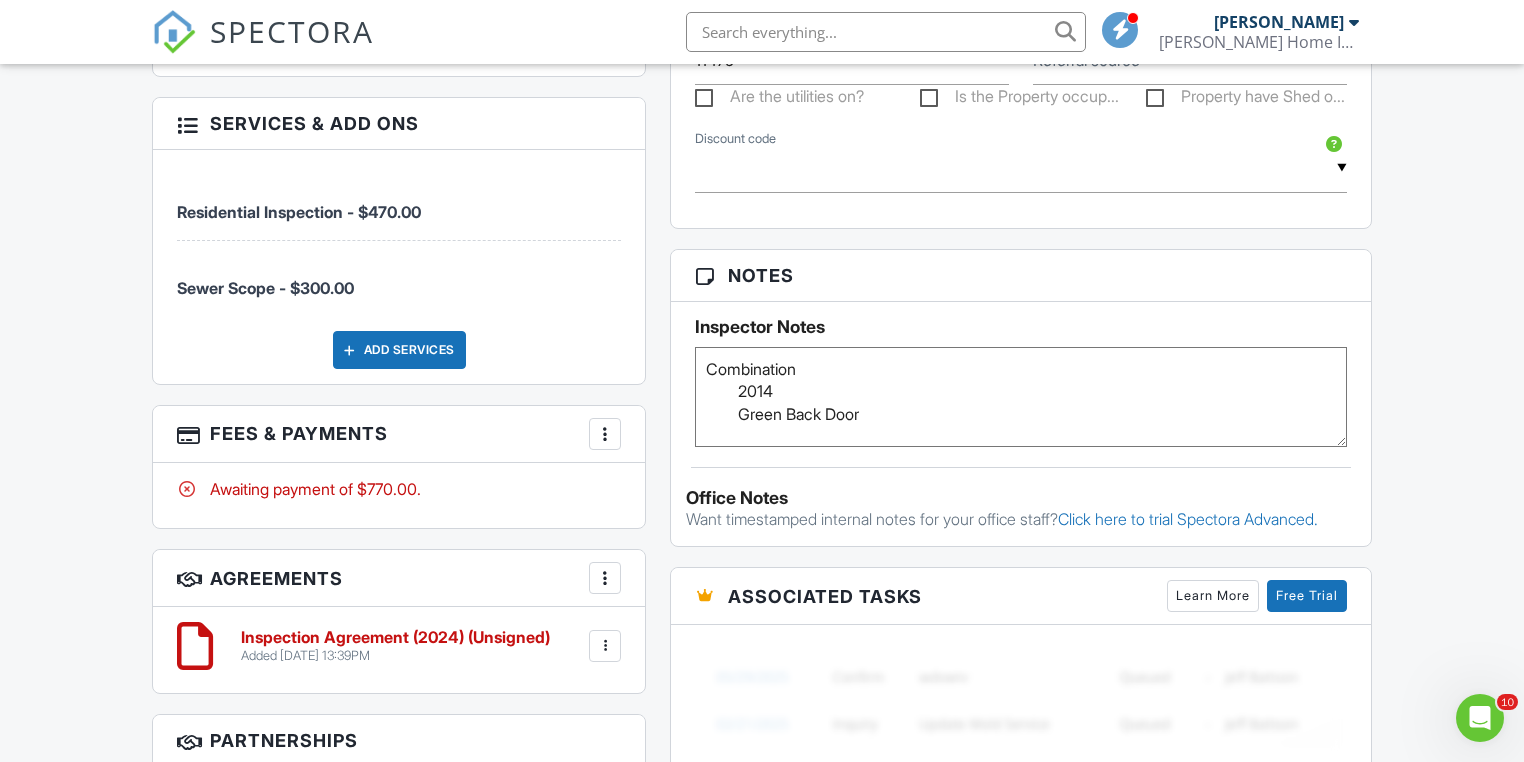click at bounding box center (605, 434) 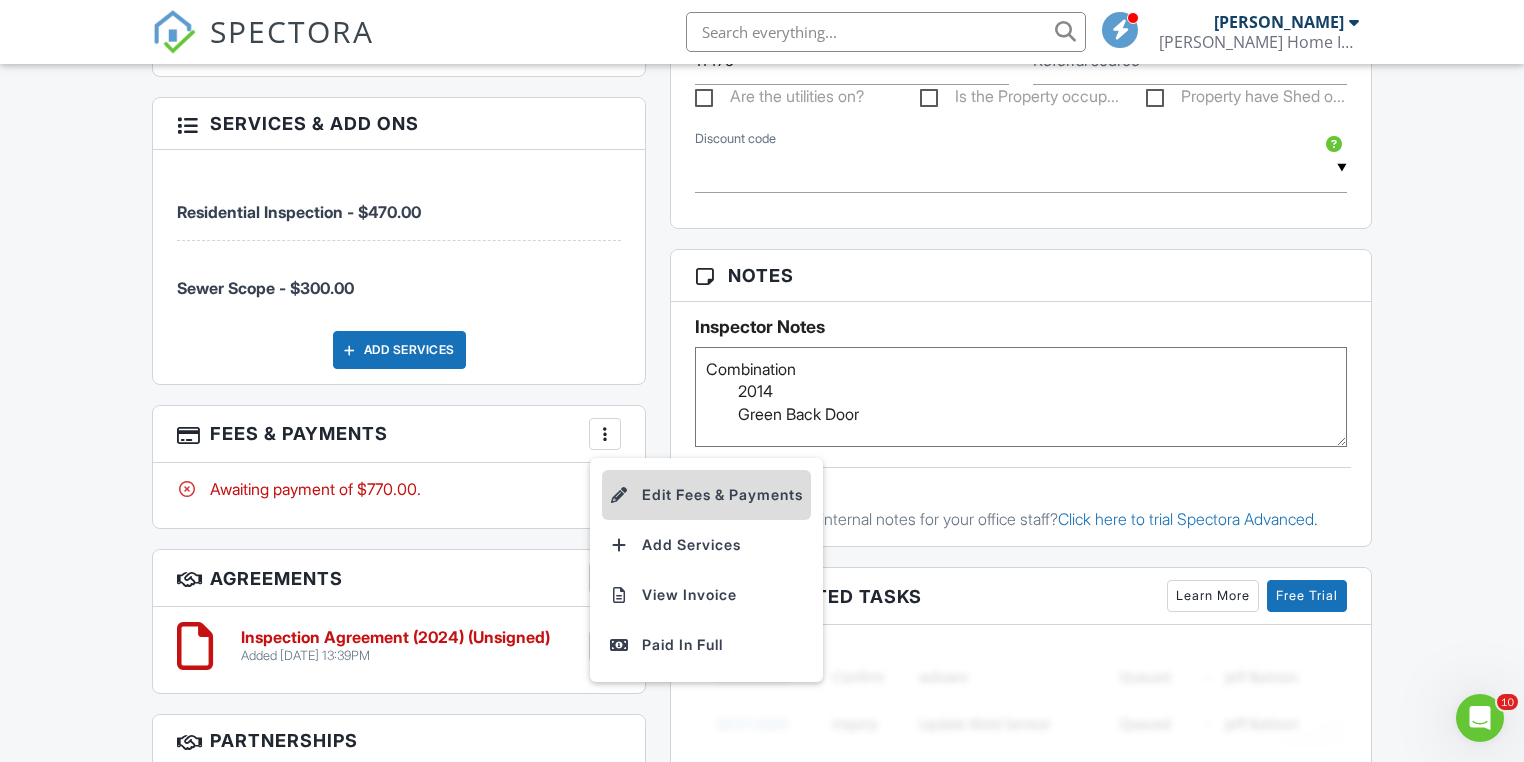 click on "Edit Fees & Payments" at bounding box center (706, 495) 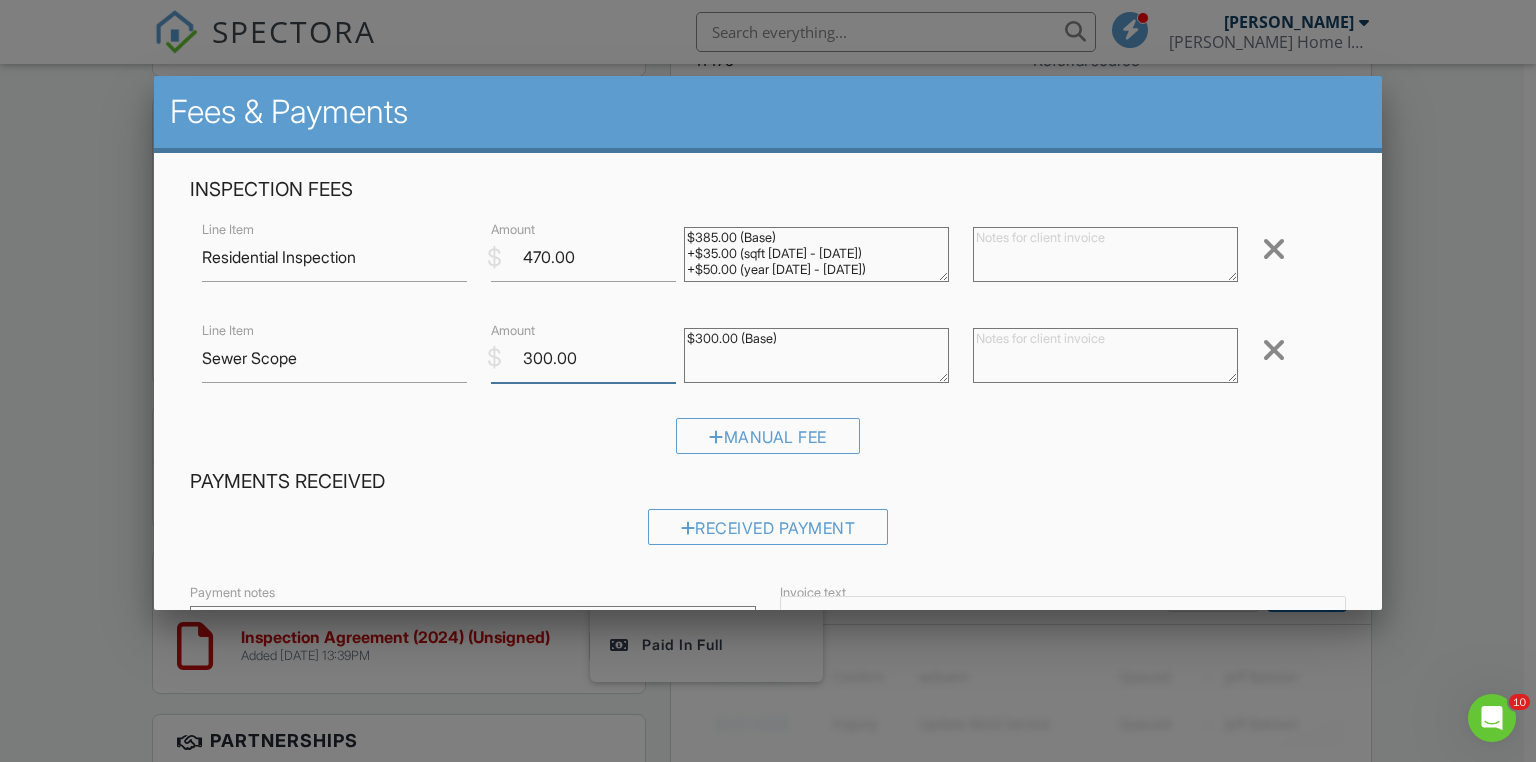 click on "300.00" at bounding box center [583, 358] 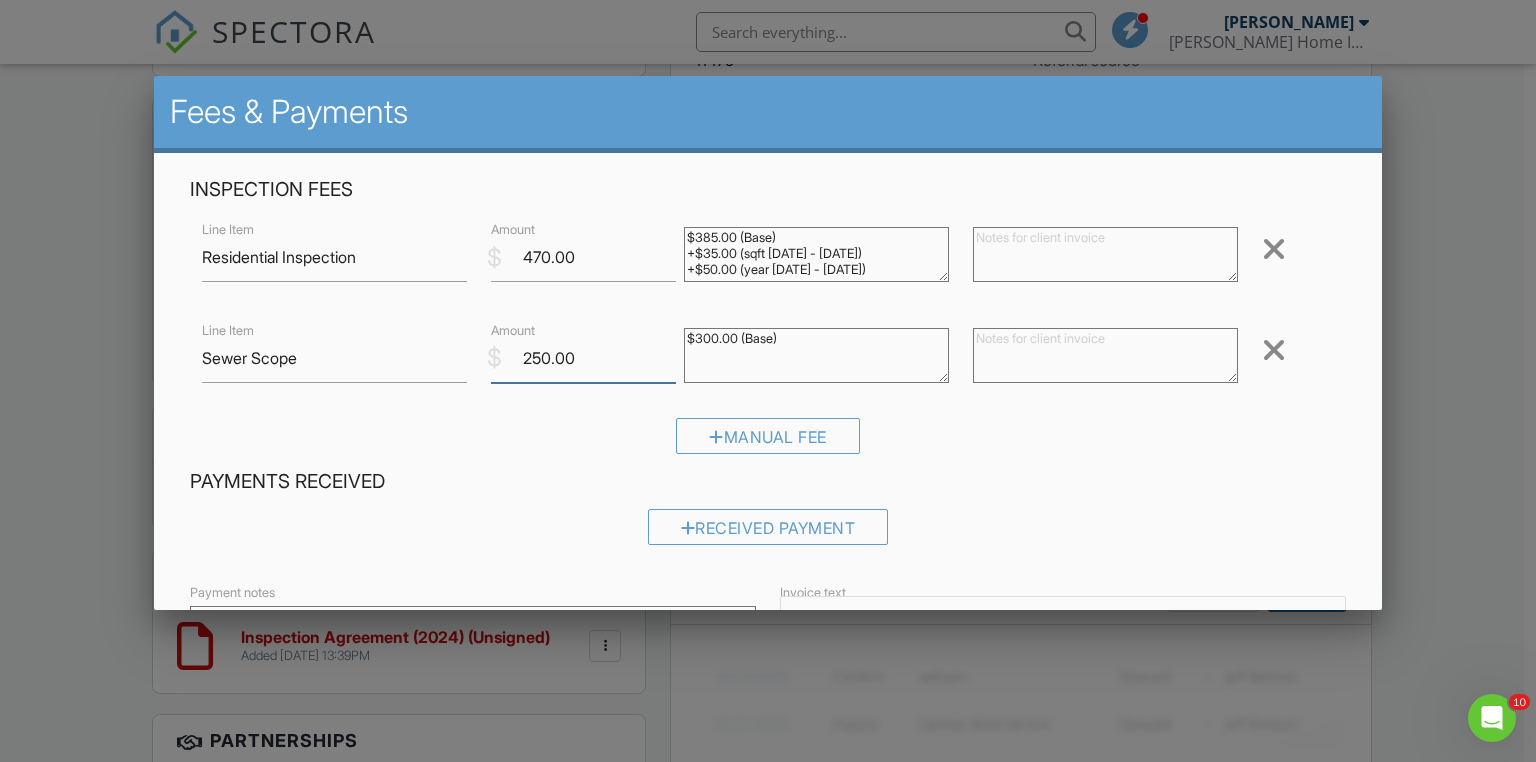 type on "250.00" 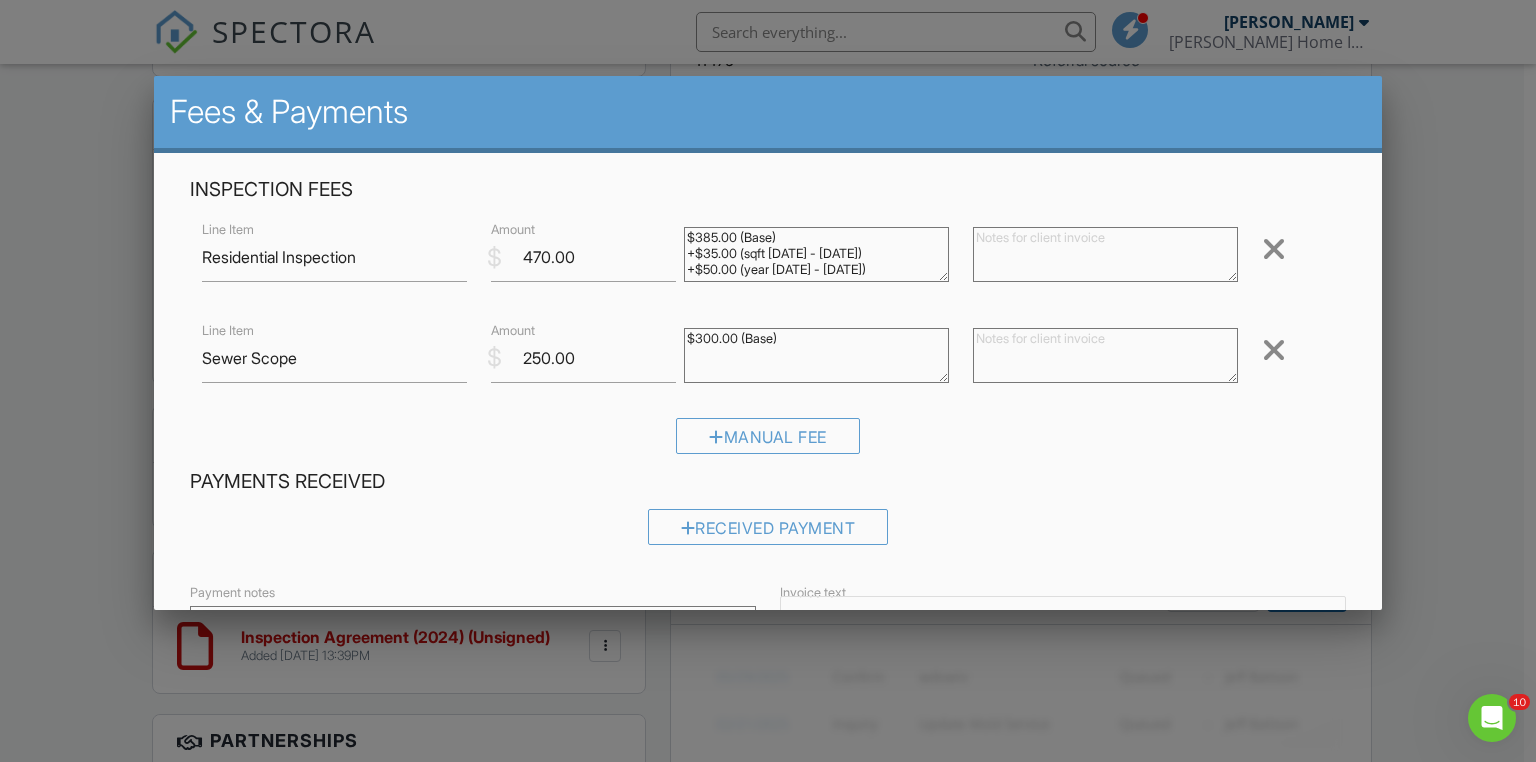 click on "$300.00 (Base)" at bounding box center (816, 355) 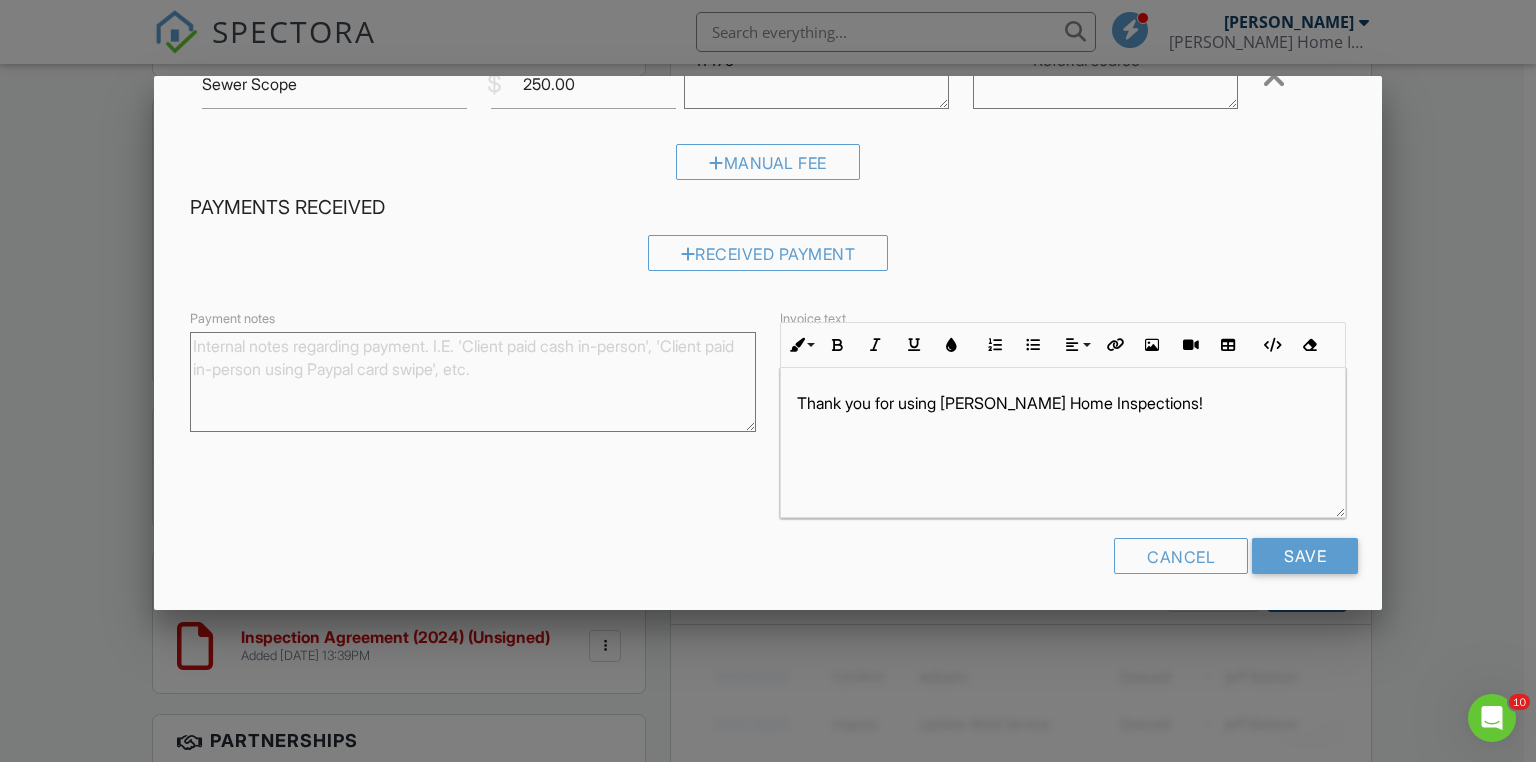 scroll, scrollTop: 277, scrollLeft: 0, axis: vertical 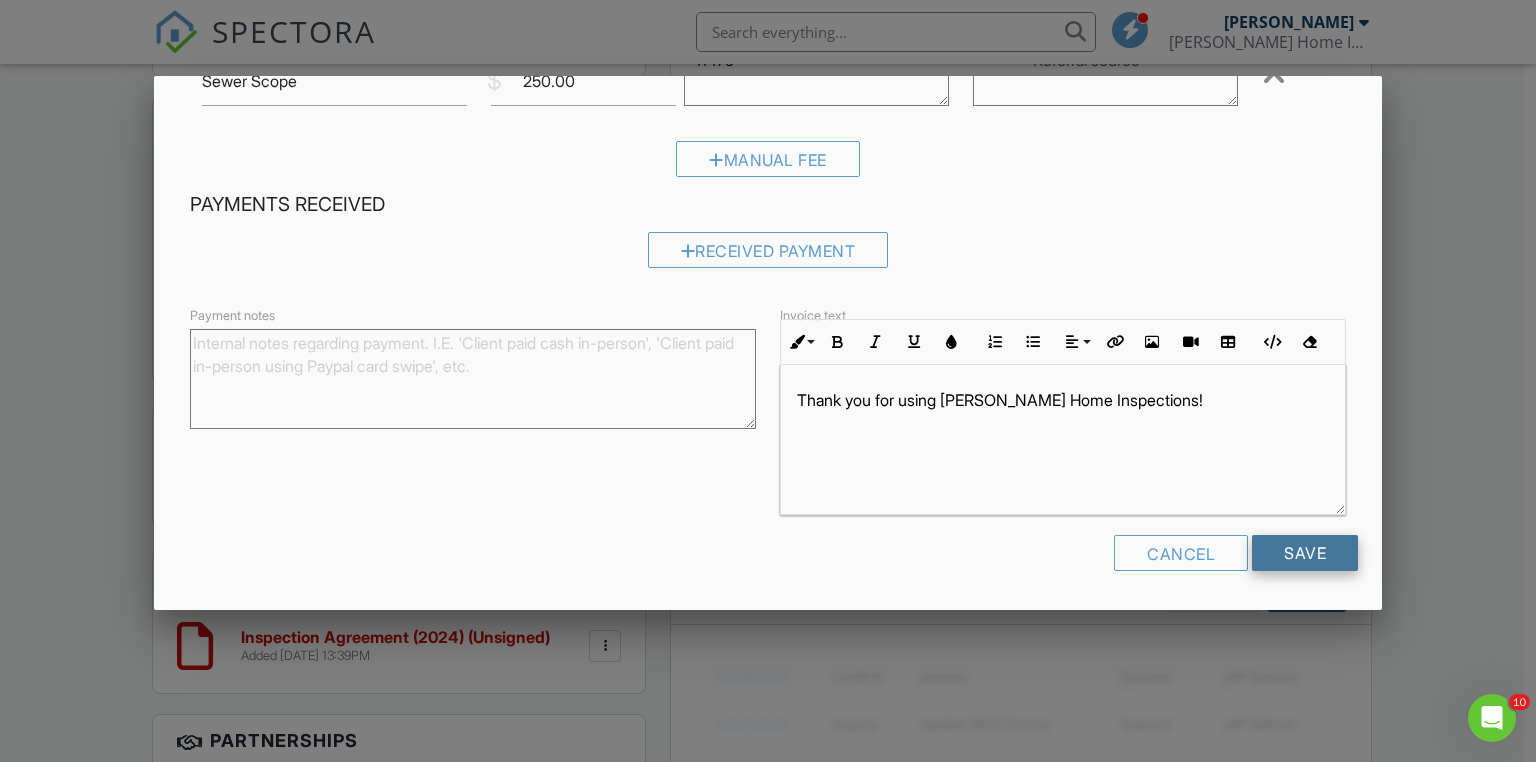 type on "$300.00 (Base)- $50.00 (Discount)" 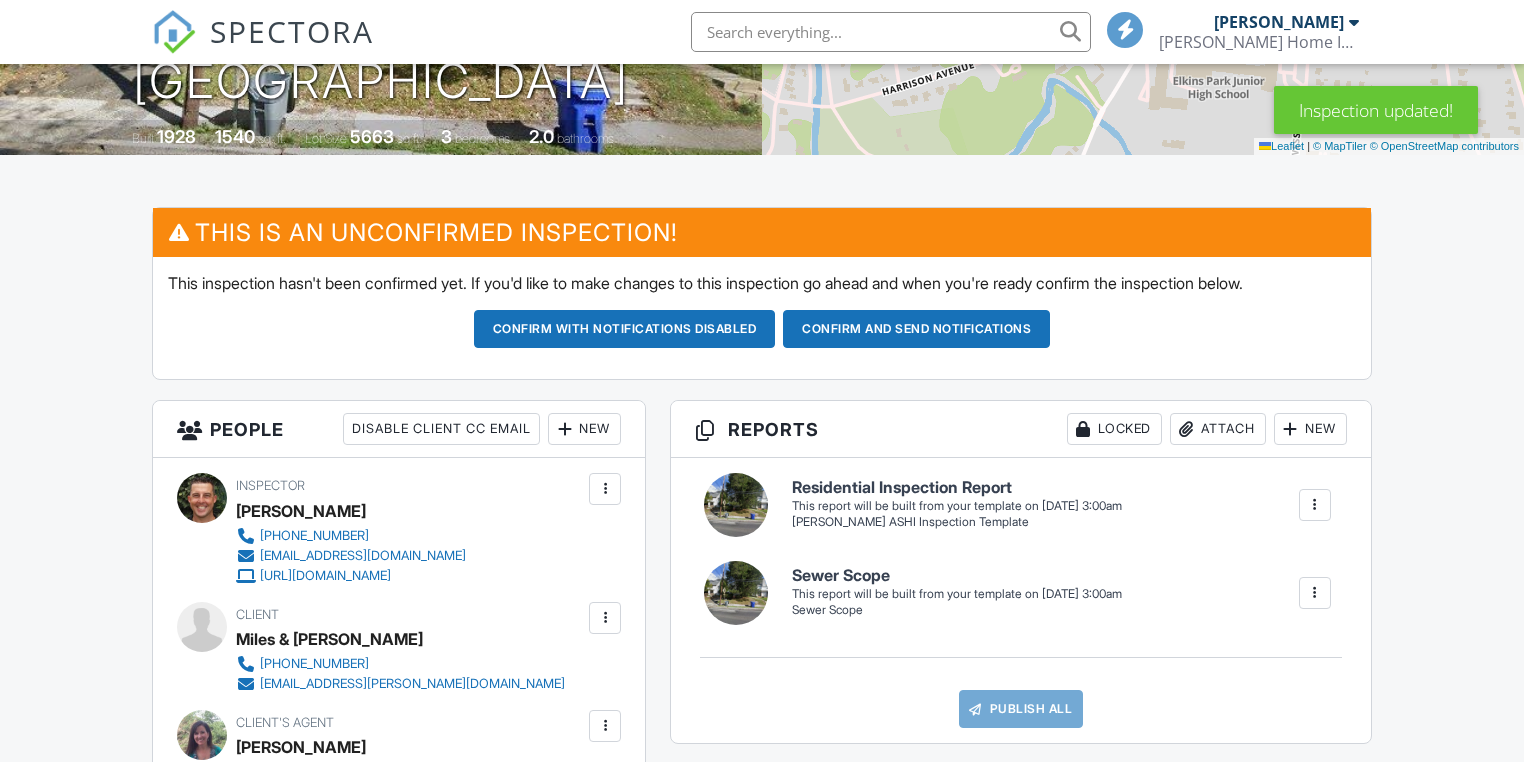 scroll, scrollTop: 720, scrollLeft: 0, axis: vertical 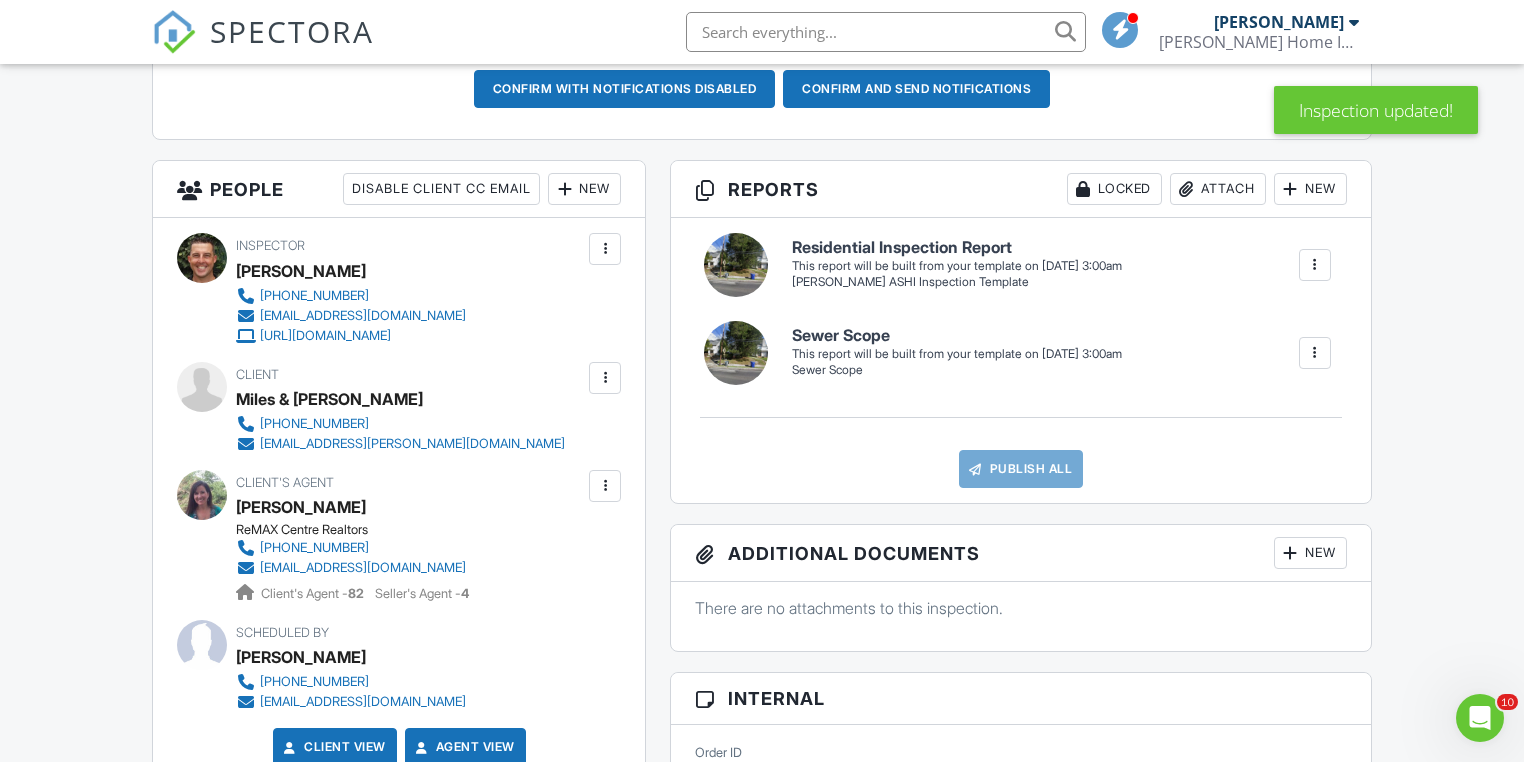 click on "Sewer Scope
Sewer Scope
Edit
View
Sewer Scope
Sewer Scope
This report will be built from your template on 07/15/25  3:00am
Quick Publish
Copy
Build Now
Delete" at bounding box center [1061, 353] 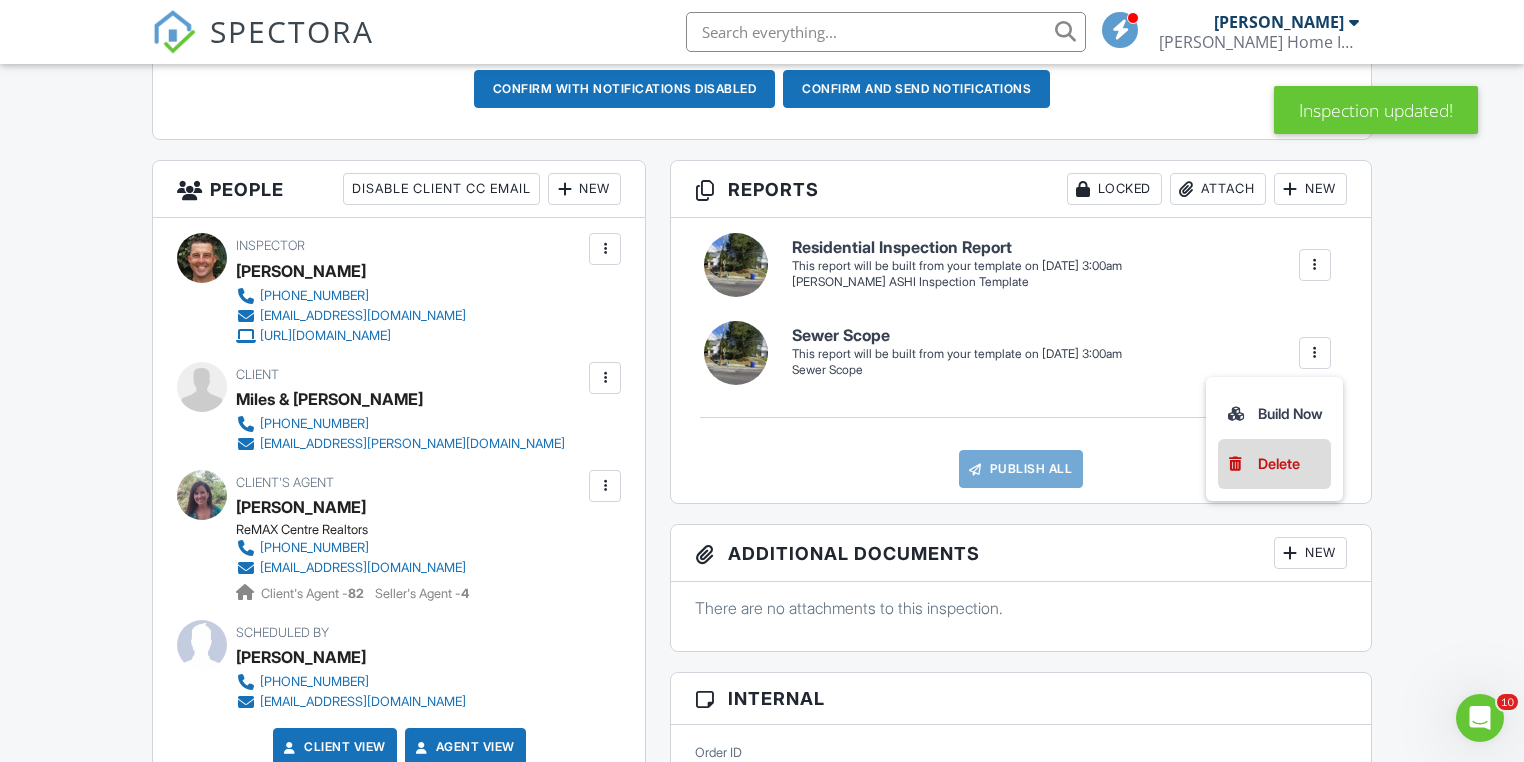 click on "Delete" at bounding box center [1279, 464] 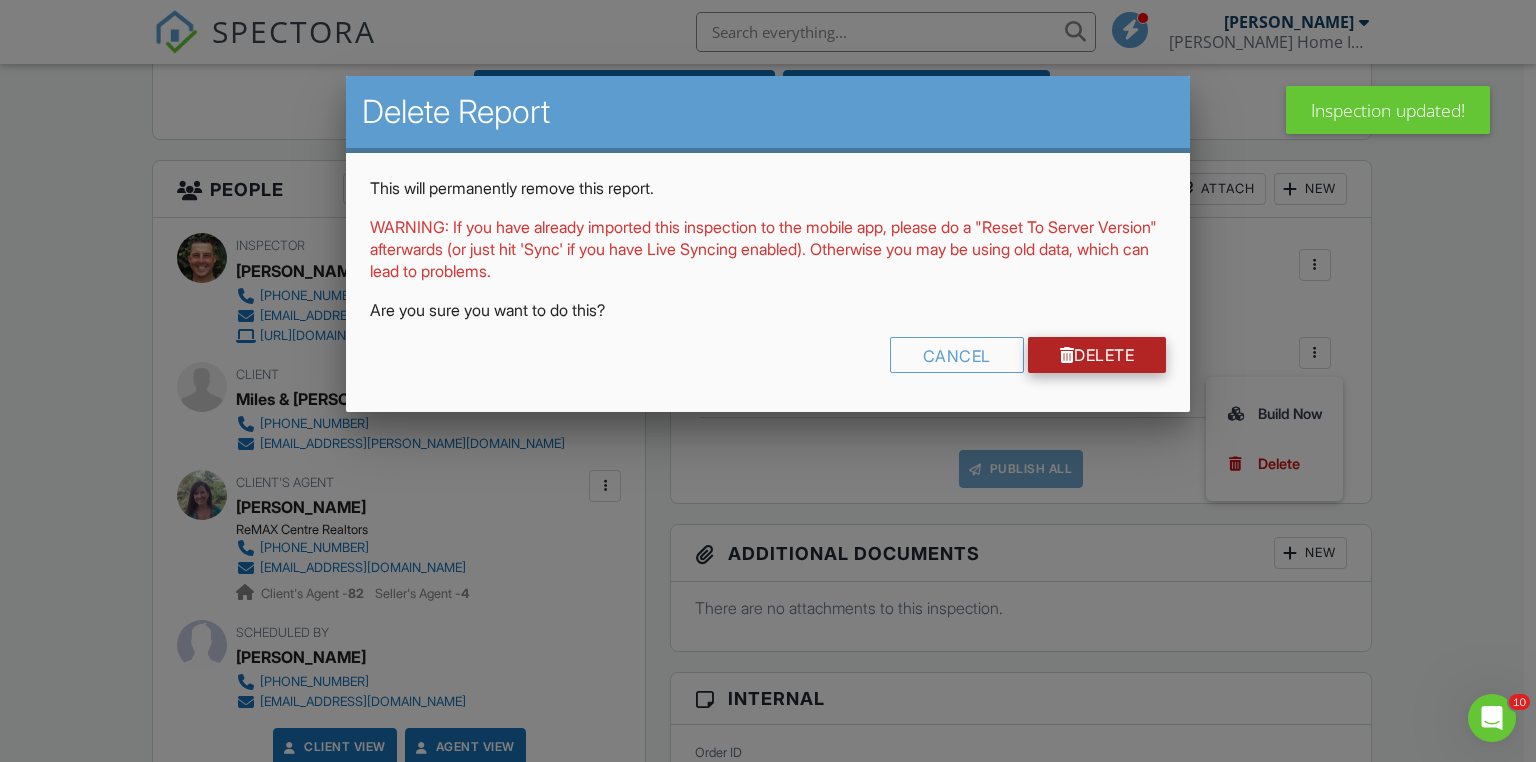click on "Delete" at bounding box center [1097, 355] 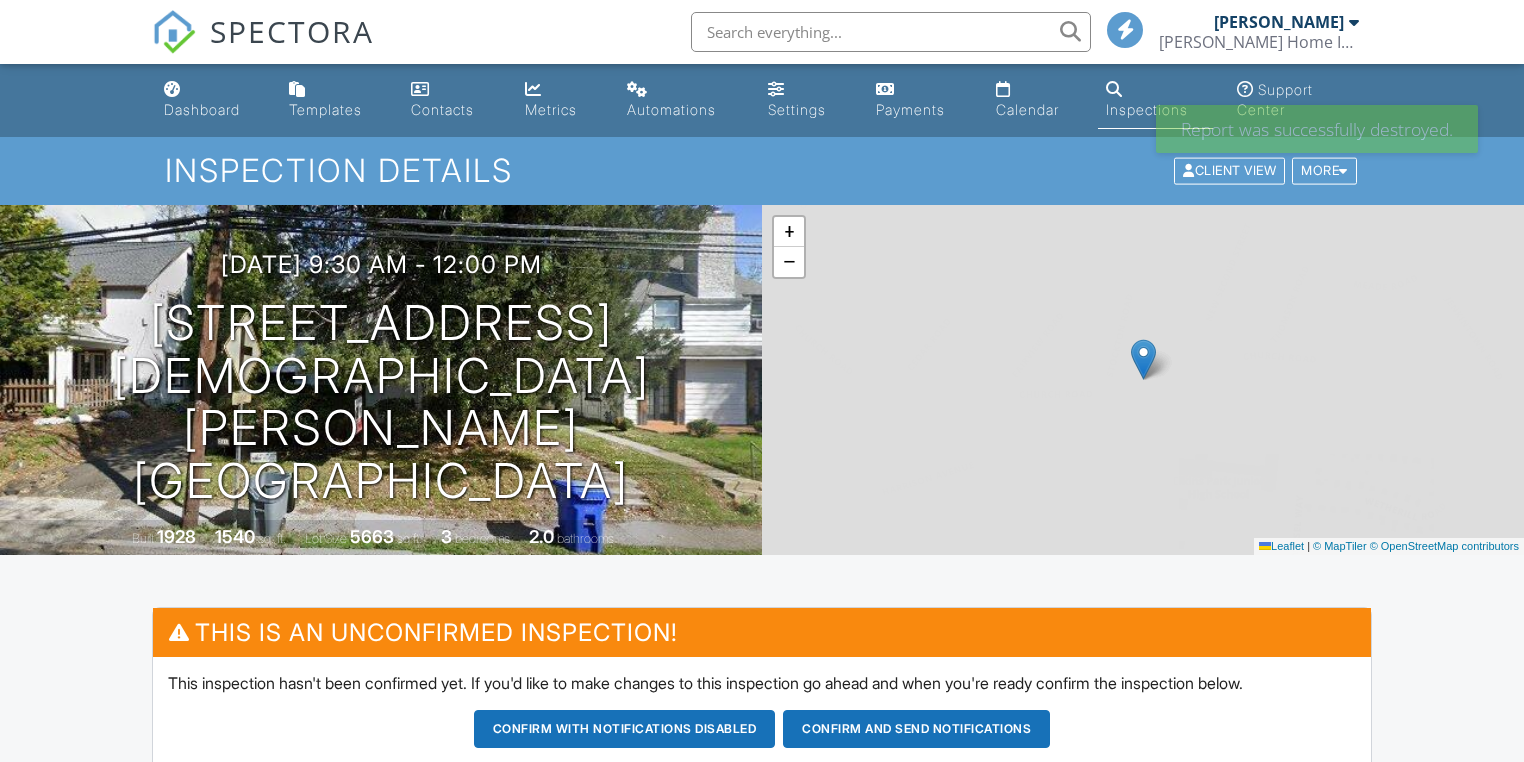 scroll, scrollTop: 0, scrollLeft: 0, axis: both 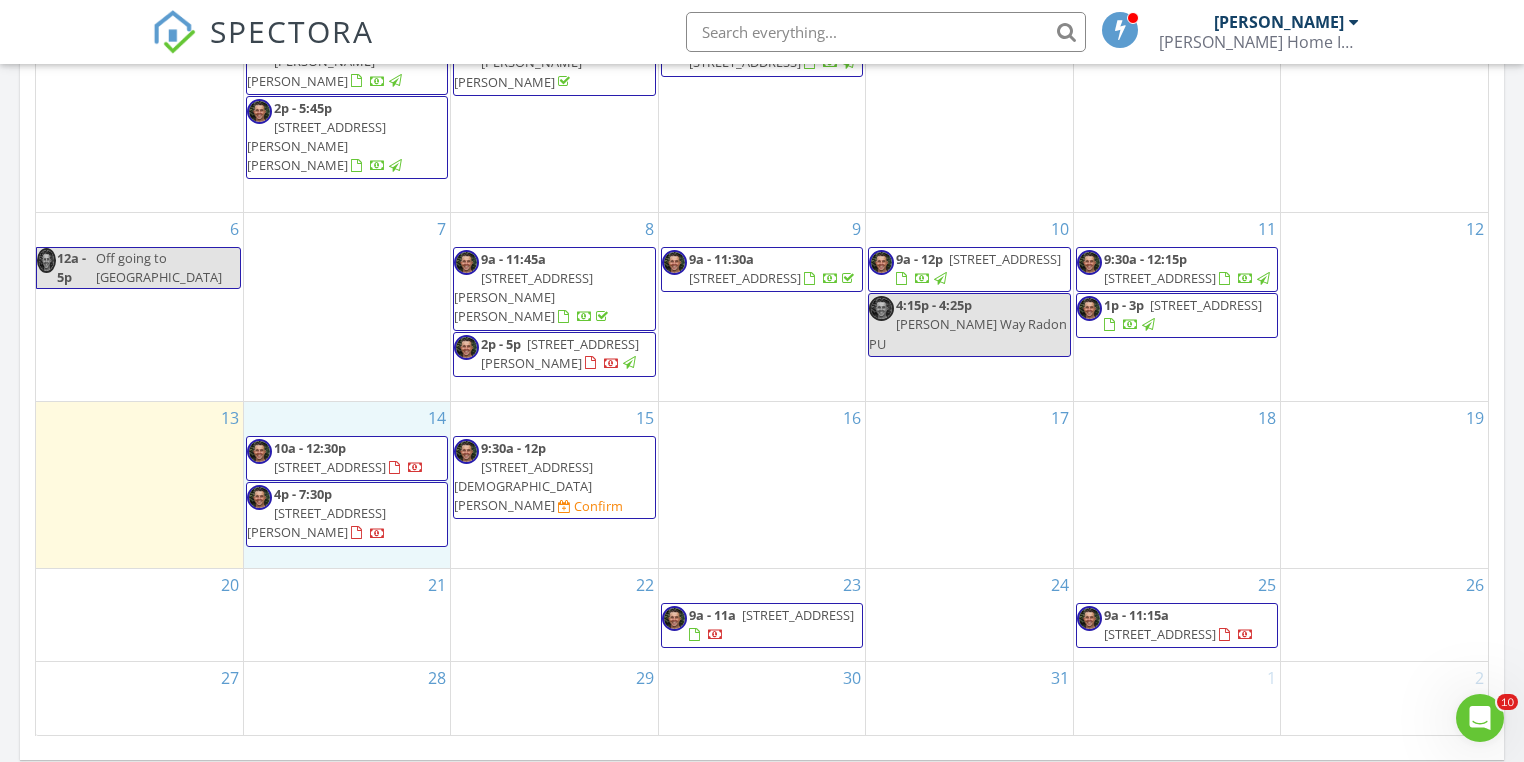 click on "14
10a - 12:30p
711 Avondale Rd, Erdenheim 19038
4p - 7:30p
1021 E Palmer St, Philadelphia 19125" at bounding box center [347, 485] 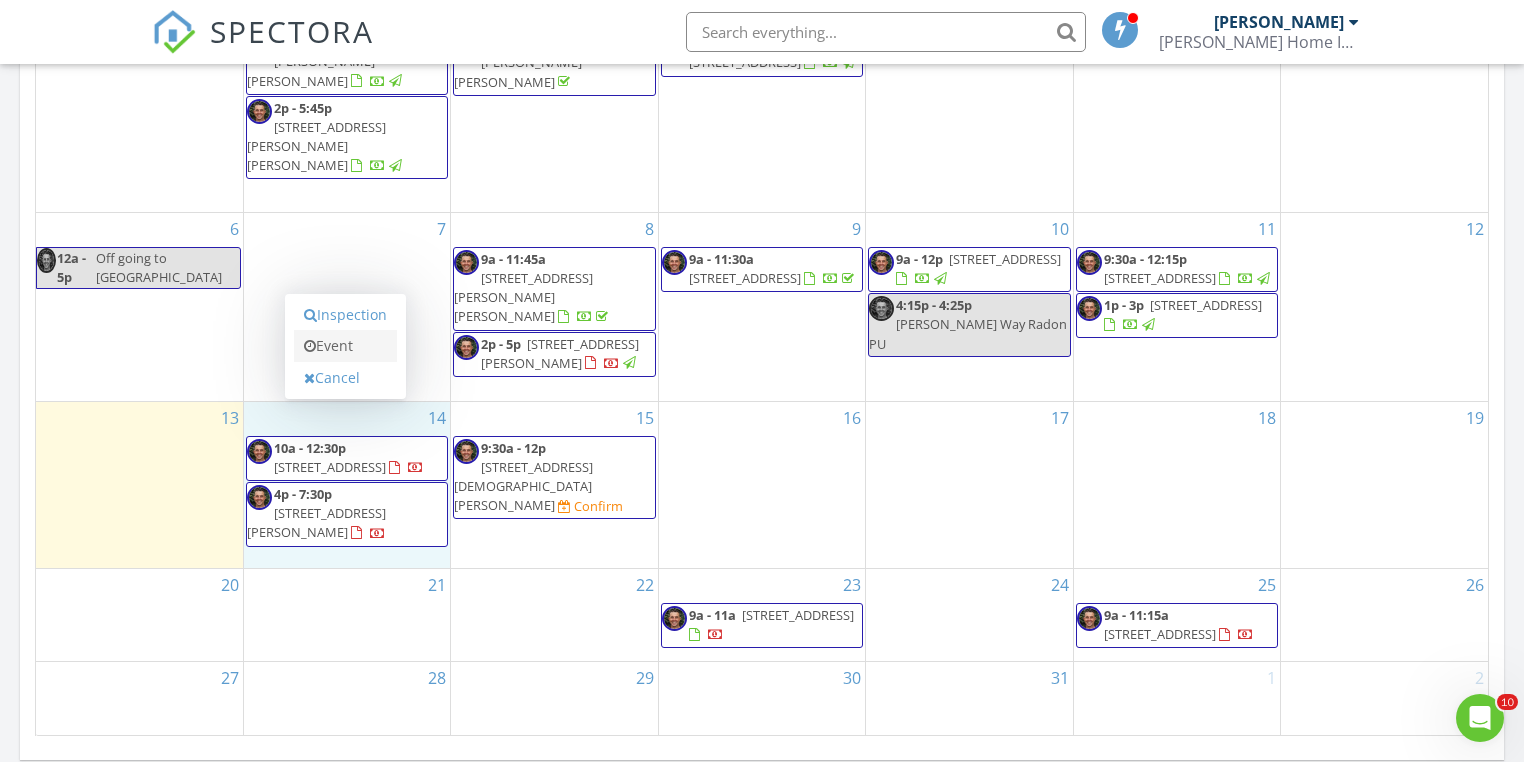 click on "Event" at bounding box center (345, 346) 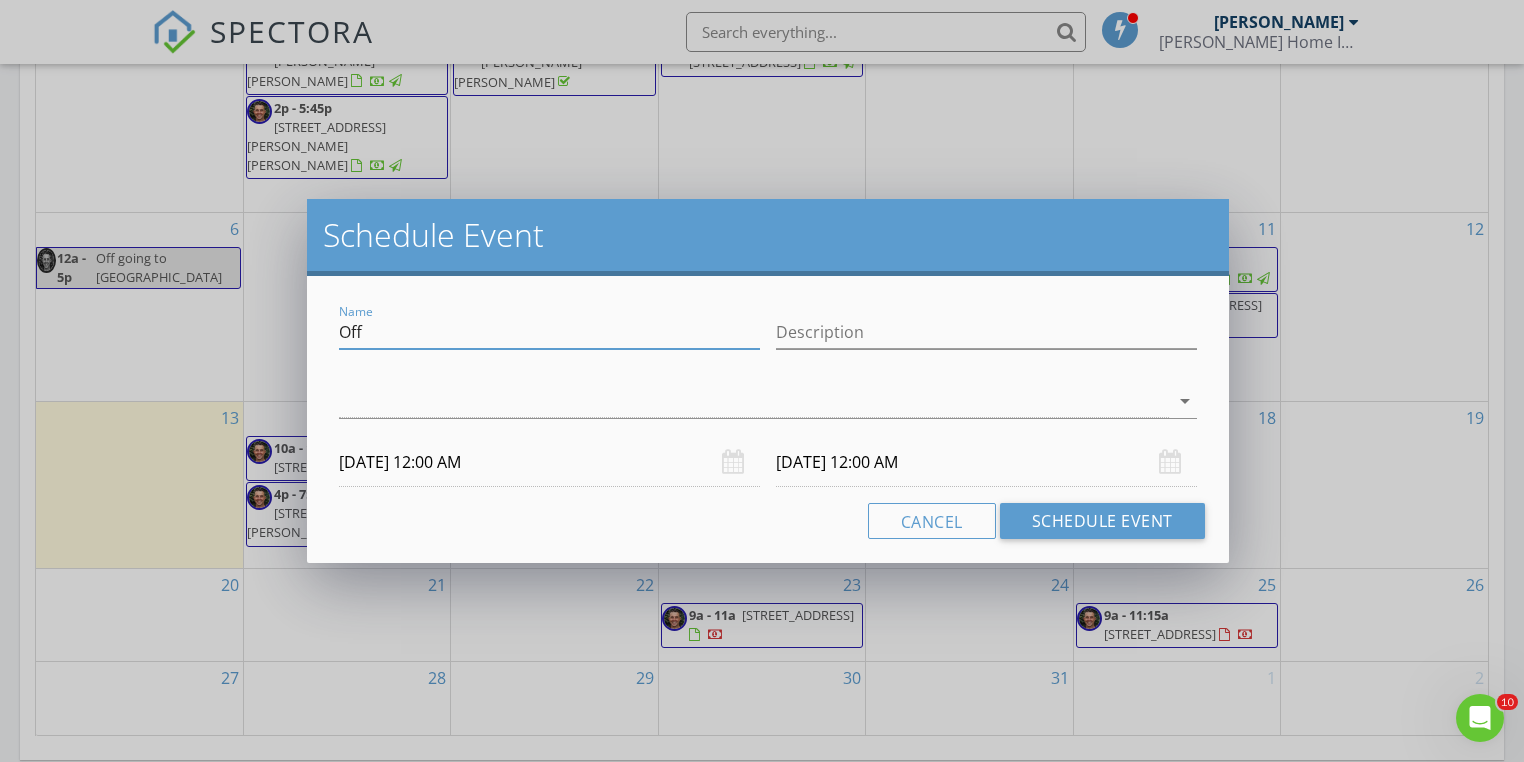 drag, startPoint x: 387, startPoint y: 347, endPoint x: 252, endPoint y: 315, distance: 138.74077 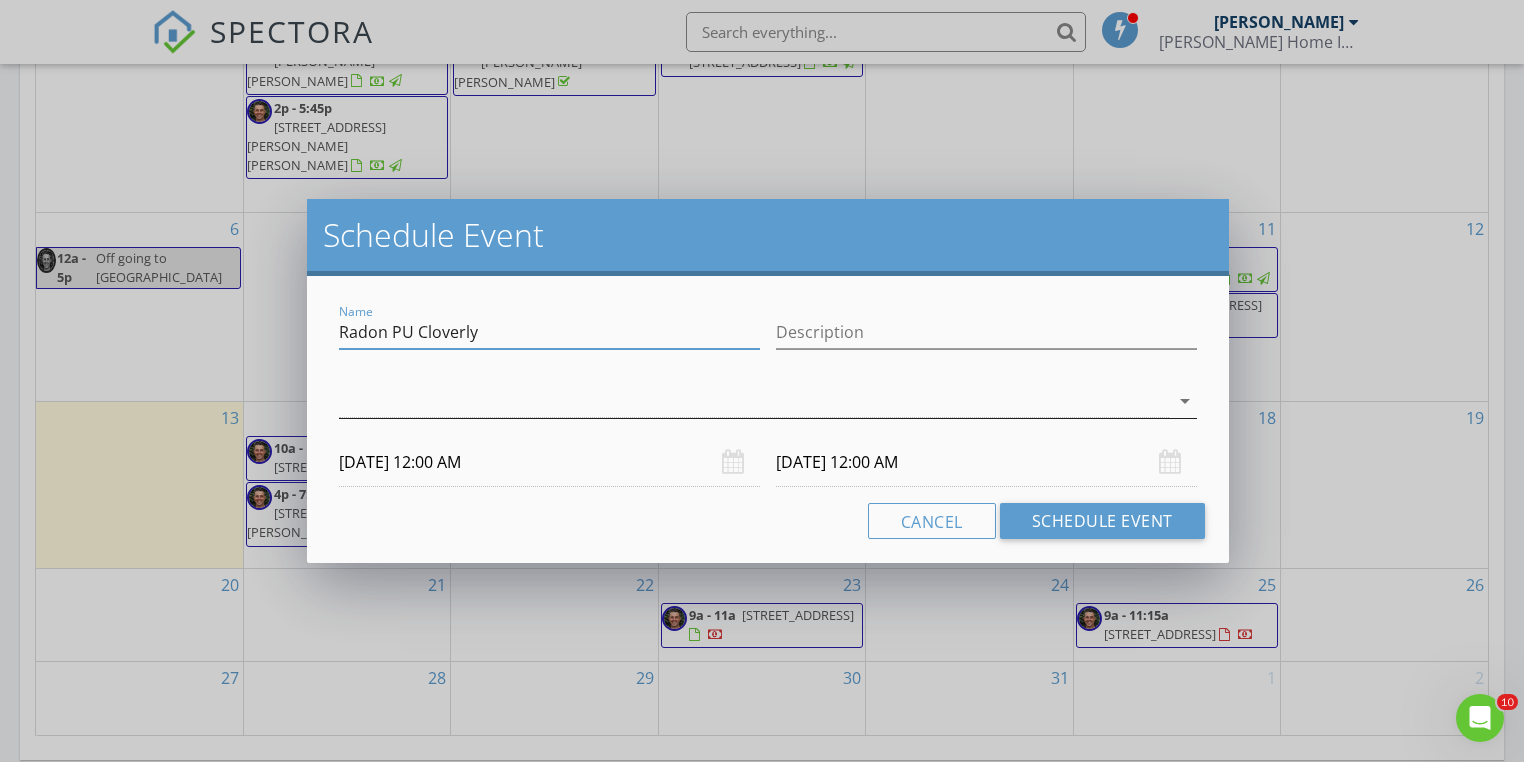 type on "Radon PU Cloverly" 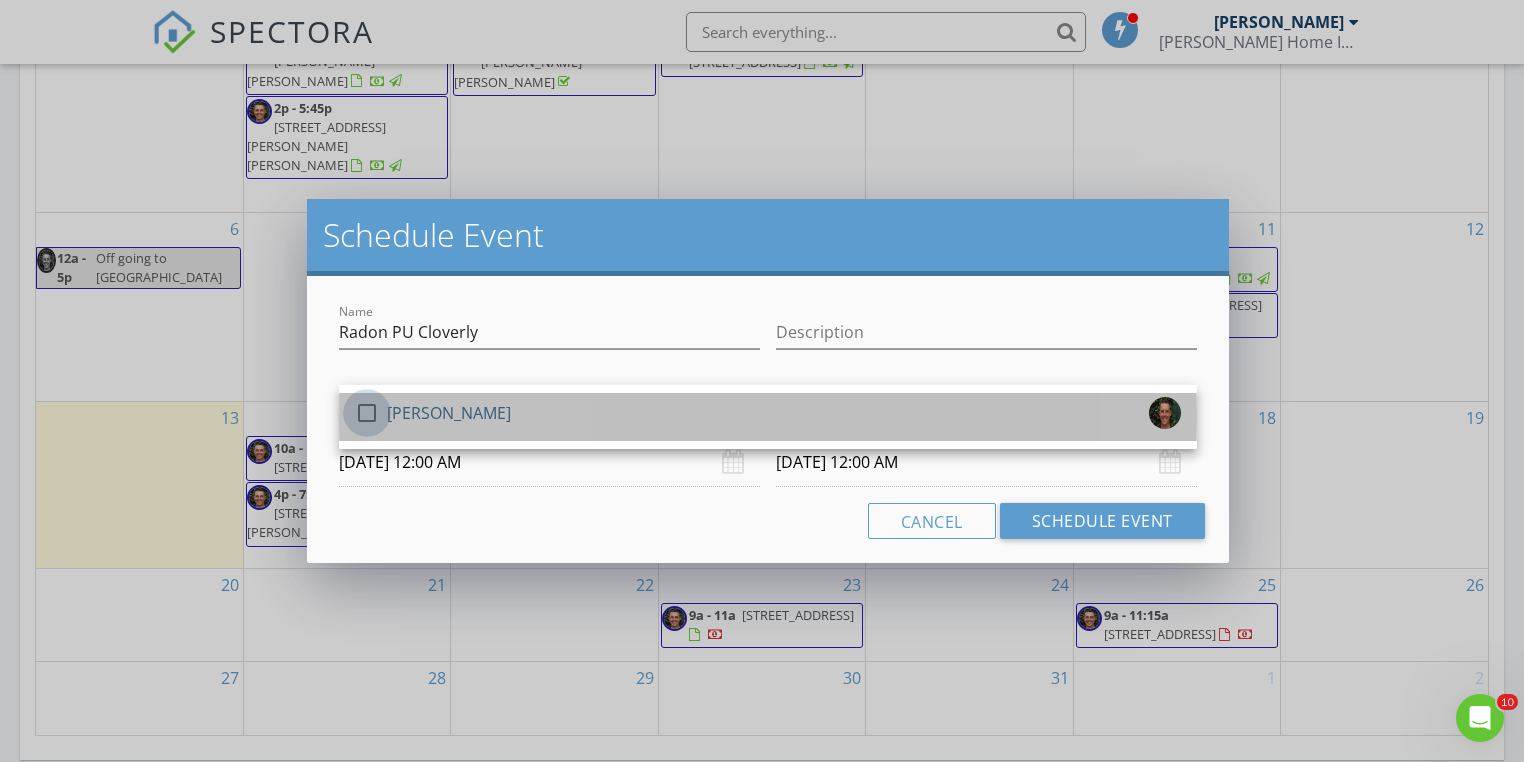 click at bounding box center (367, 413) 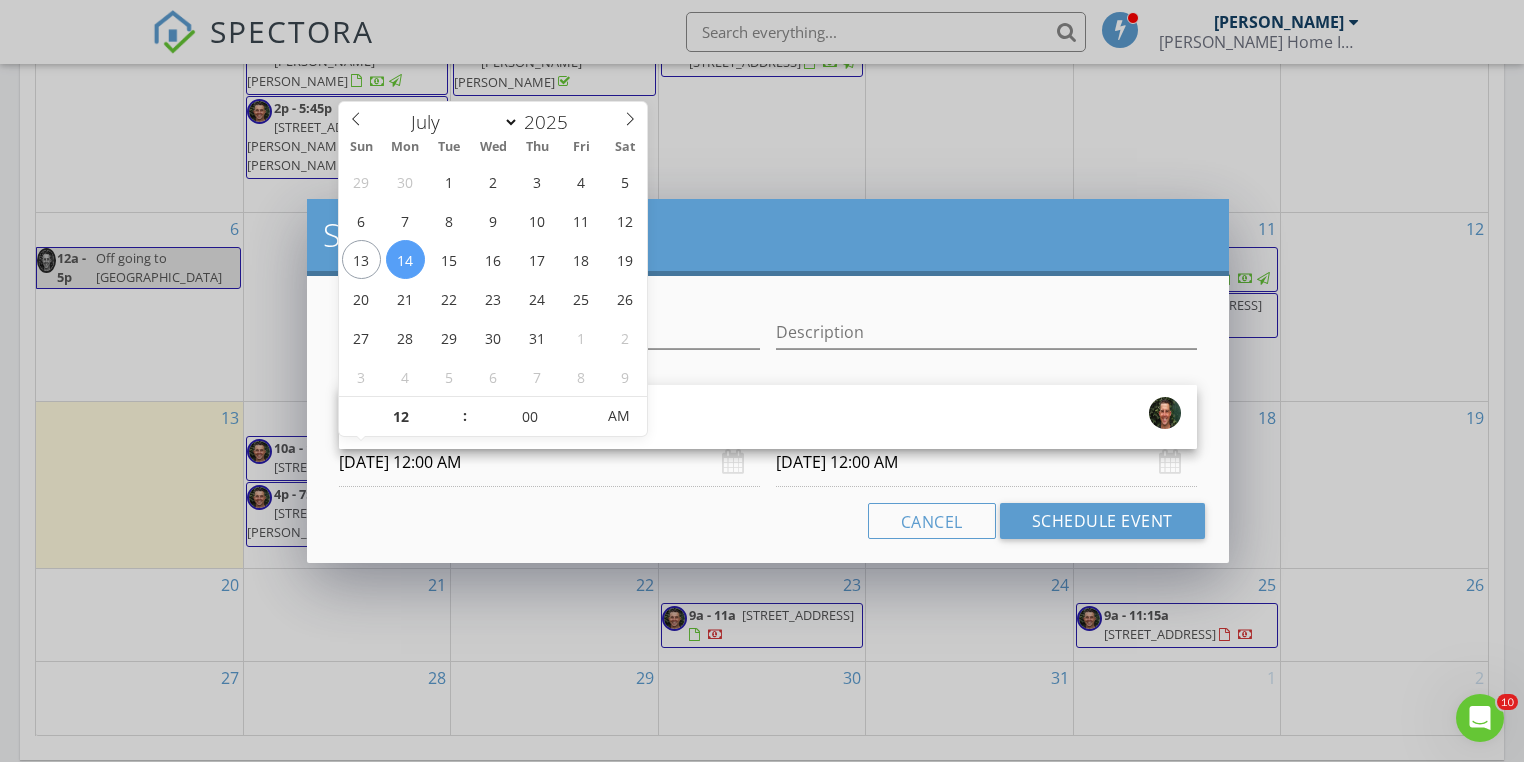 click on "07/14/2025 12:00 AM" at bounding box center (549, 462) 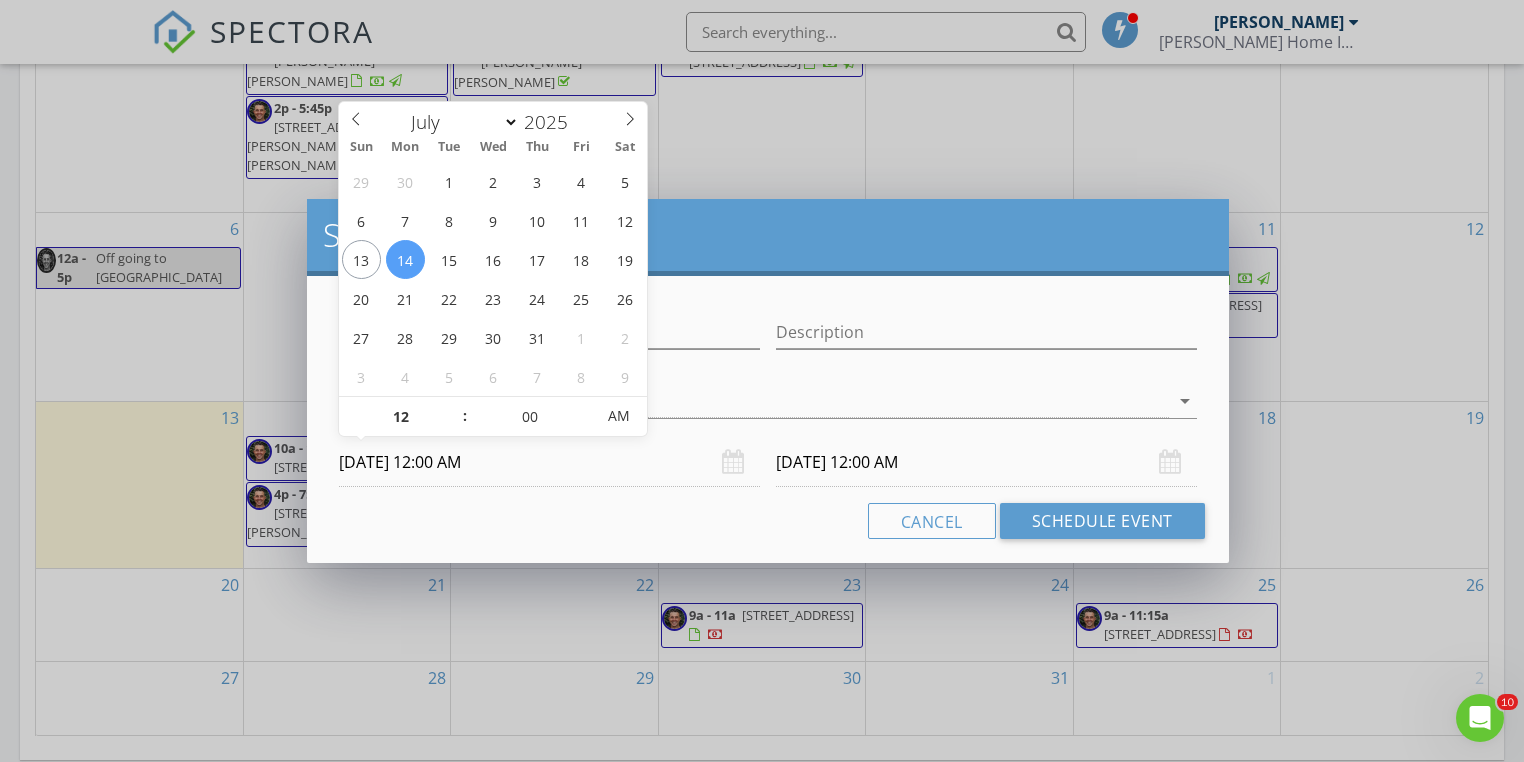 drag, startPoint x: 828, startPoint y: 463, endPoint x: 840, endPoint y: 466, distance: 12.369317 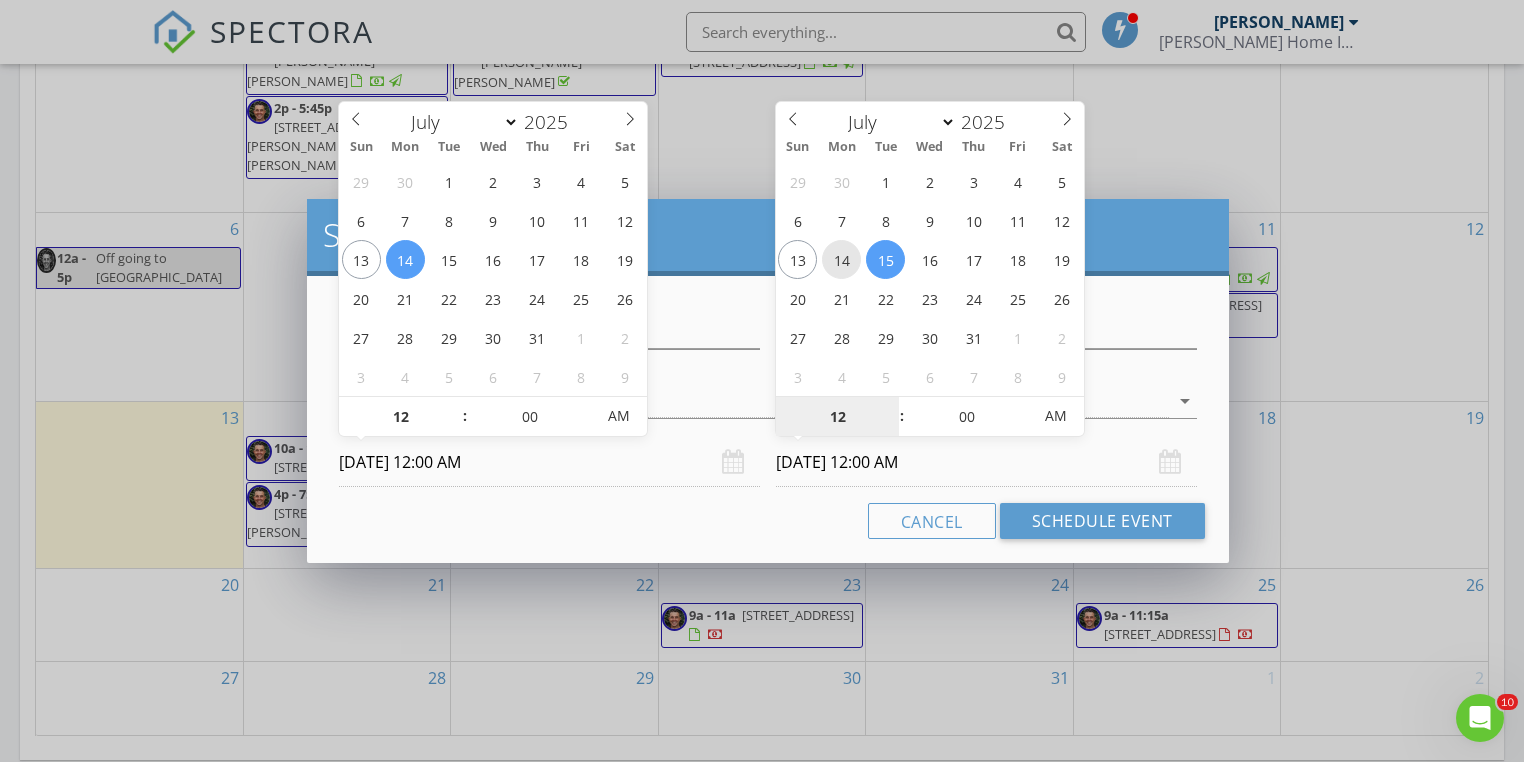 type on "07/14/2025 12:00 AM" 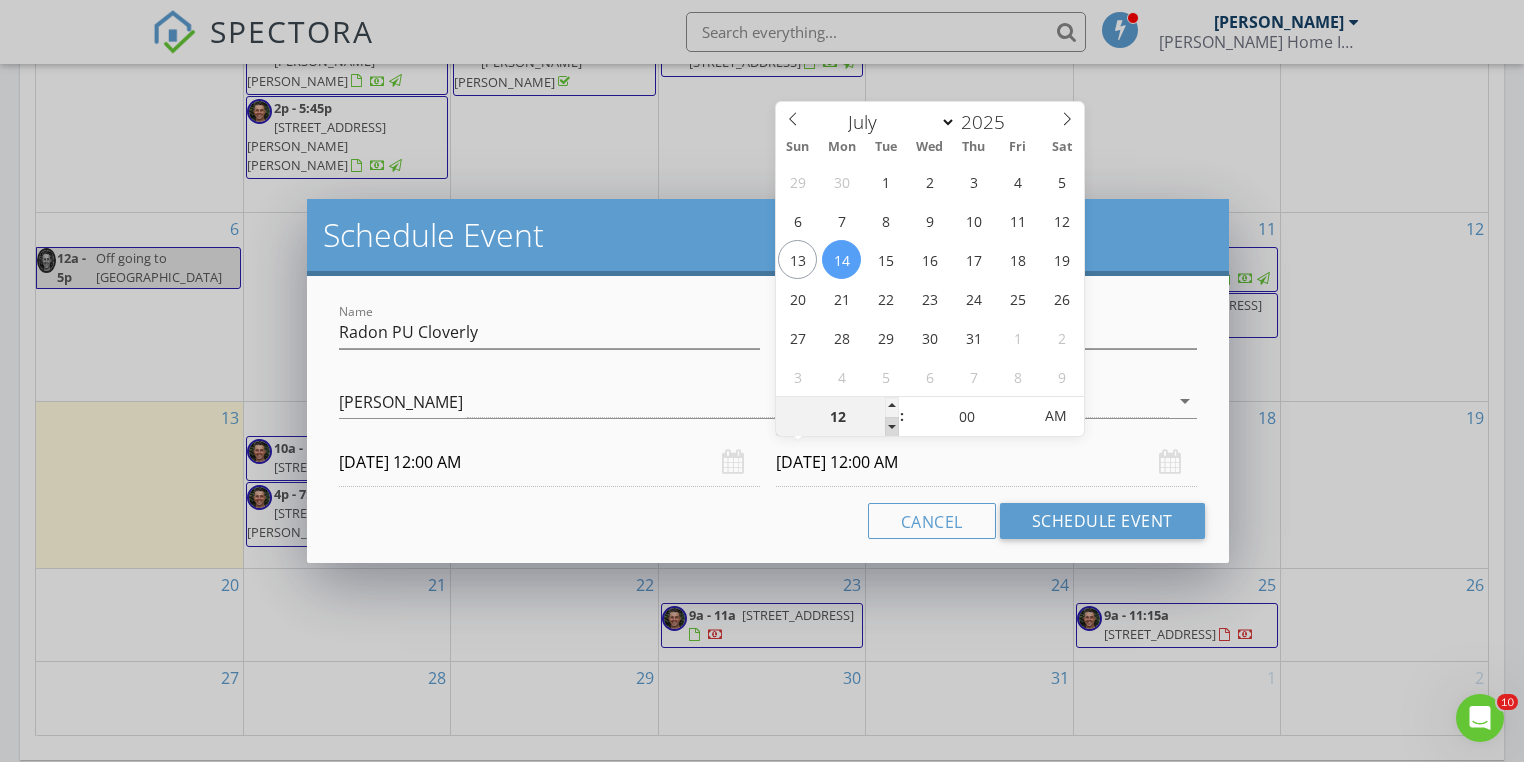 type on "11" 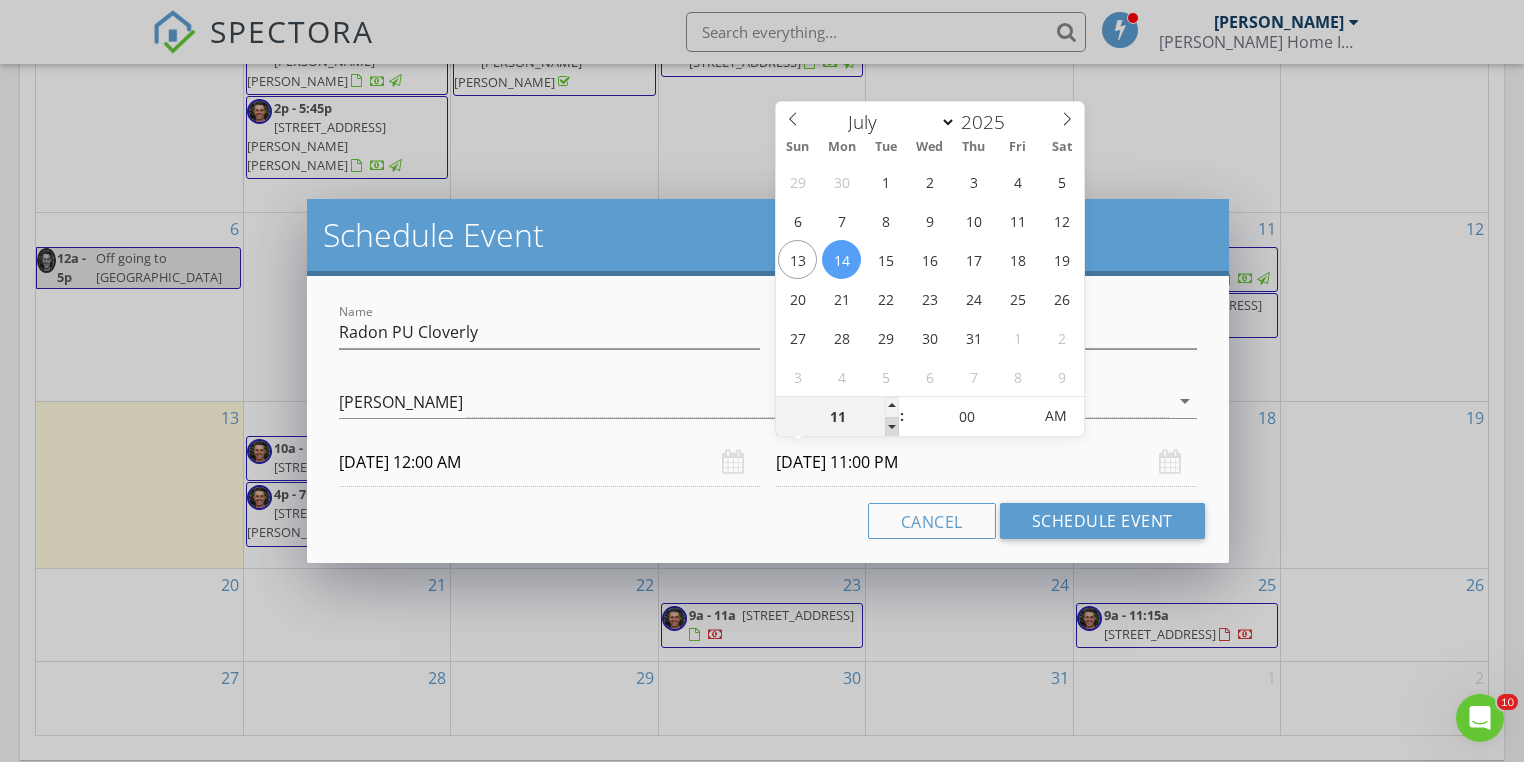 click at bounding box center (892, 427) 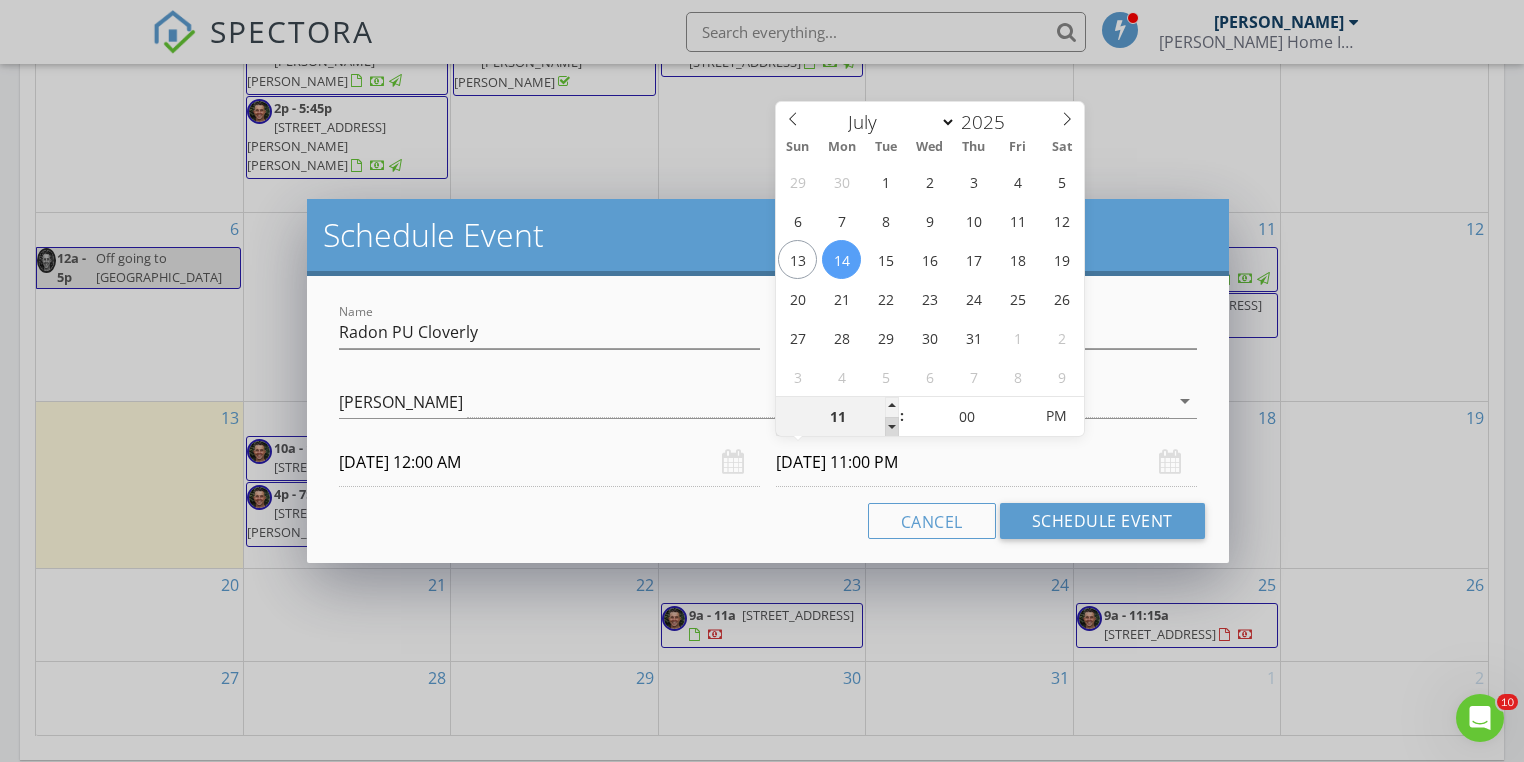type on "10" 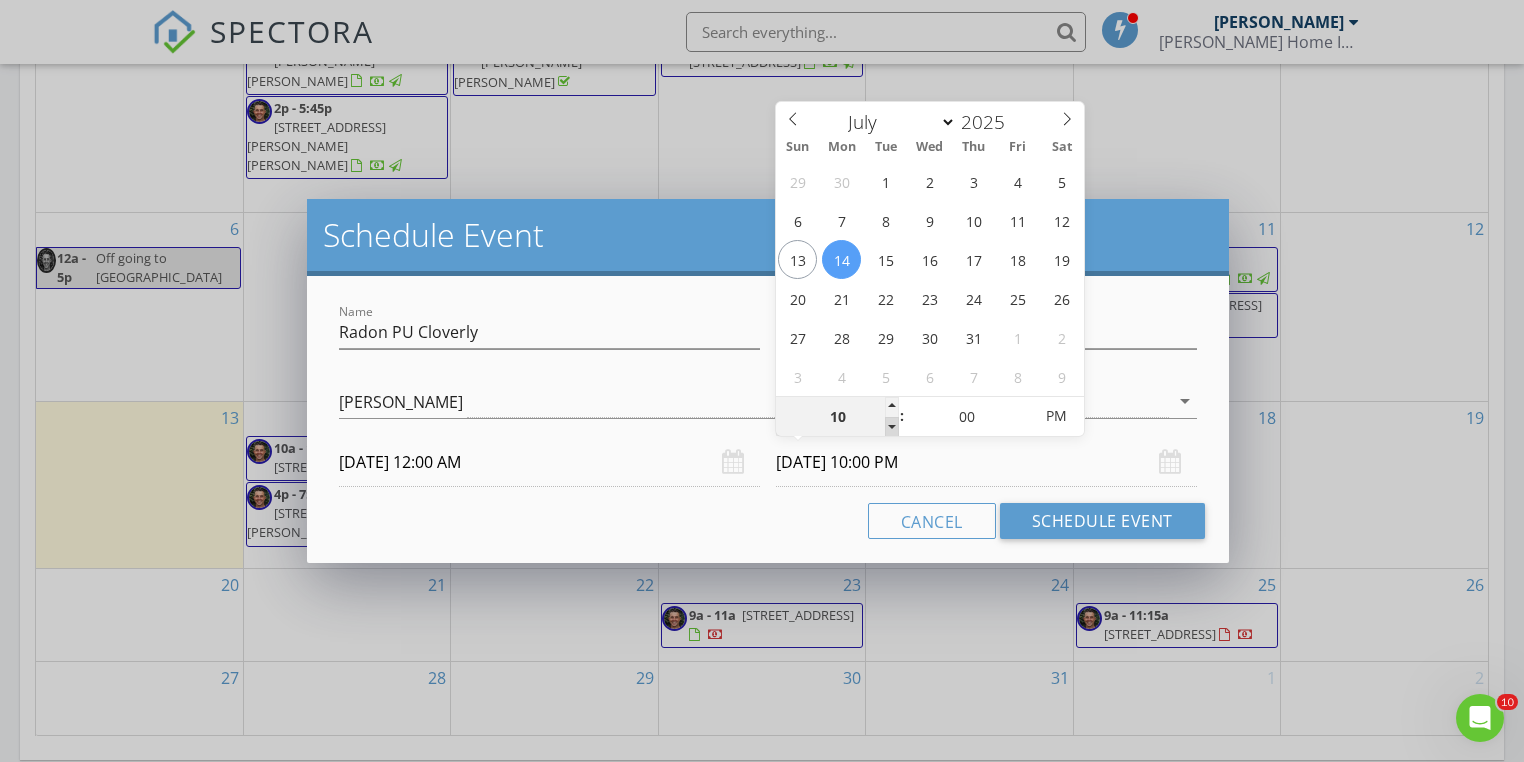 click at bounding box center [892, 427] 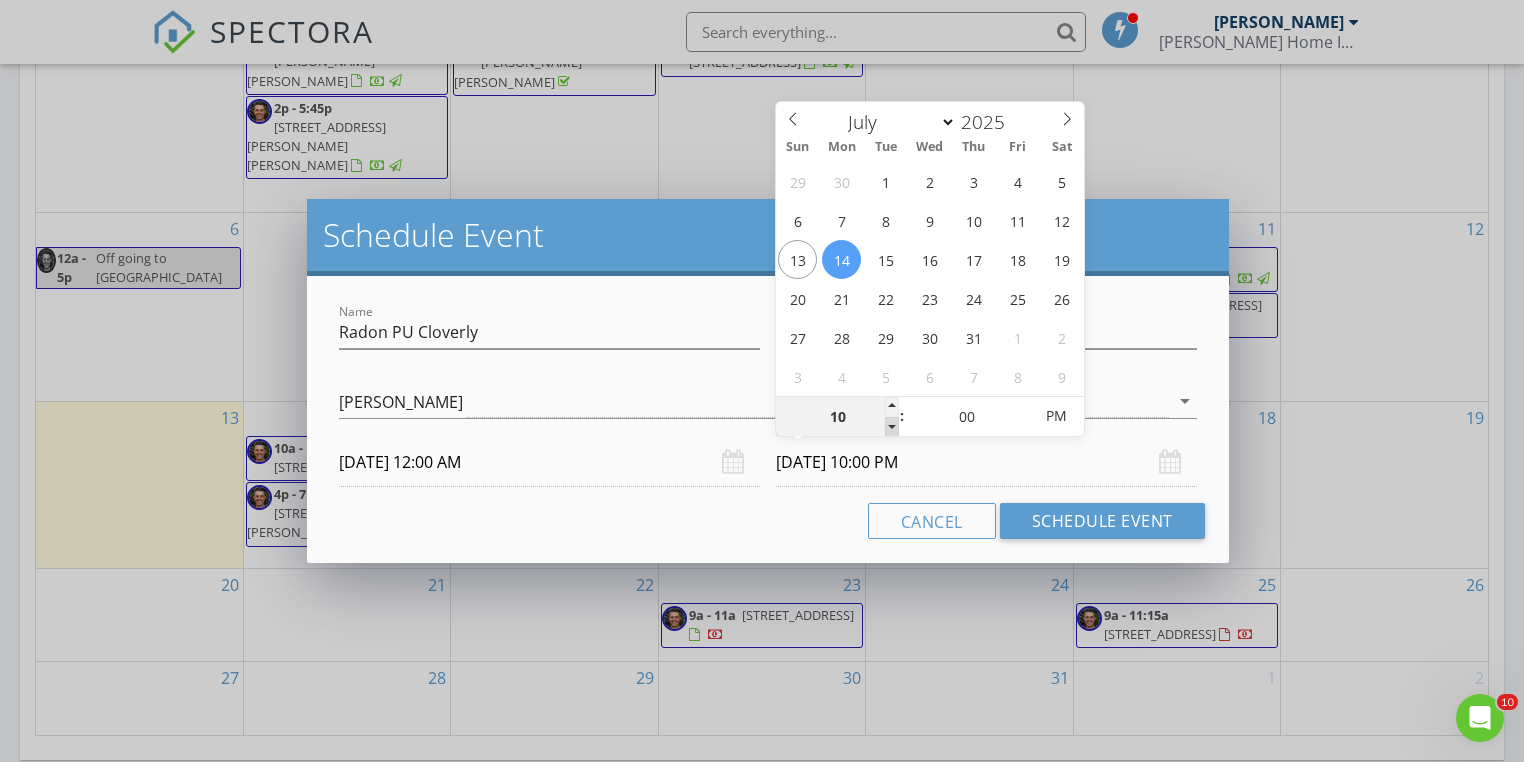 type on "09" 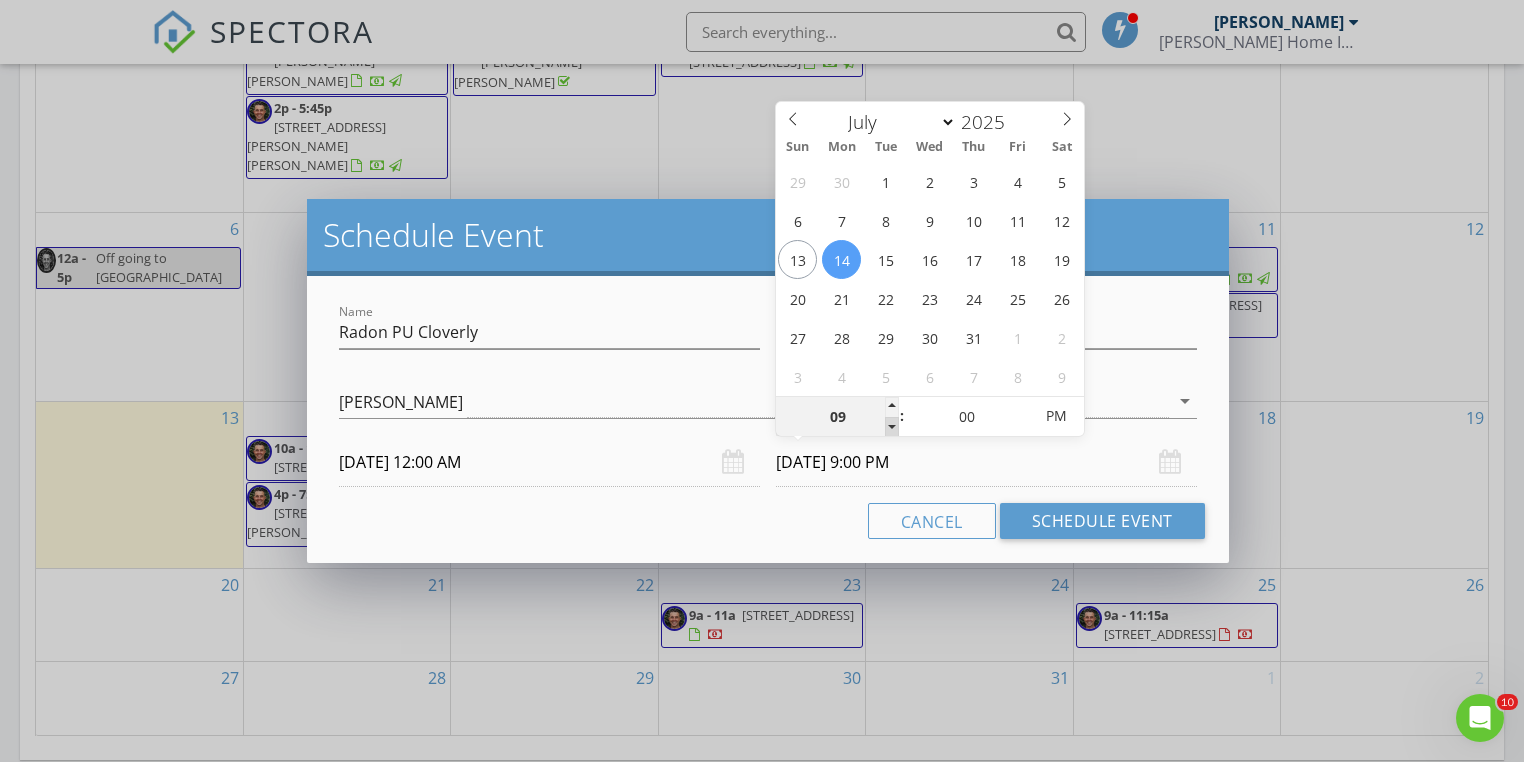 click at bounding box center (892, 427) 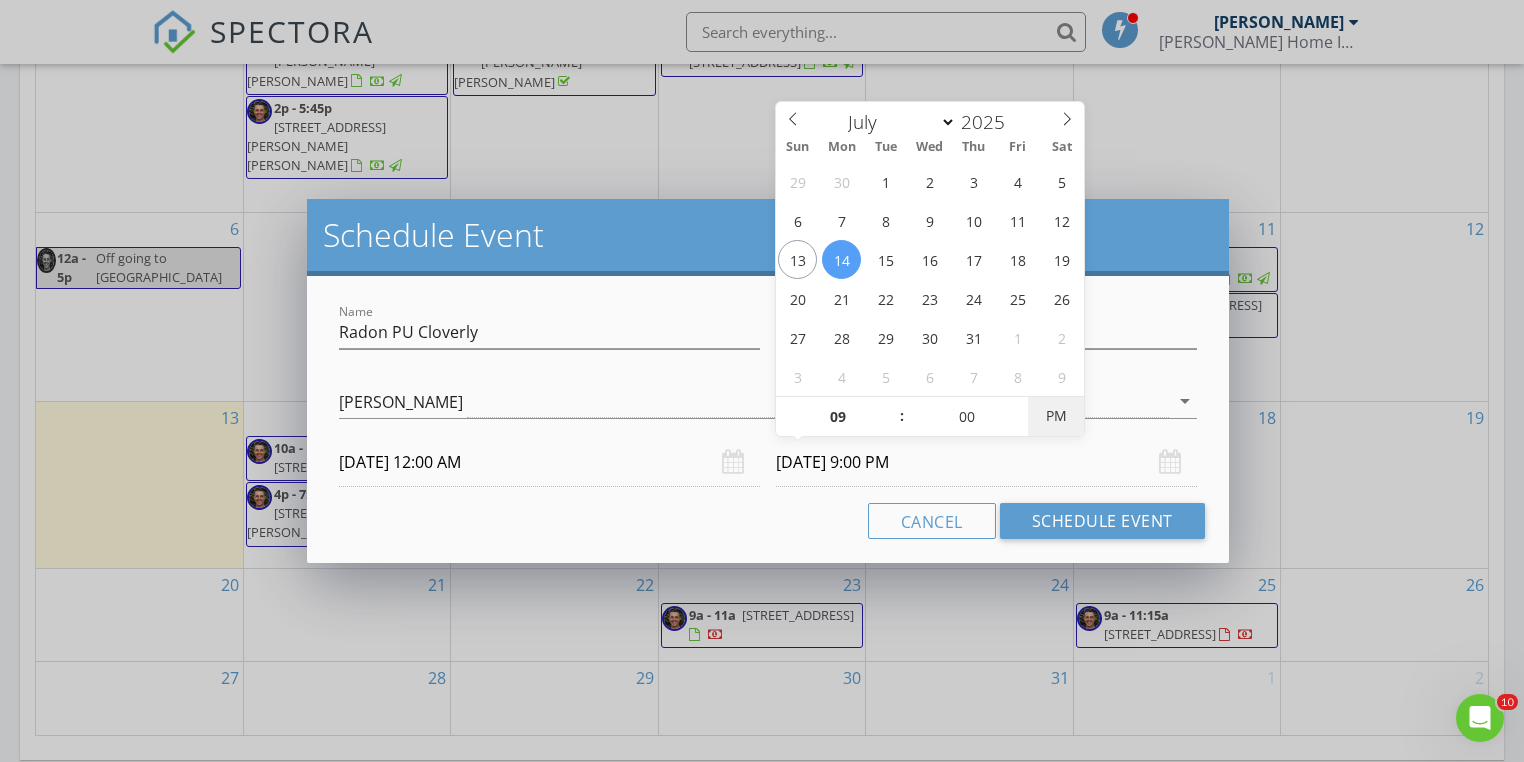 type on "07/14/2025 9:00 AM" 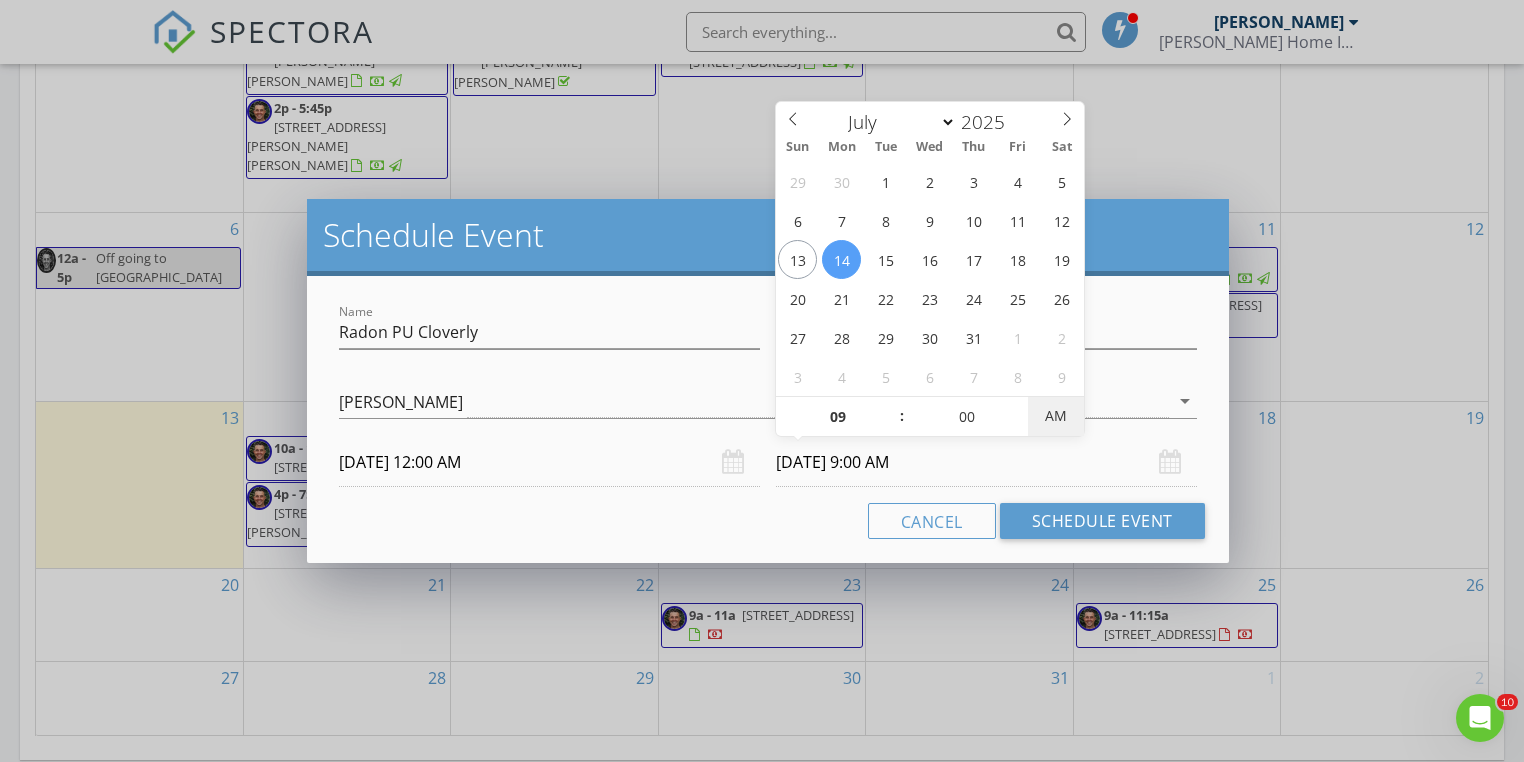 click on "AM" at bounding box center [1055, 416] 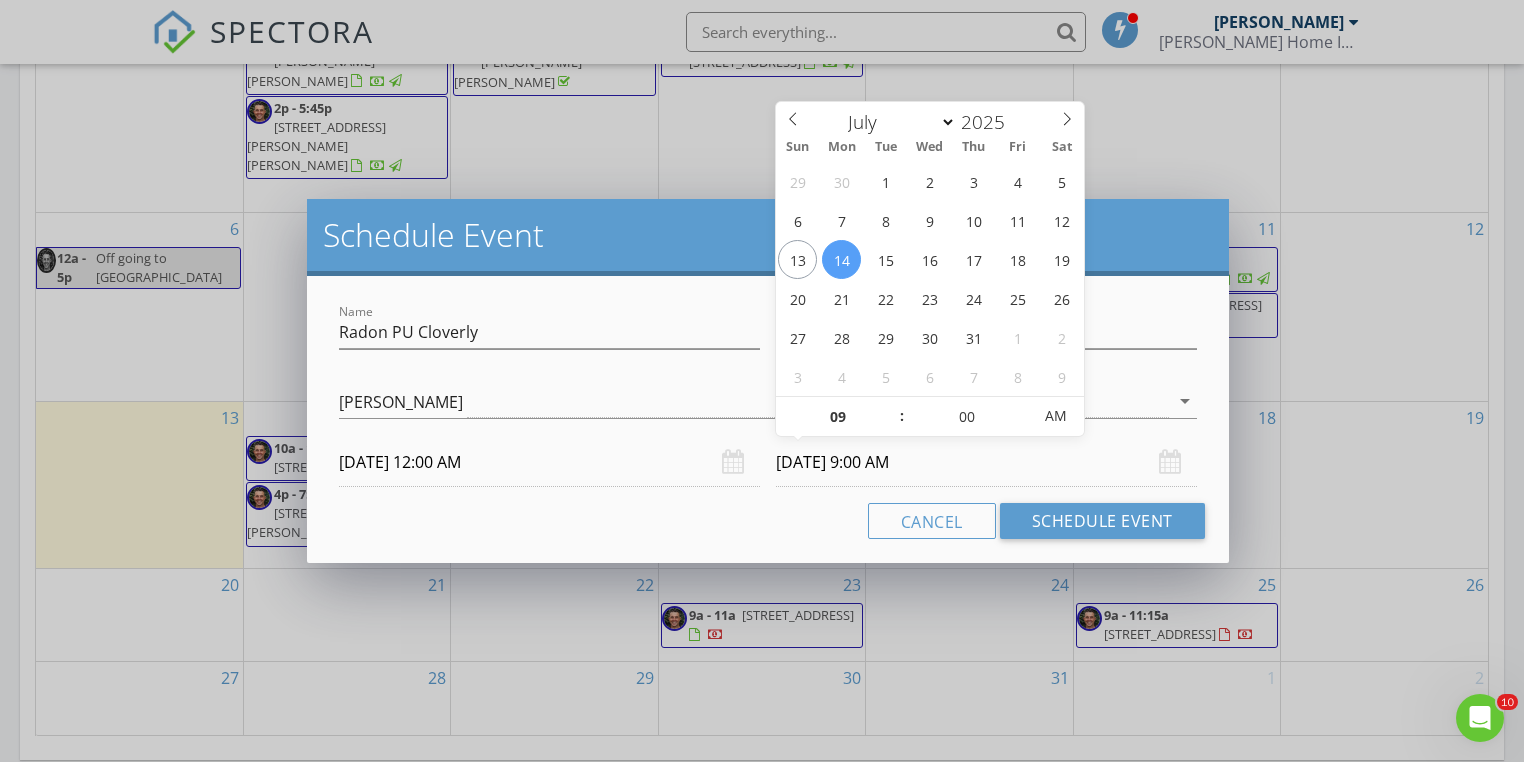 click on "07/14/2025 12:00 AM" at bounding box center [549, 462] 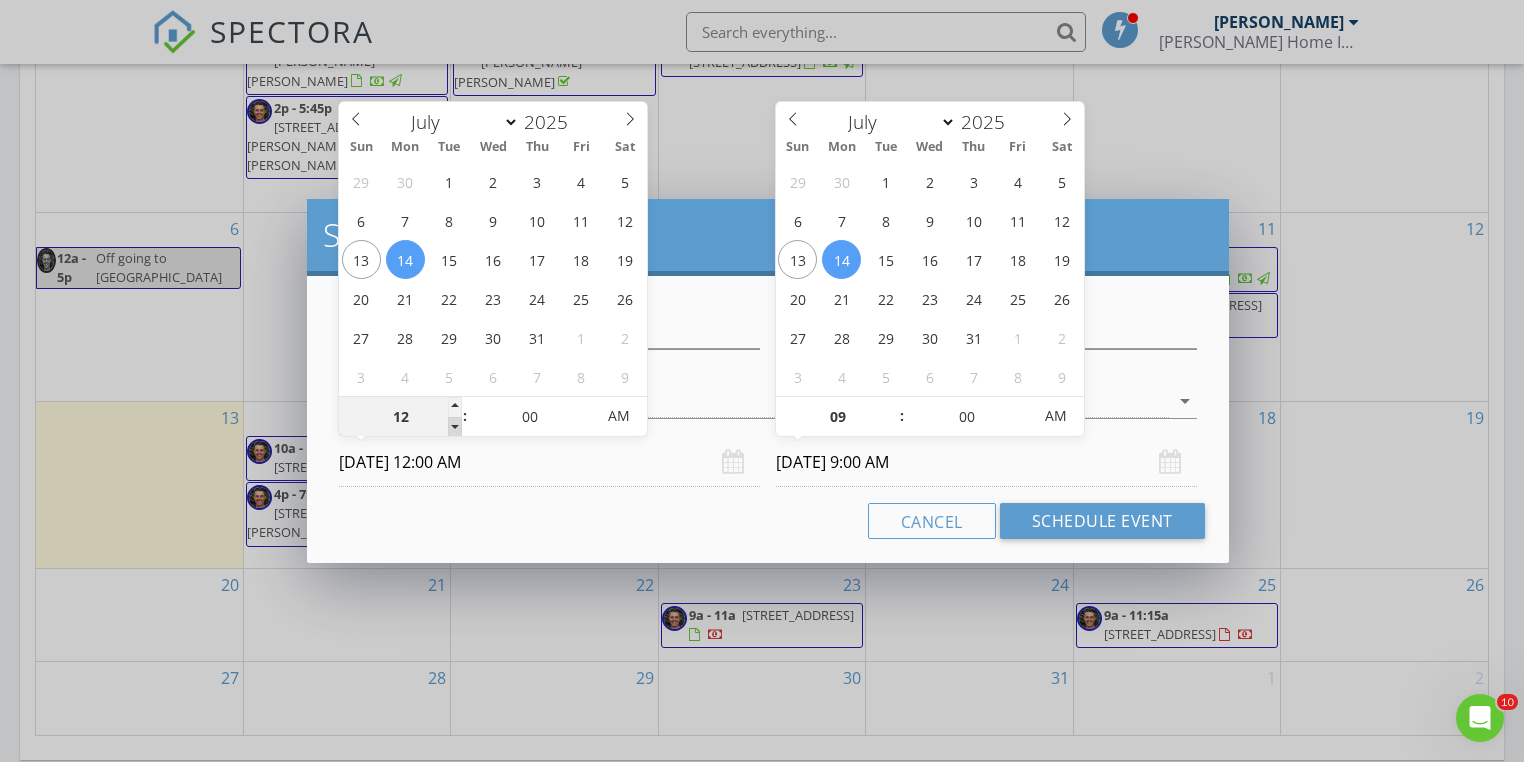type on "11" 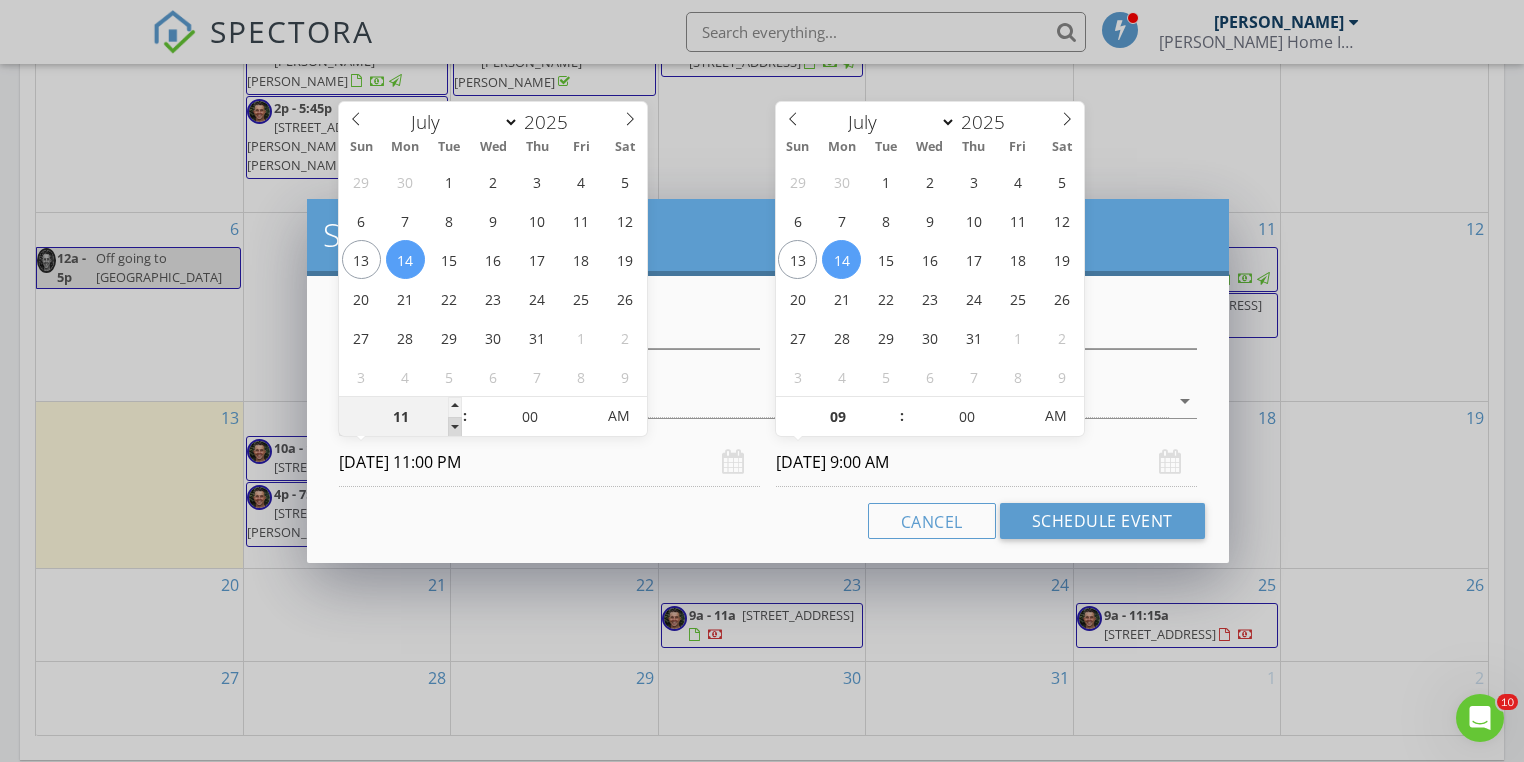 click at bounding box center [455, 427] 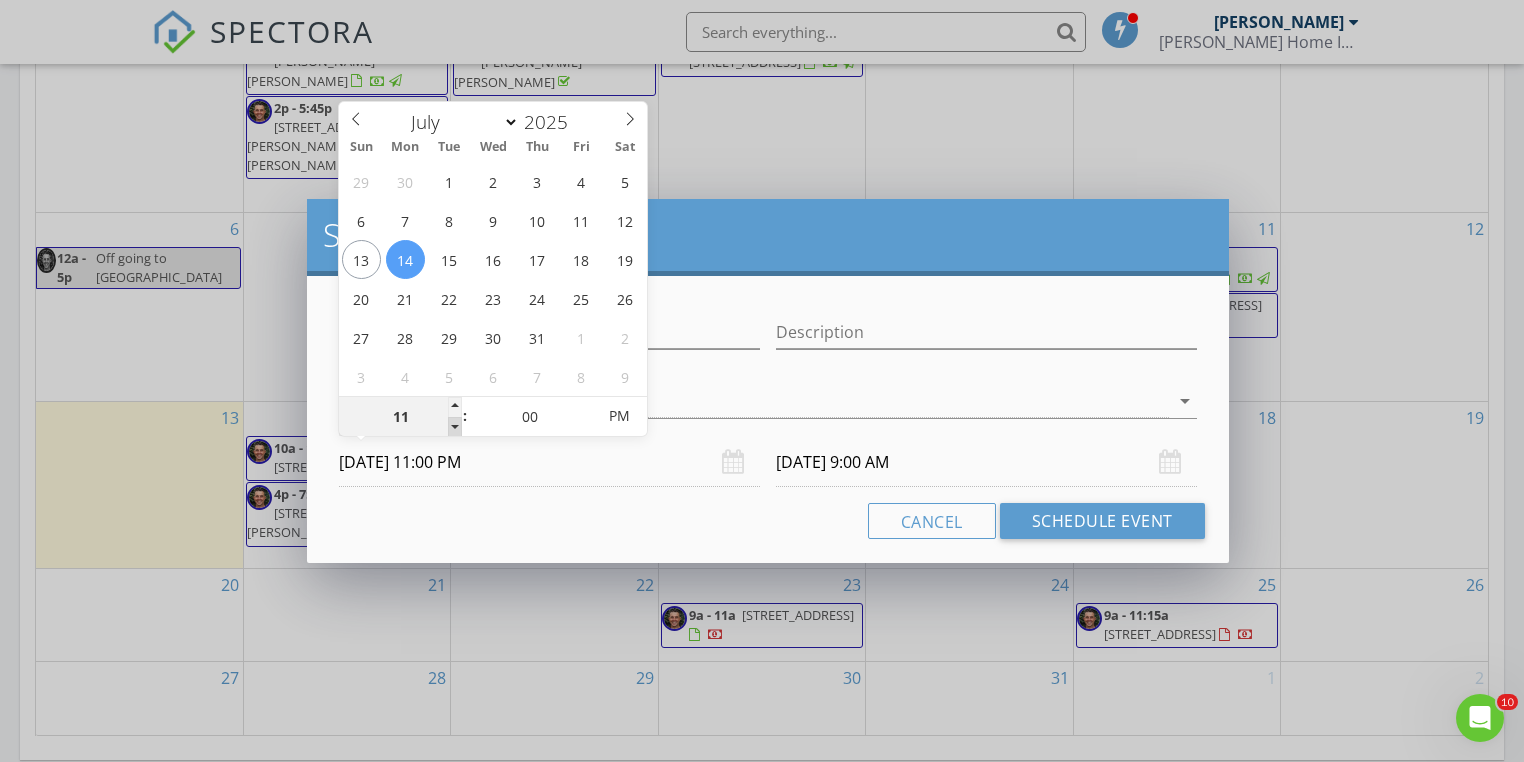 type on "10" 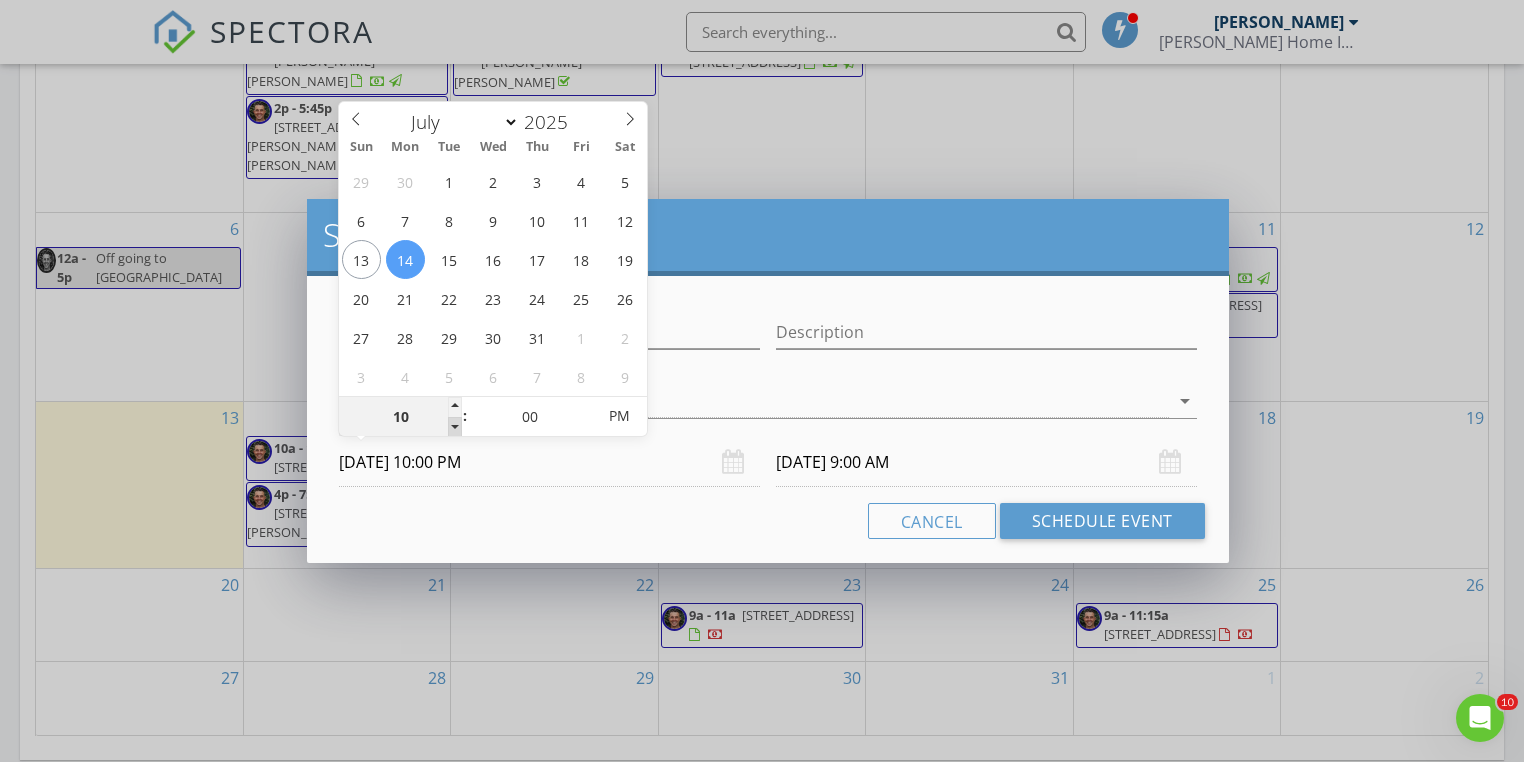 click at bounding box center (455, 427) 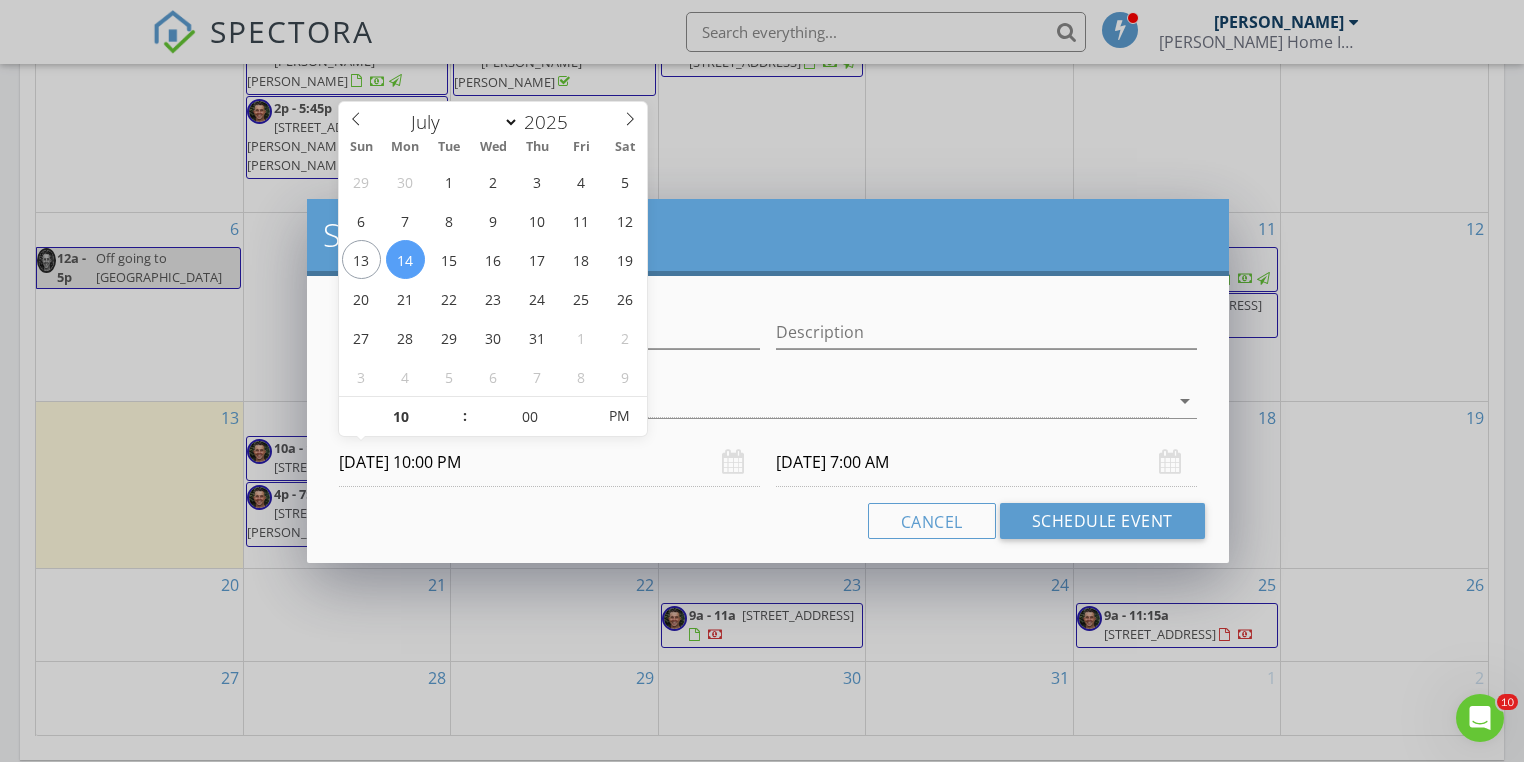 click on ":" at bounding box center [465, 416] 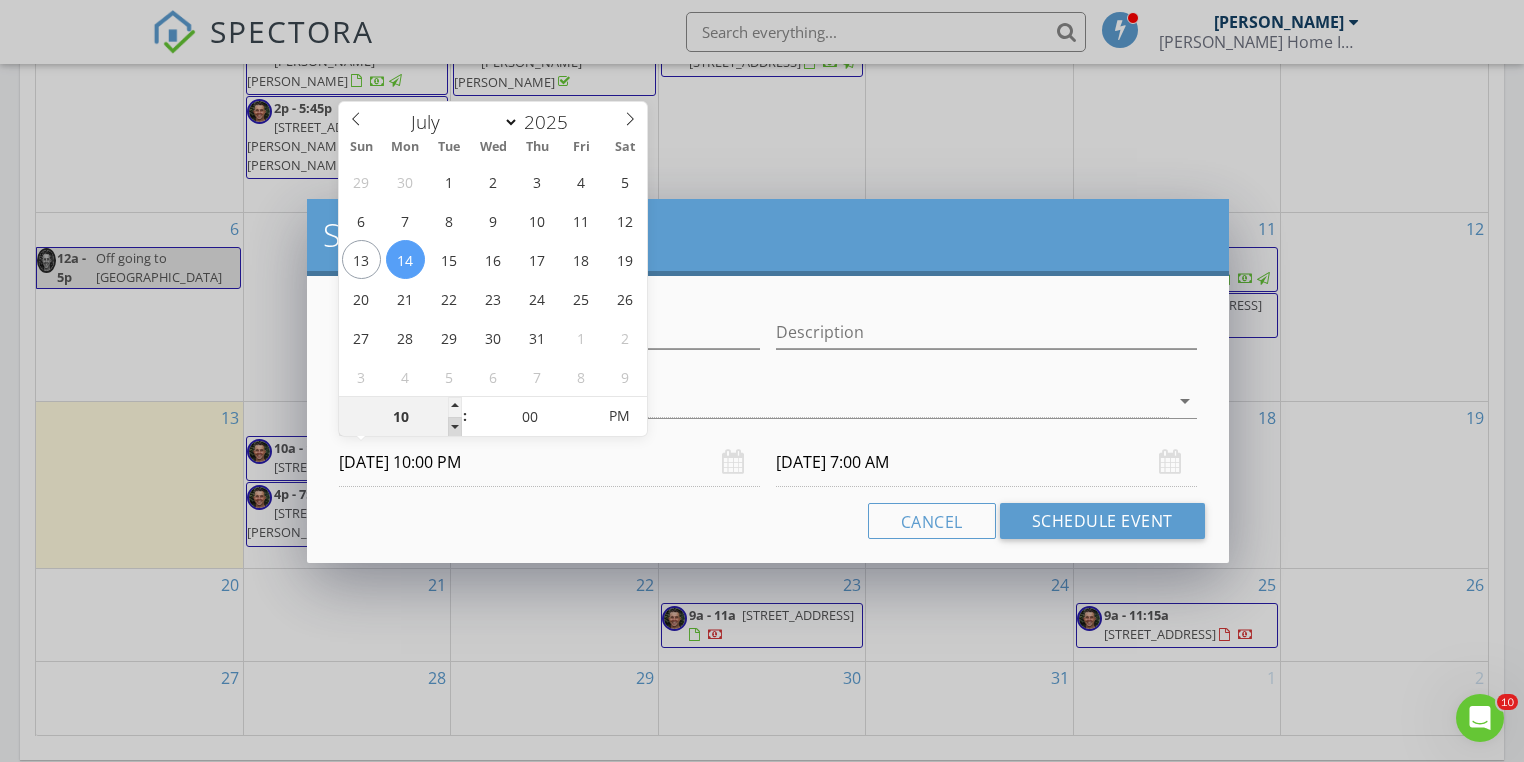 type on "09" 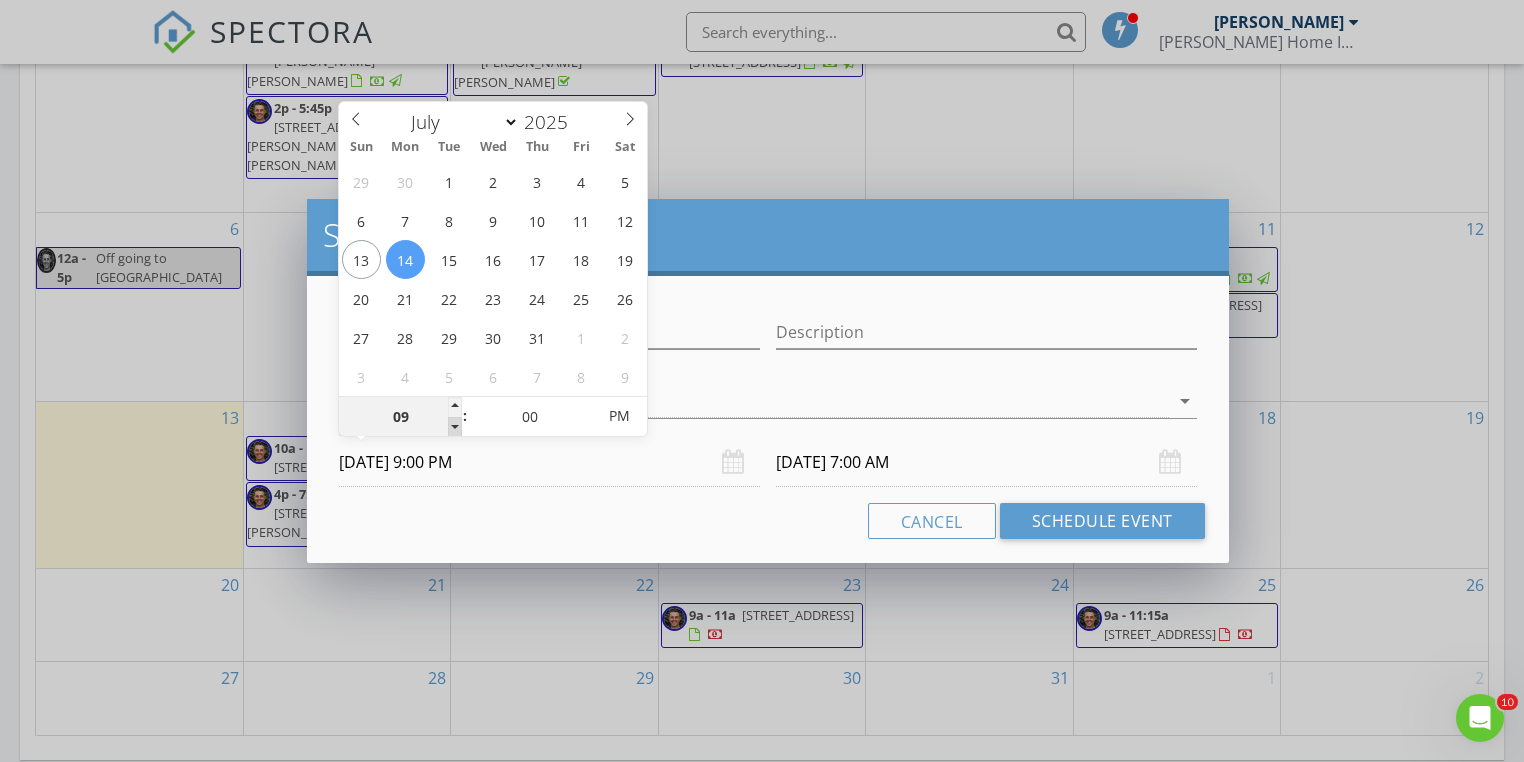 click at bounding box center [455, 427] 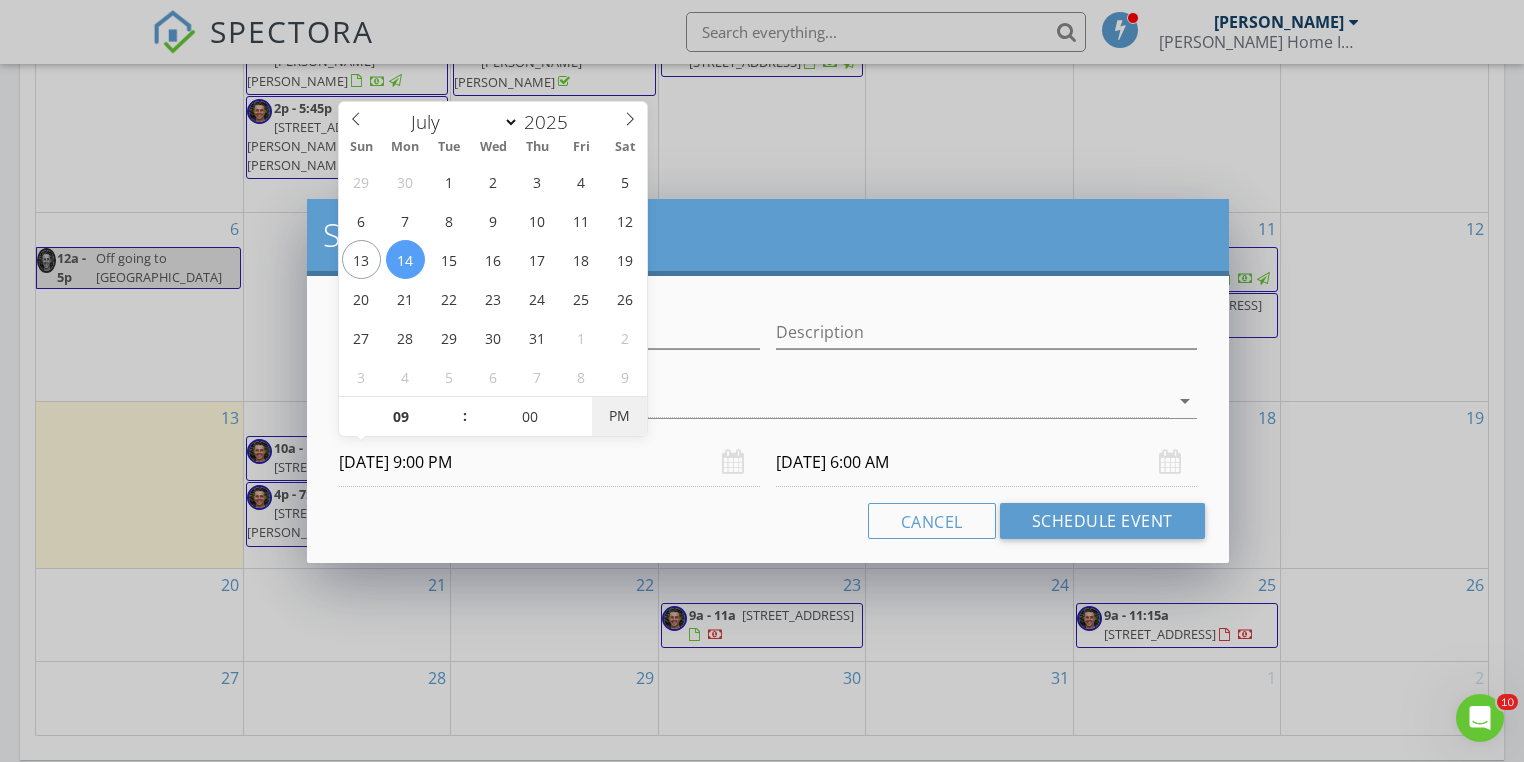 type on "07/14/2025 9:00 AM" 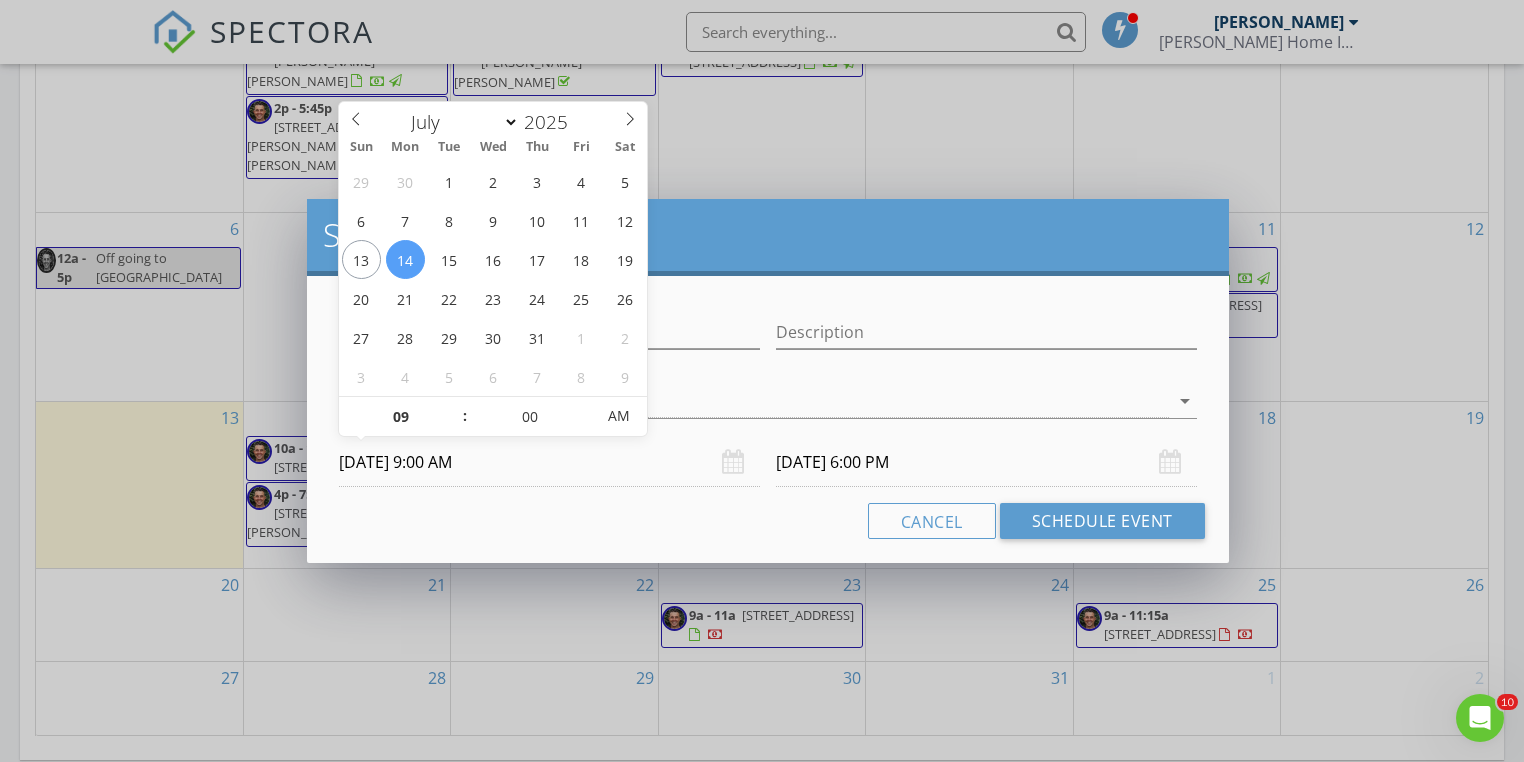 drag, startPoint x: 624, startPoint y: 423, endPoint x: 697, endPoint y: 434, distance: 73.82411 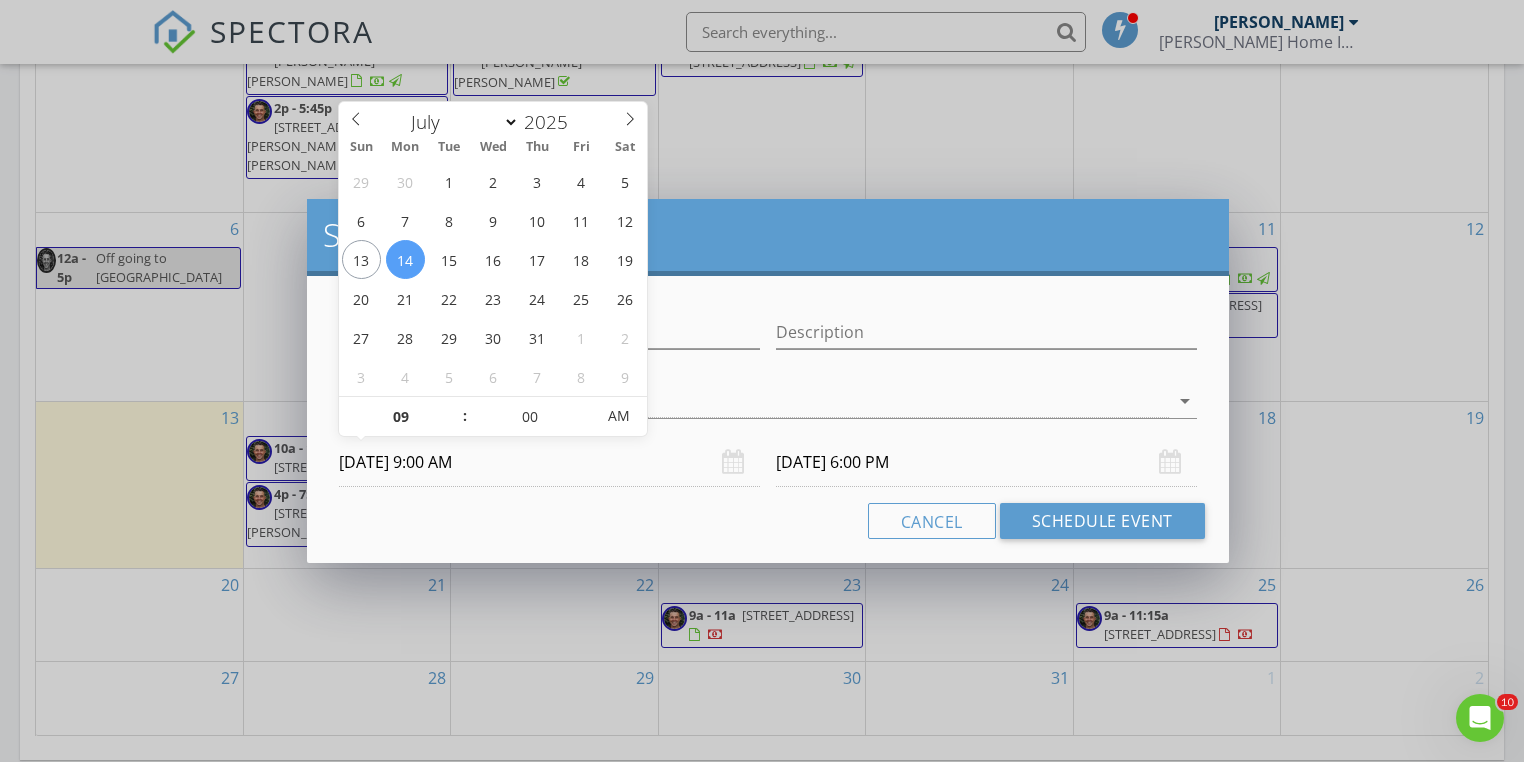 click on "07/14/2025 6:00 PM" at bounding box center [986, 462] 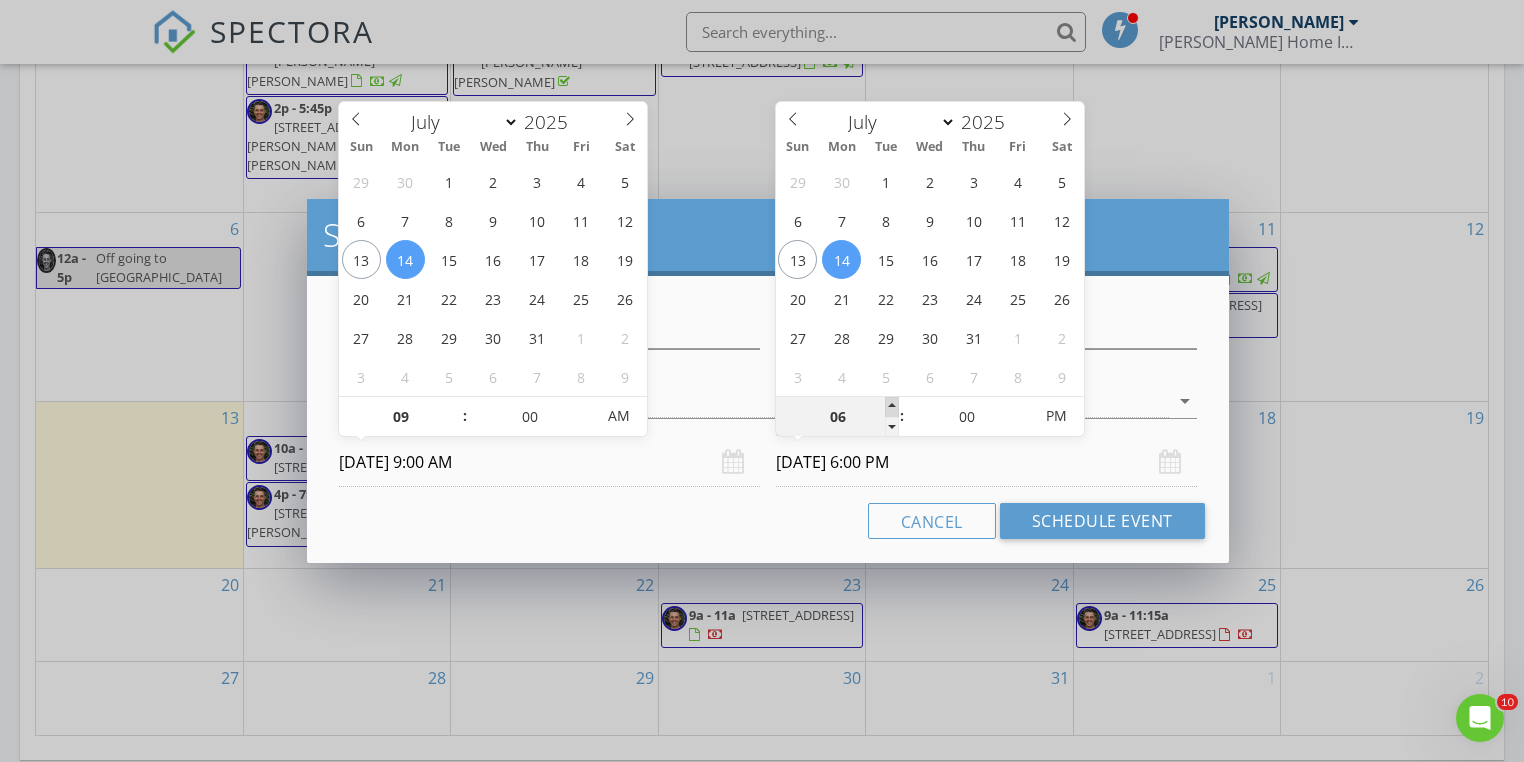 type on "07" 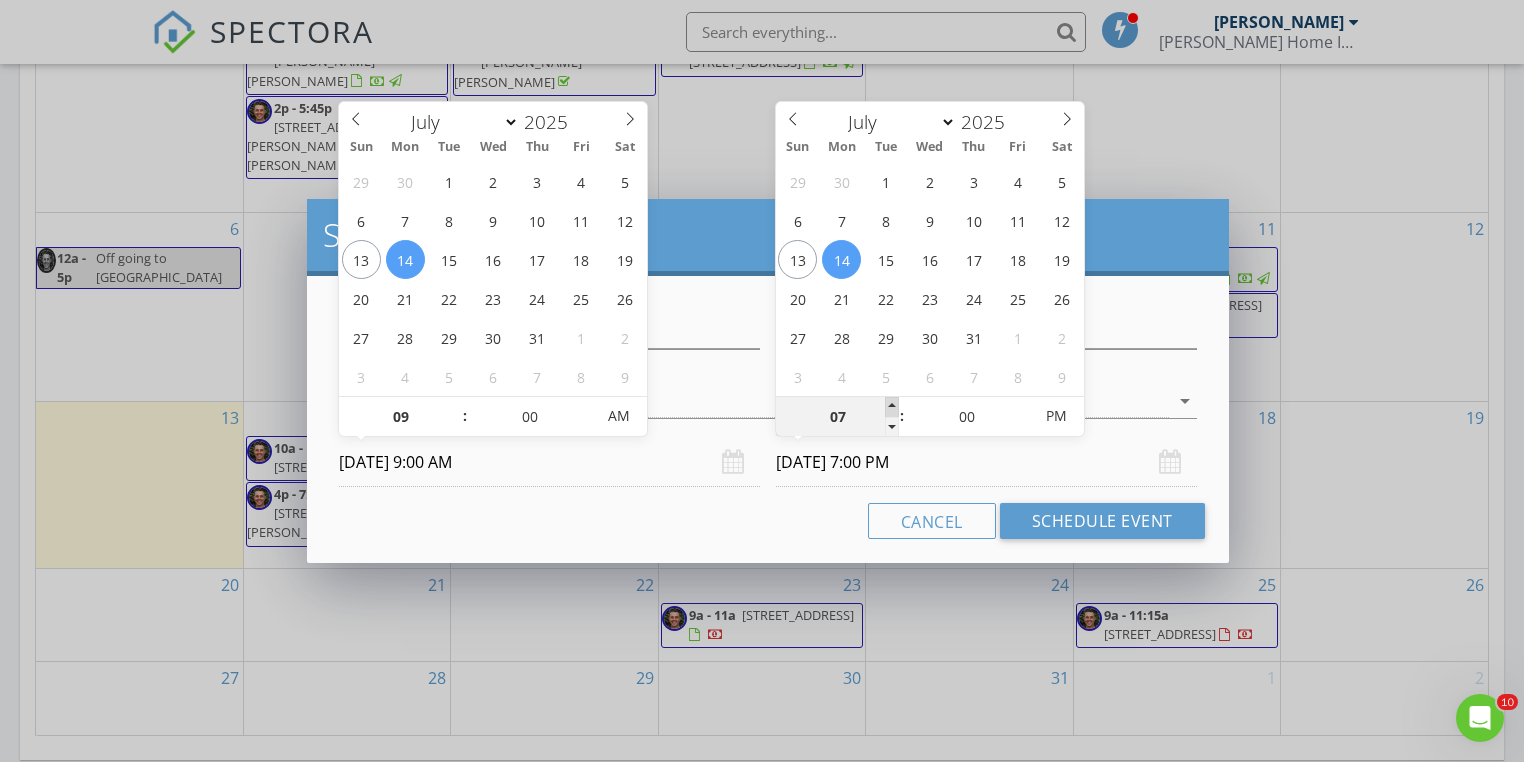 click at bounding box center (892, 407) 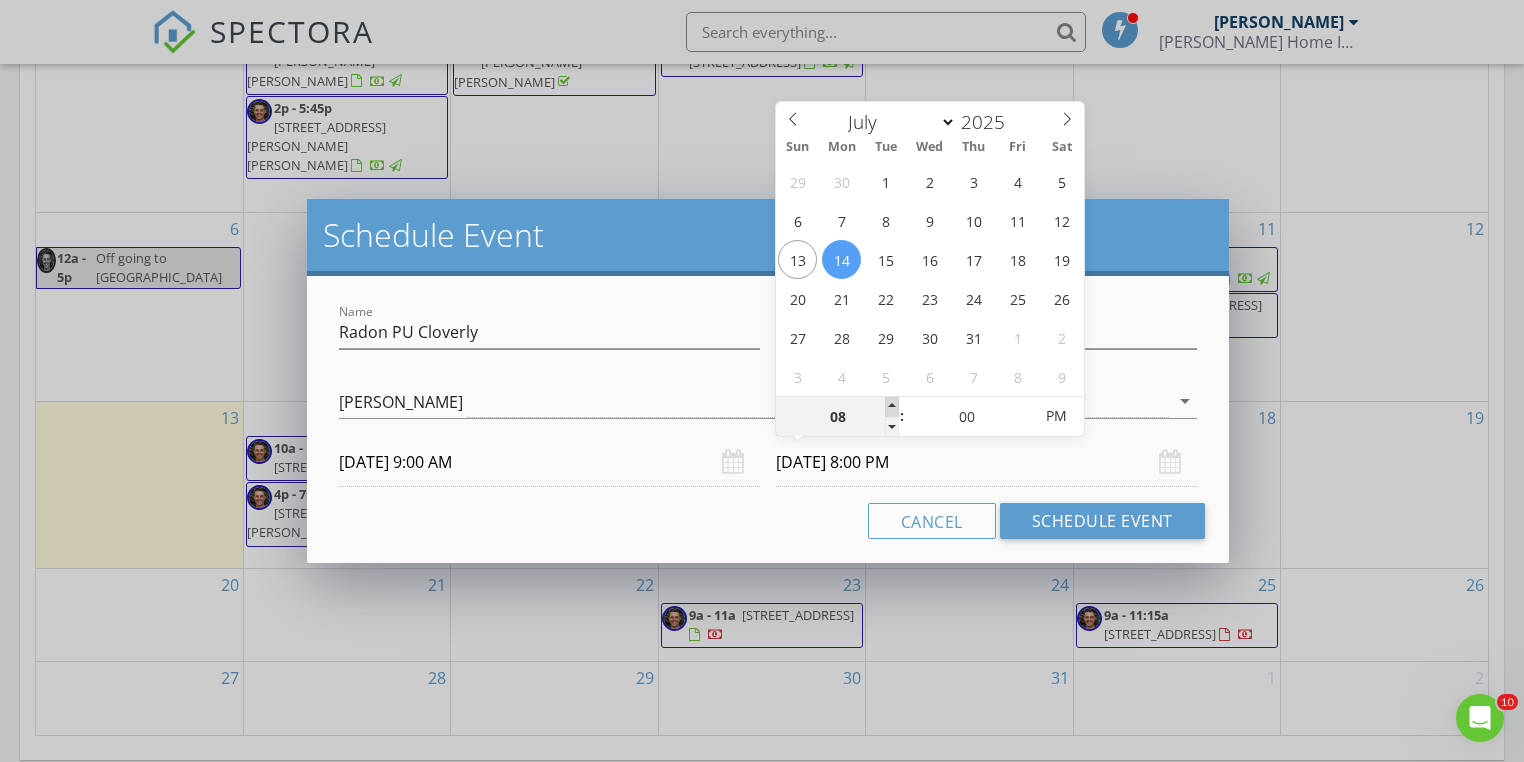 click at bounding box center (892, 407) 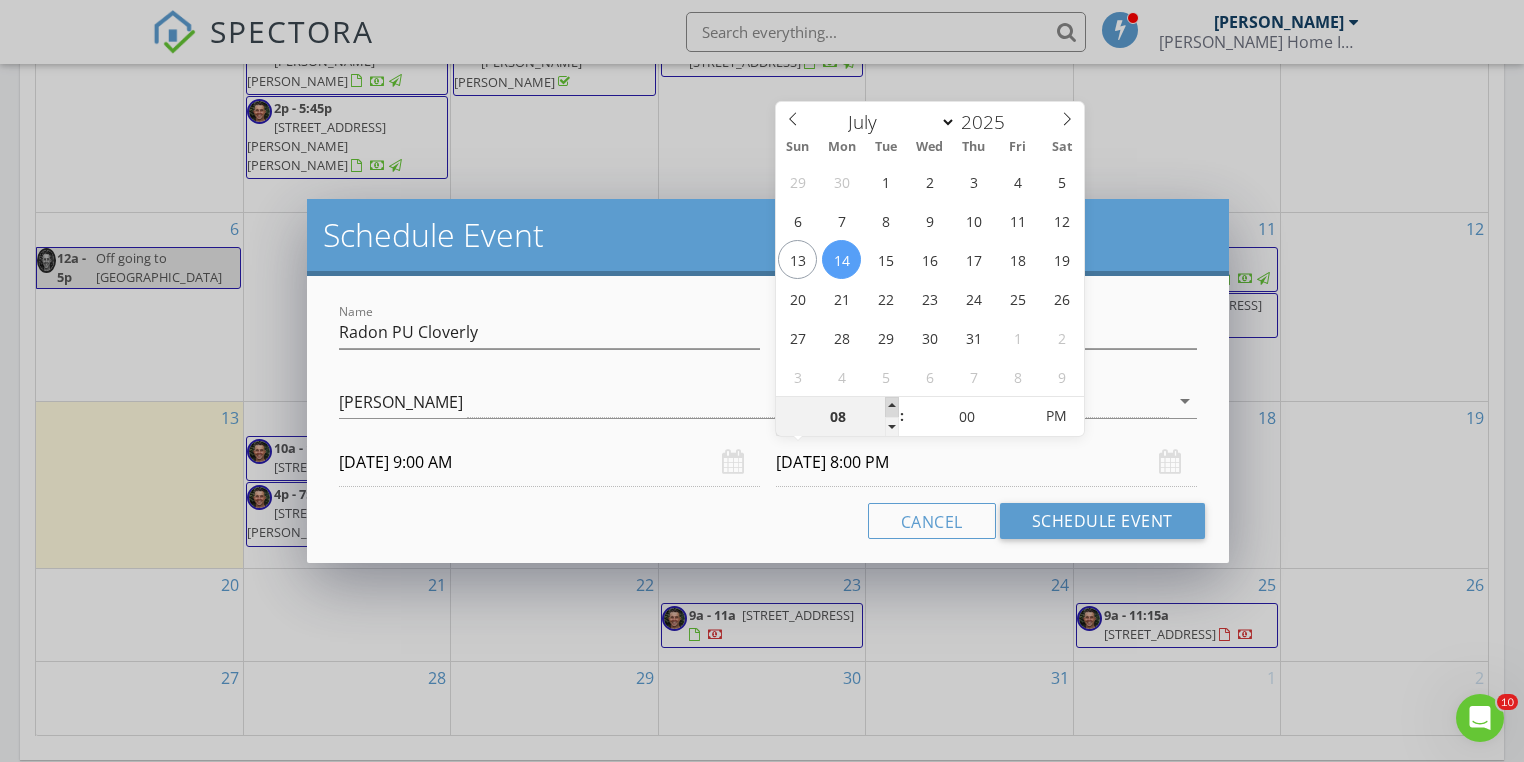 type on "09" 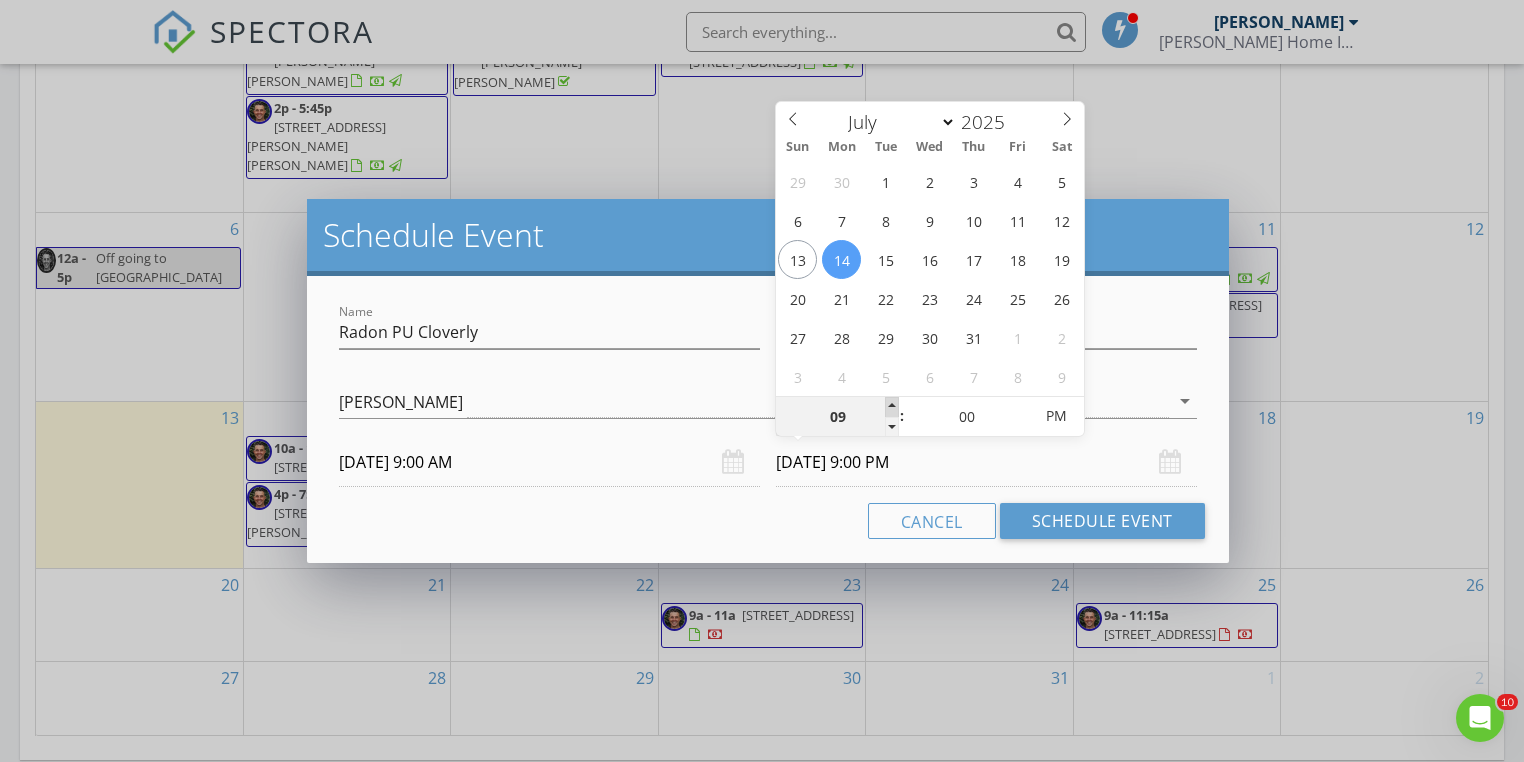 click at bounding box center [892, 407] 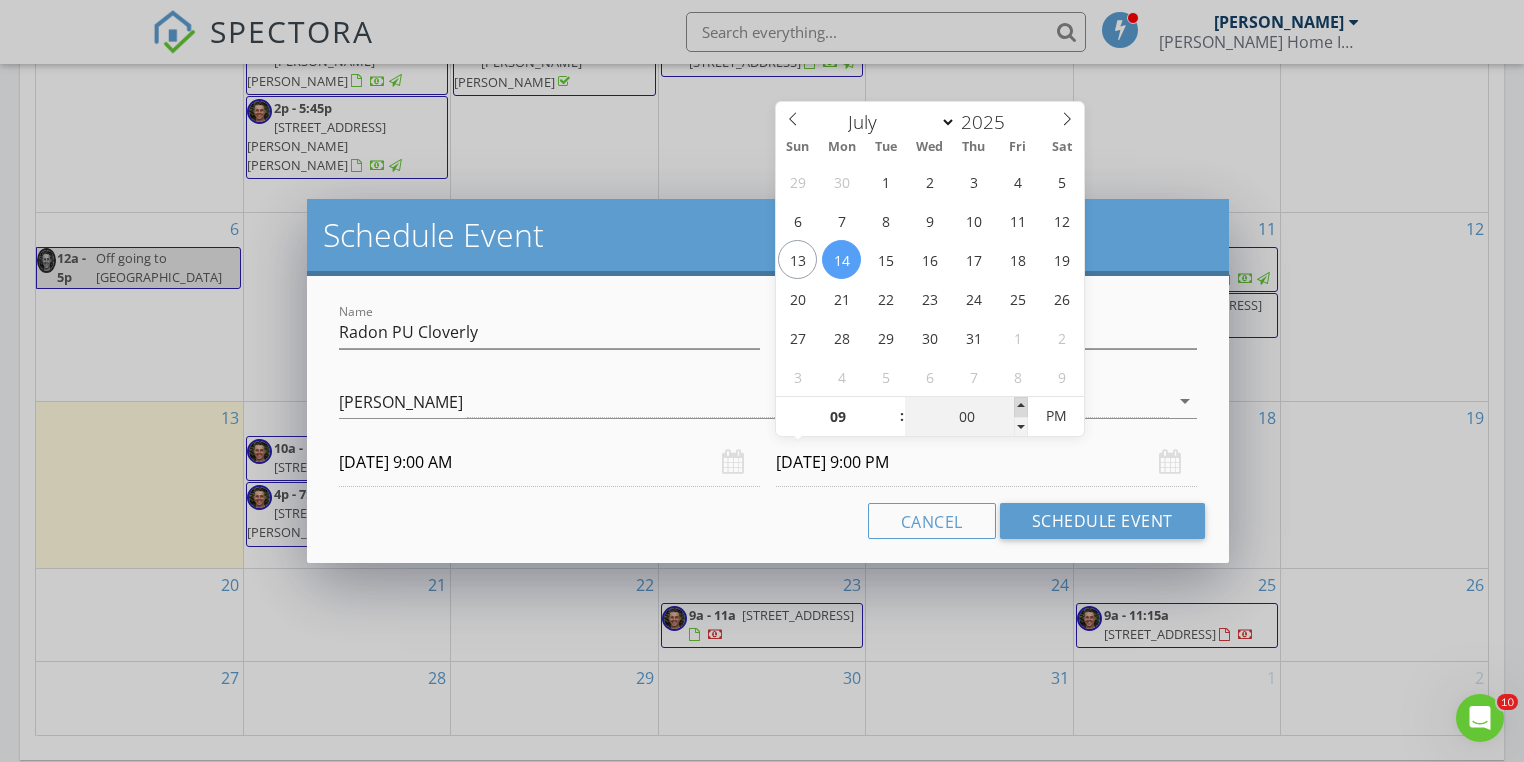 type on "05" 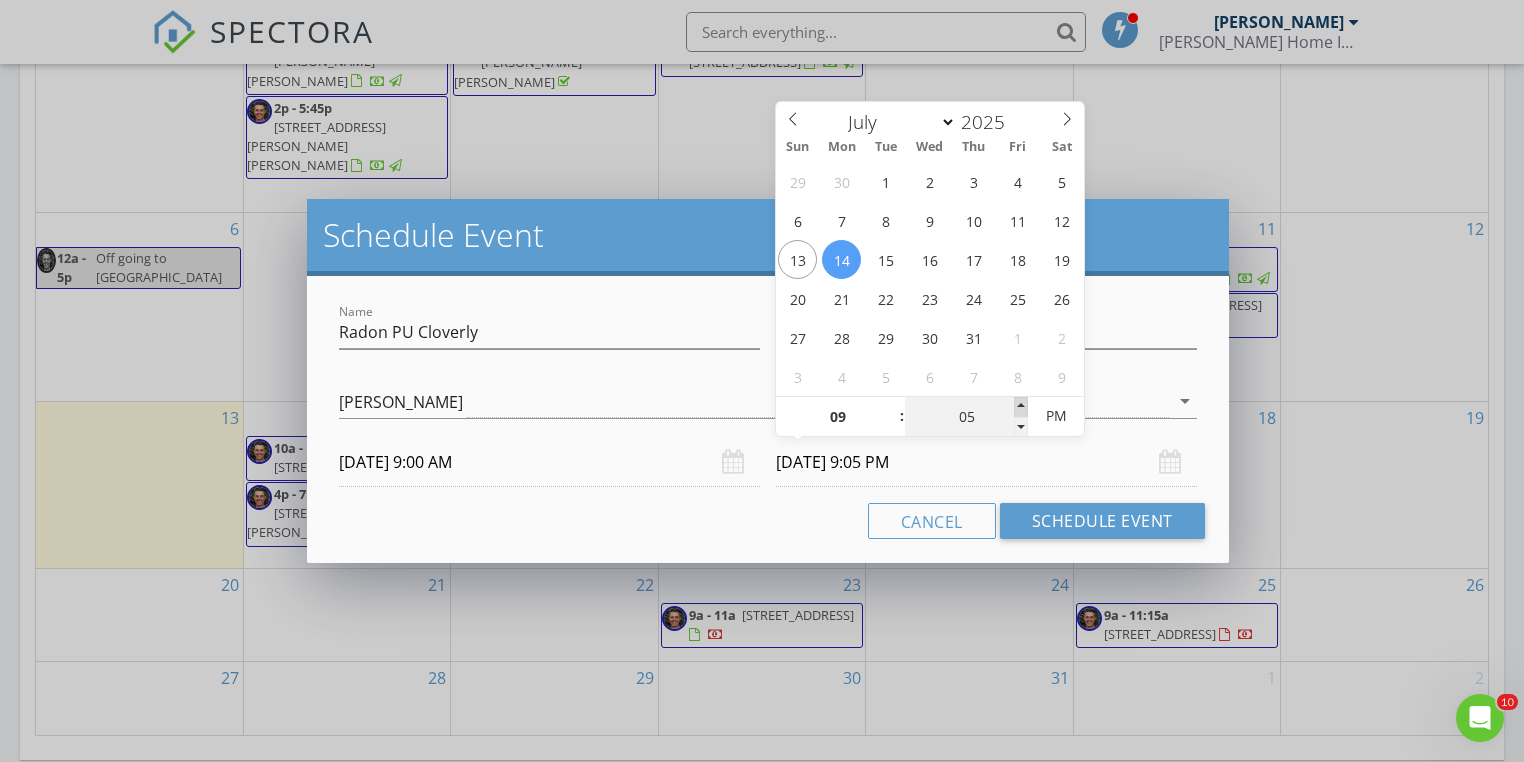 click at bounding box center (1021, 407) 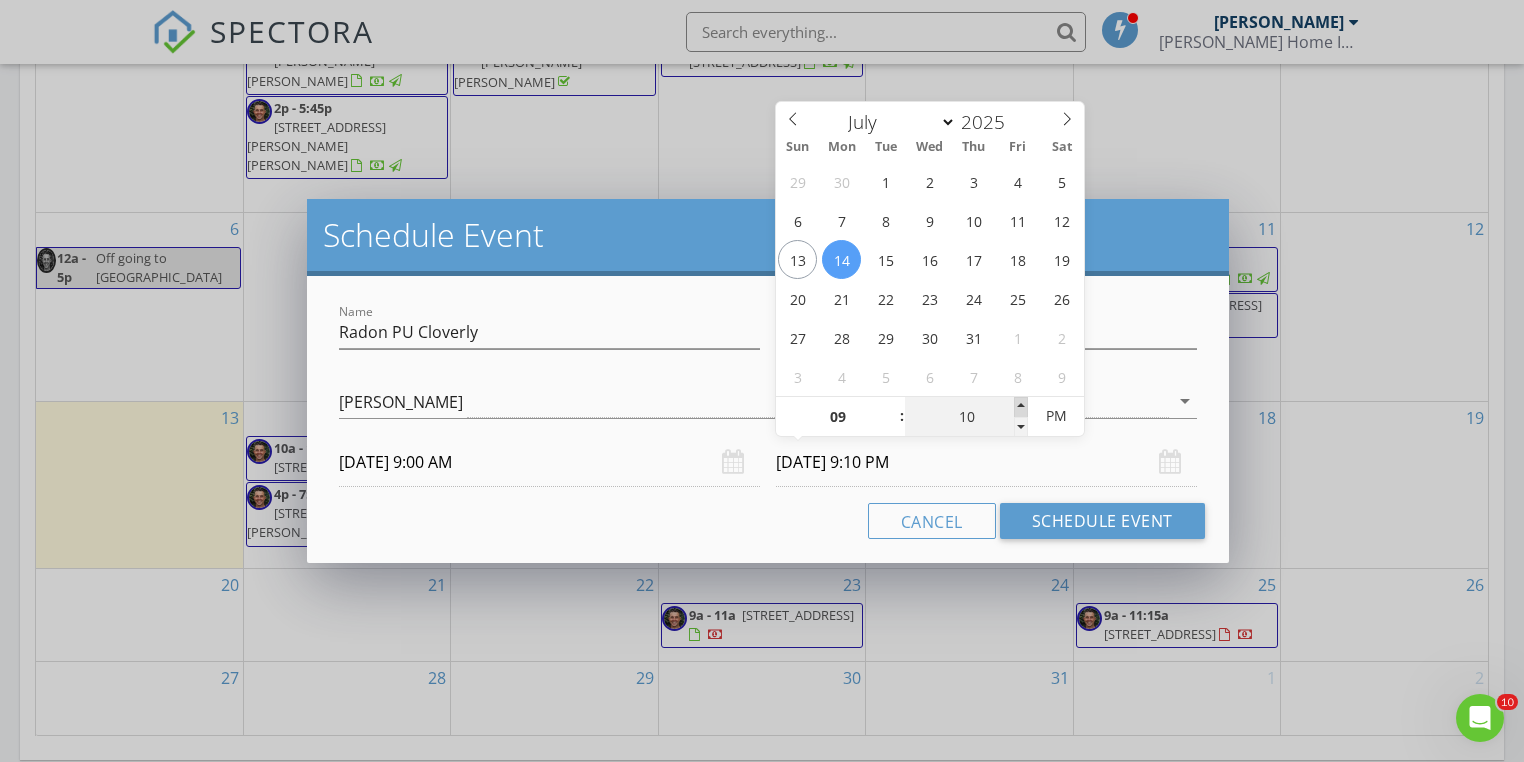 click at bounding box center [1021, 407] 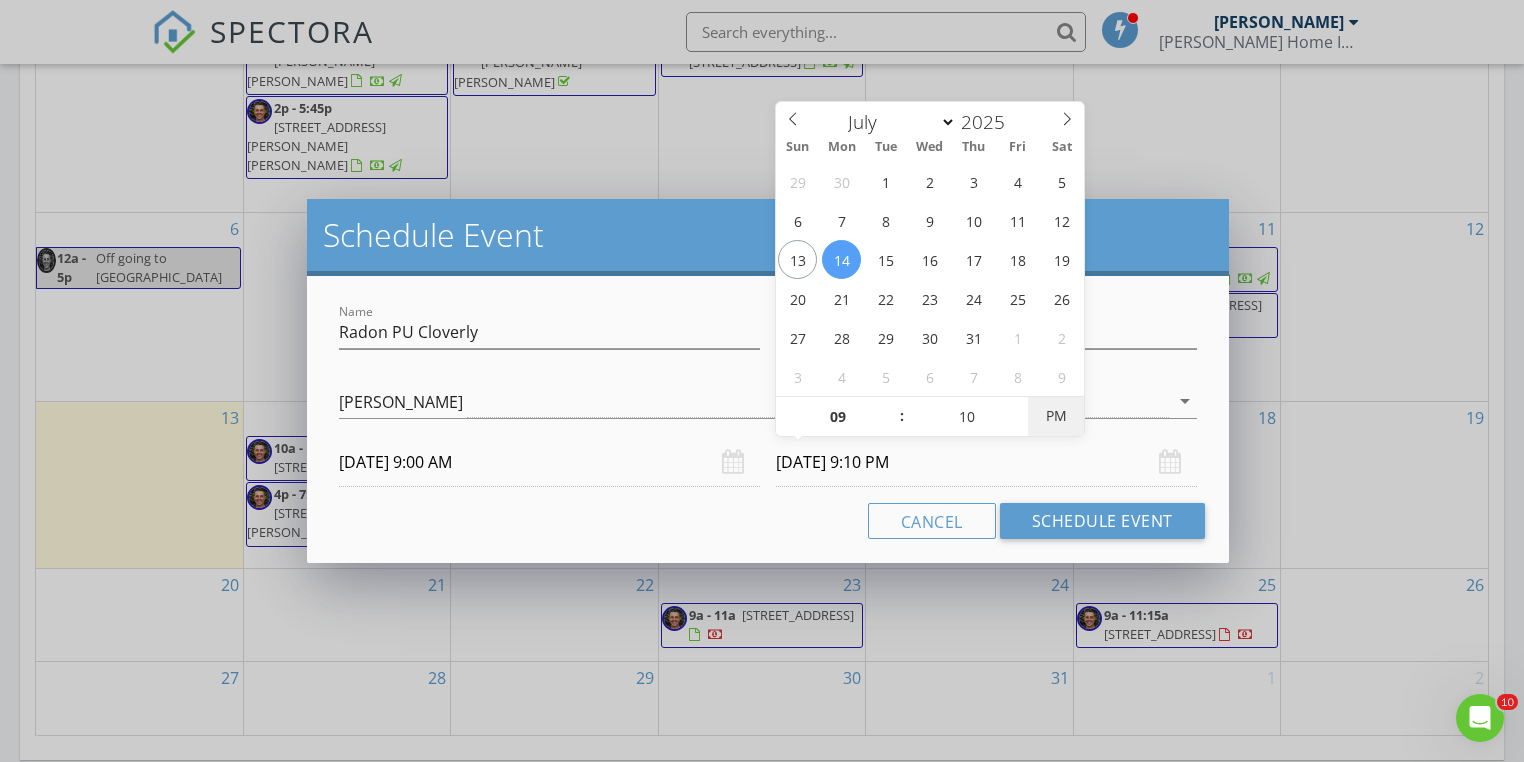 type on "07/14/2025 9:10 AM" 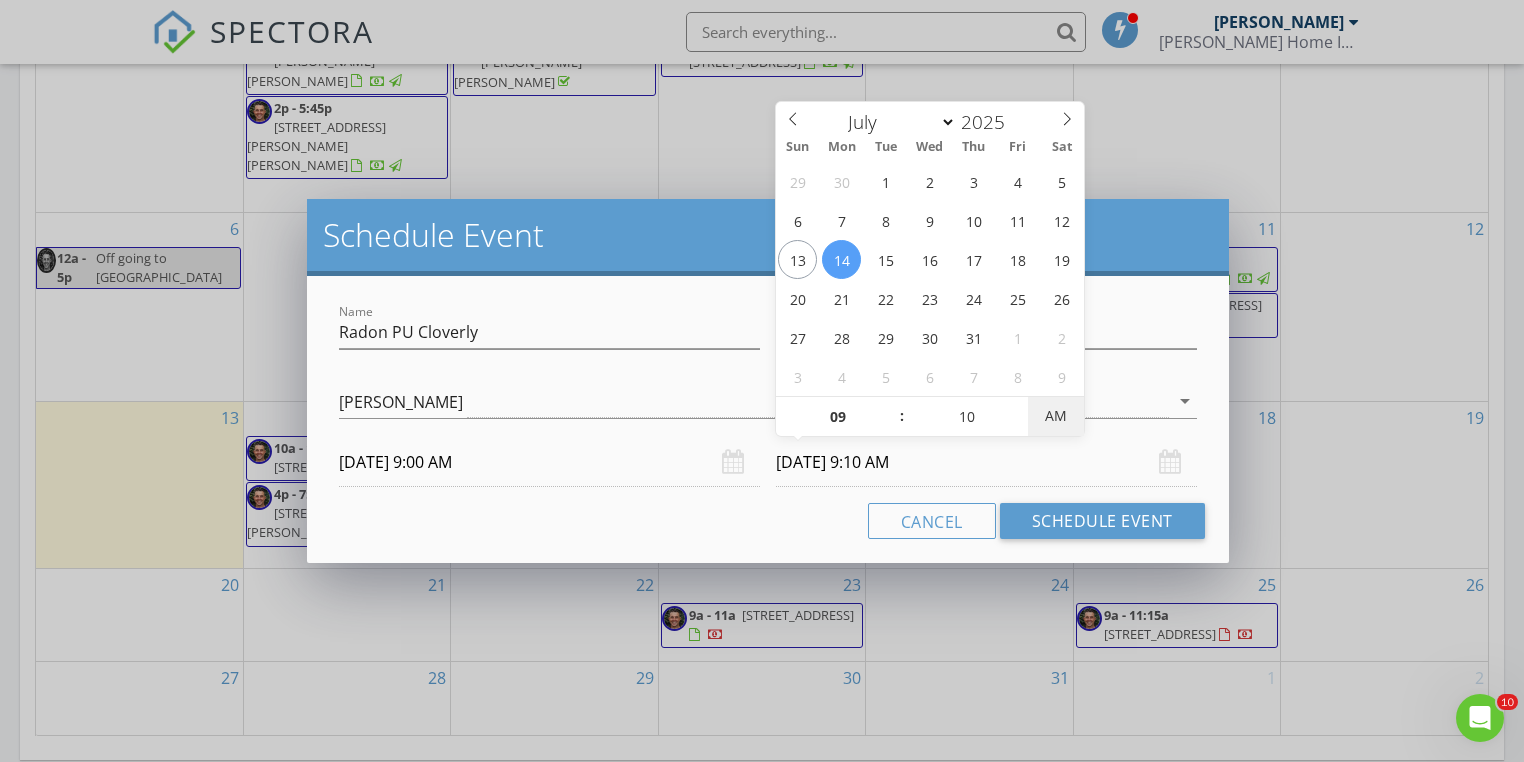 click on "AM" at bounding box center [1055, 416] 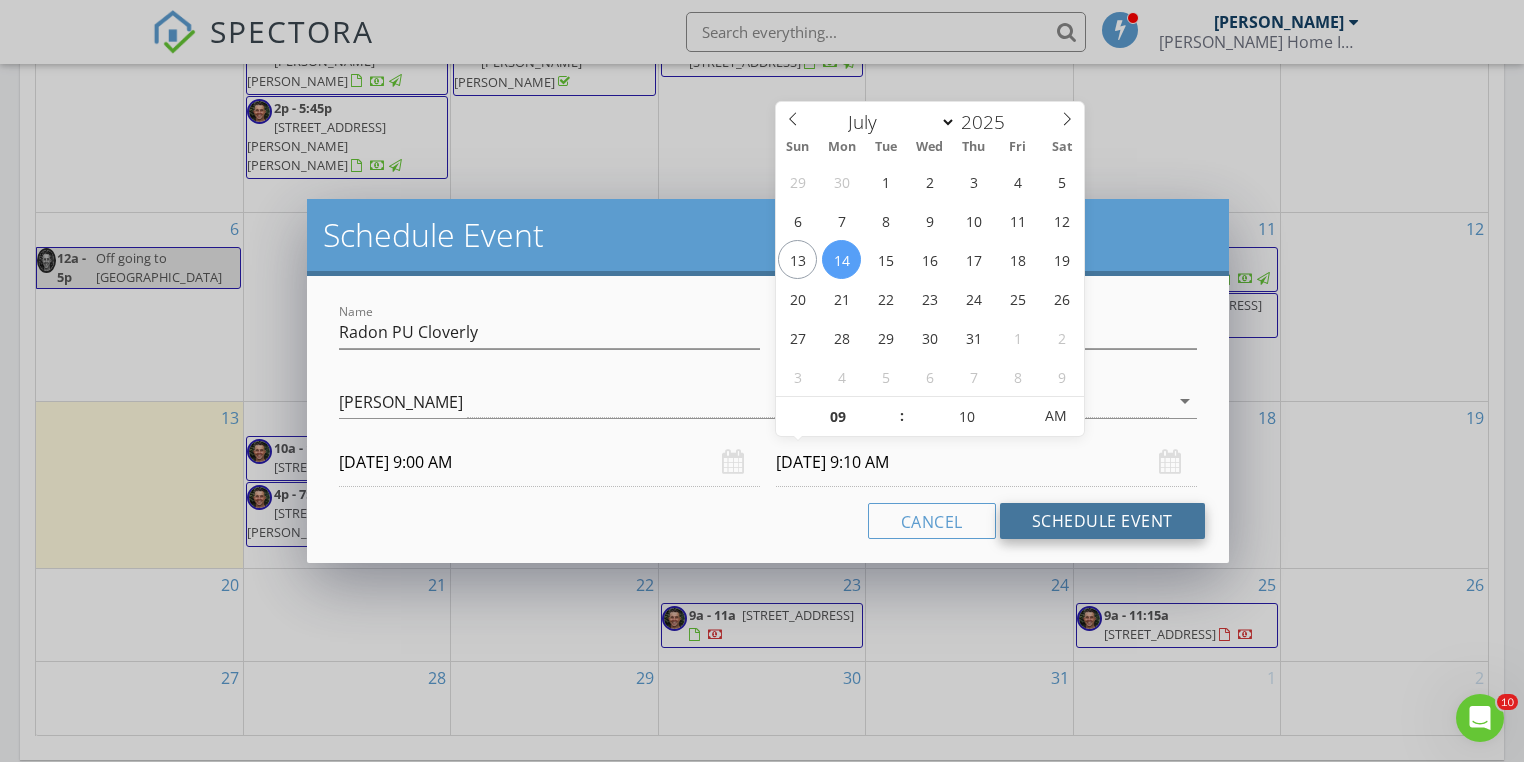 click on "Schedule Event" at bounding box center [1102, 521] 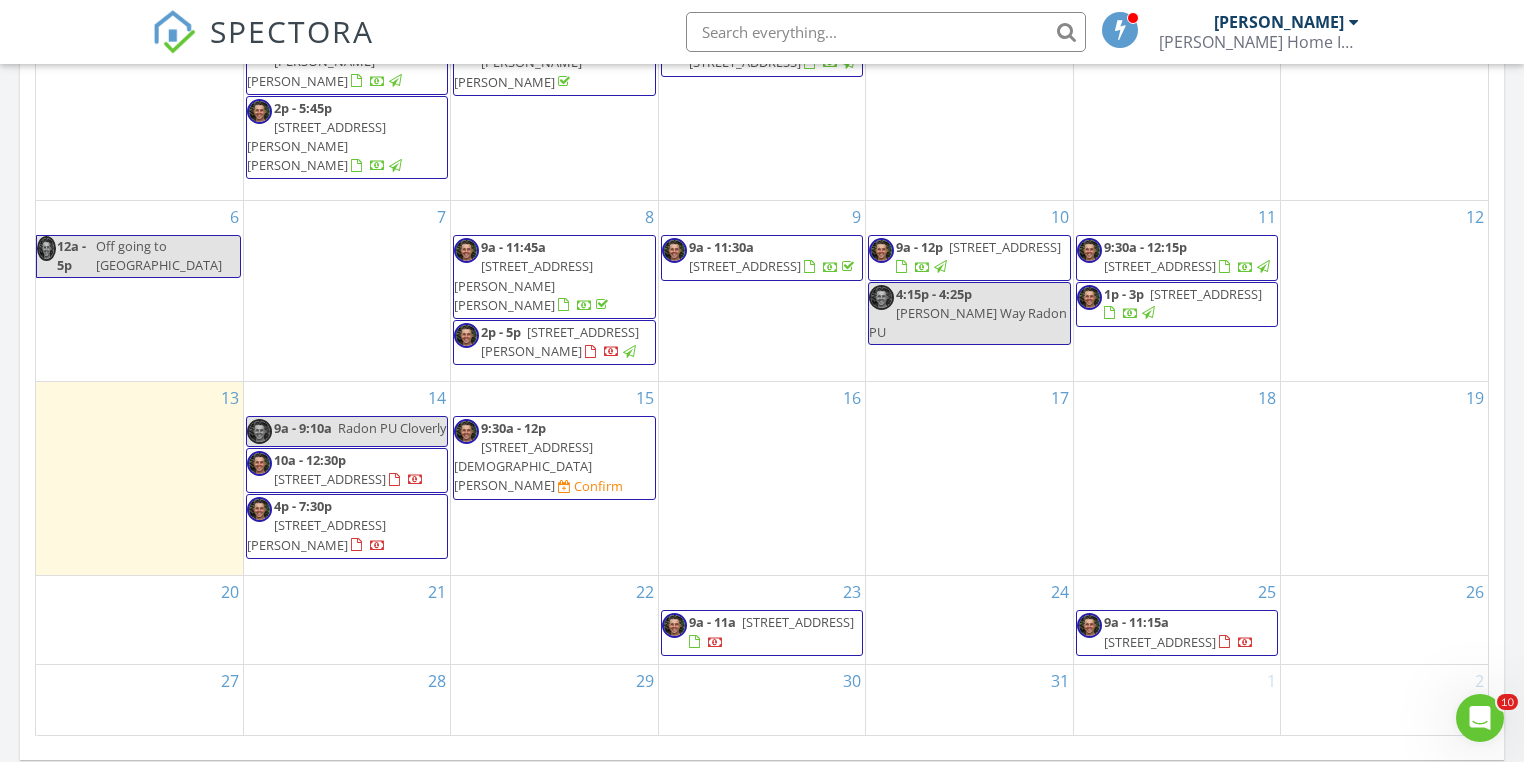 click on "9036 Cloverly Rd, Philadelphia 19136" at bounding box center [1160, 266] 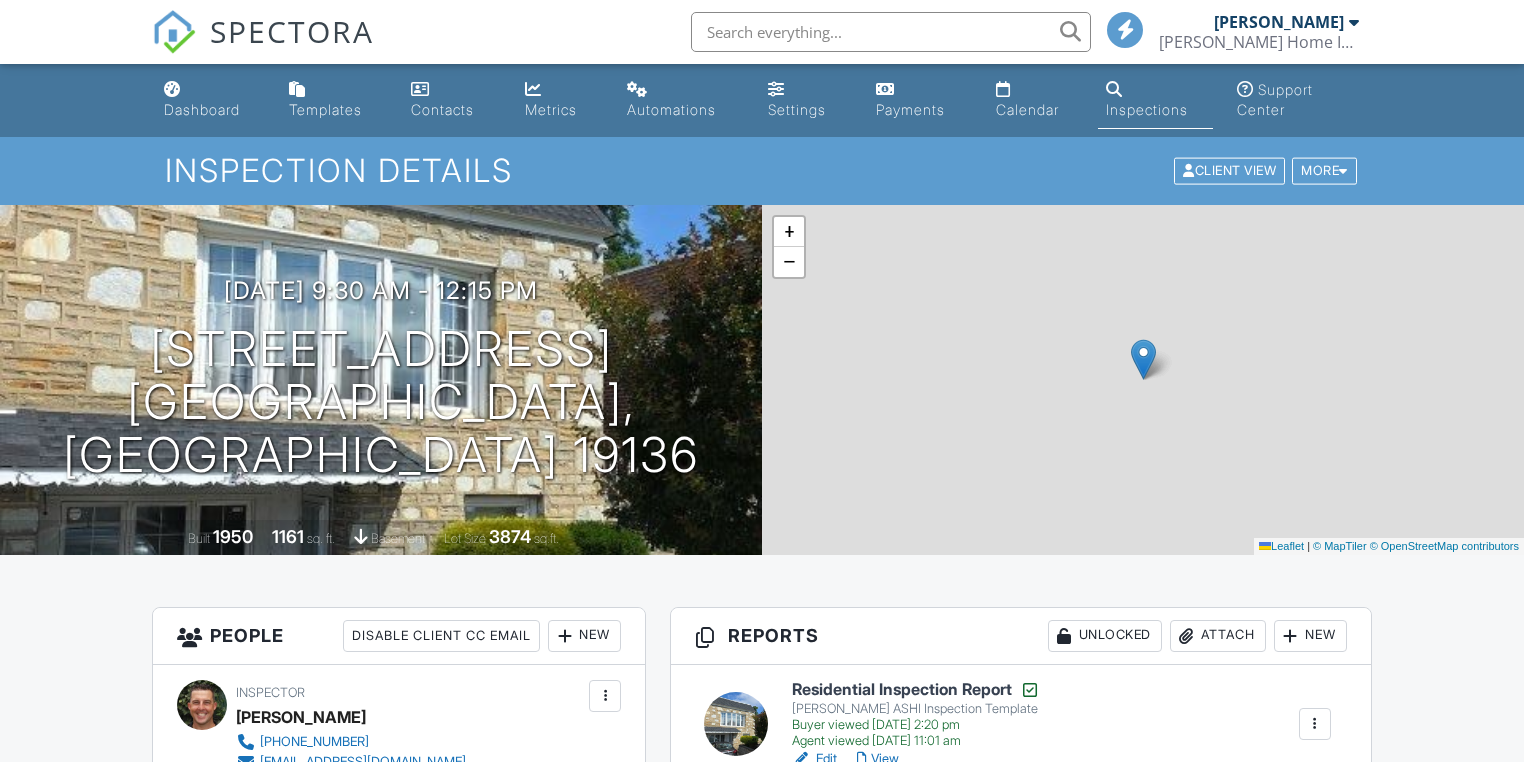 scroll, scrollTop: 400, scrollLeft: 0, axis: vertical 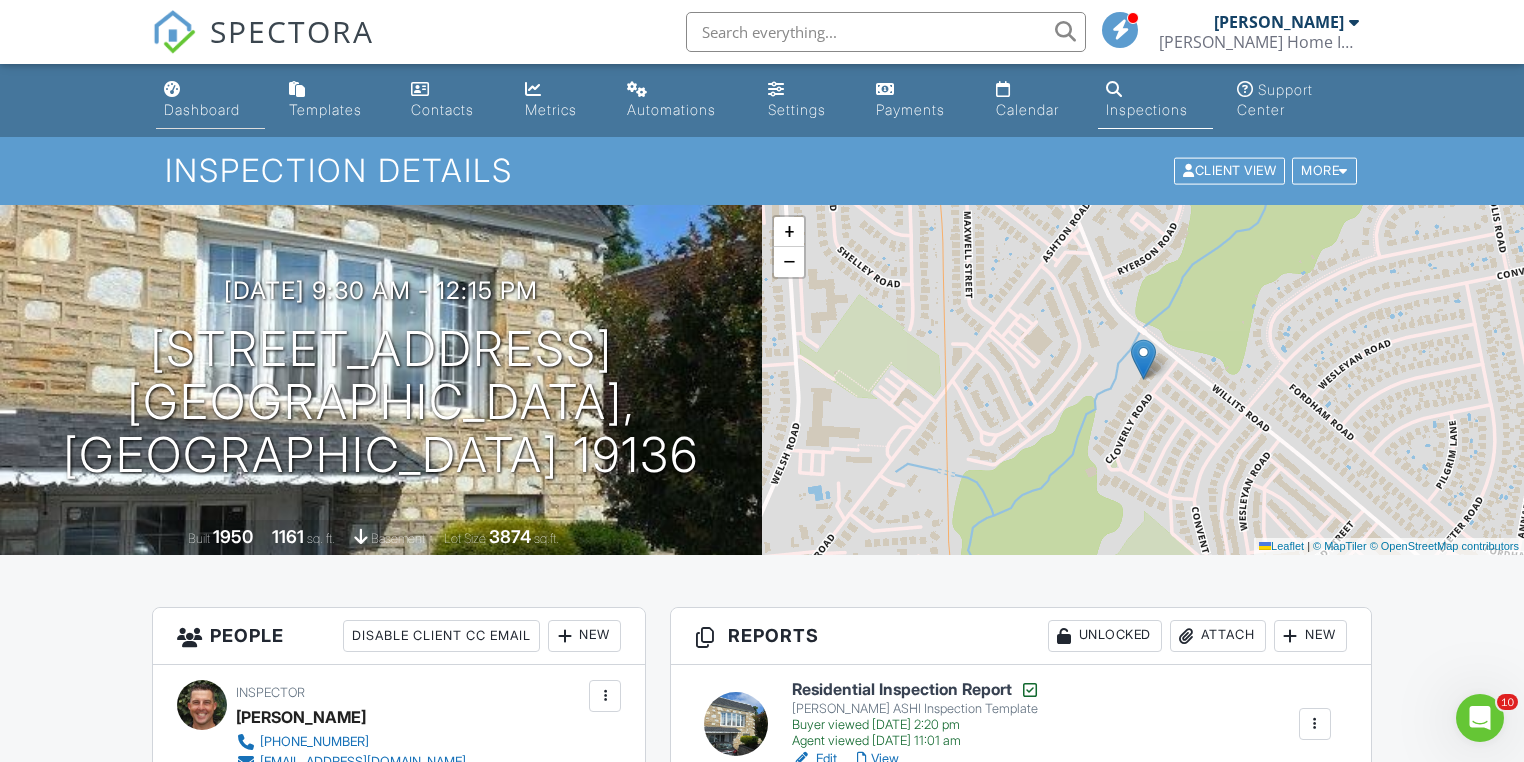 click on "Dashboard" at bounding box center [210, 100] 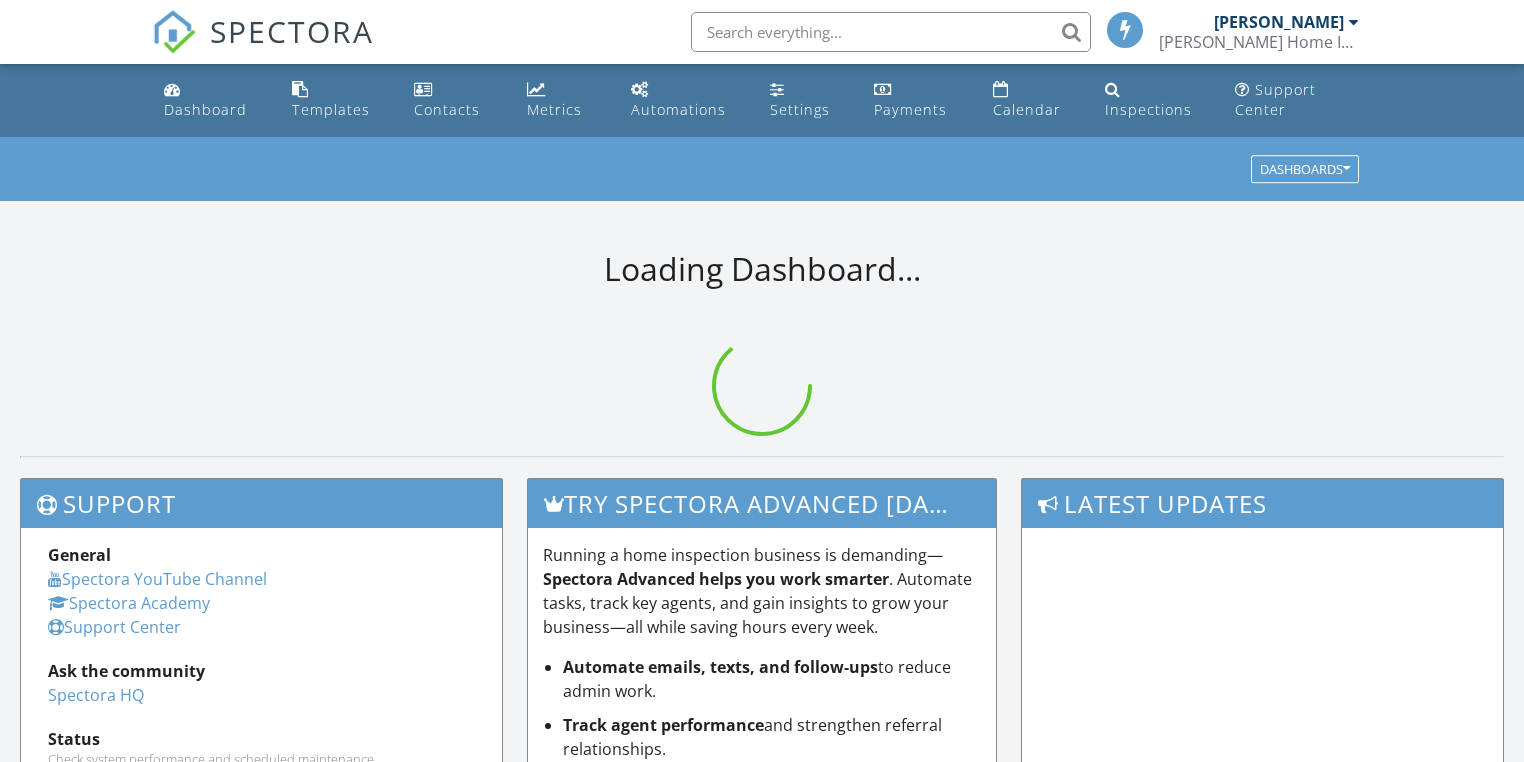 scroll, scrollTop: 0, scrollLeft: 0, axis: both 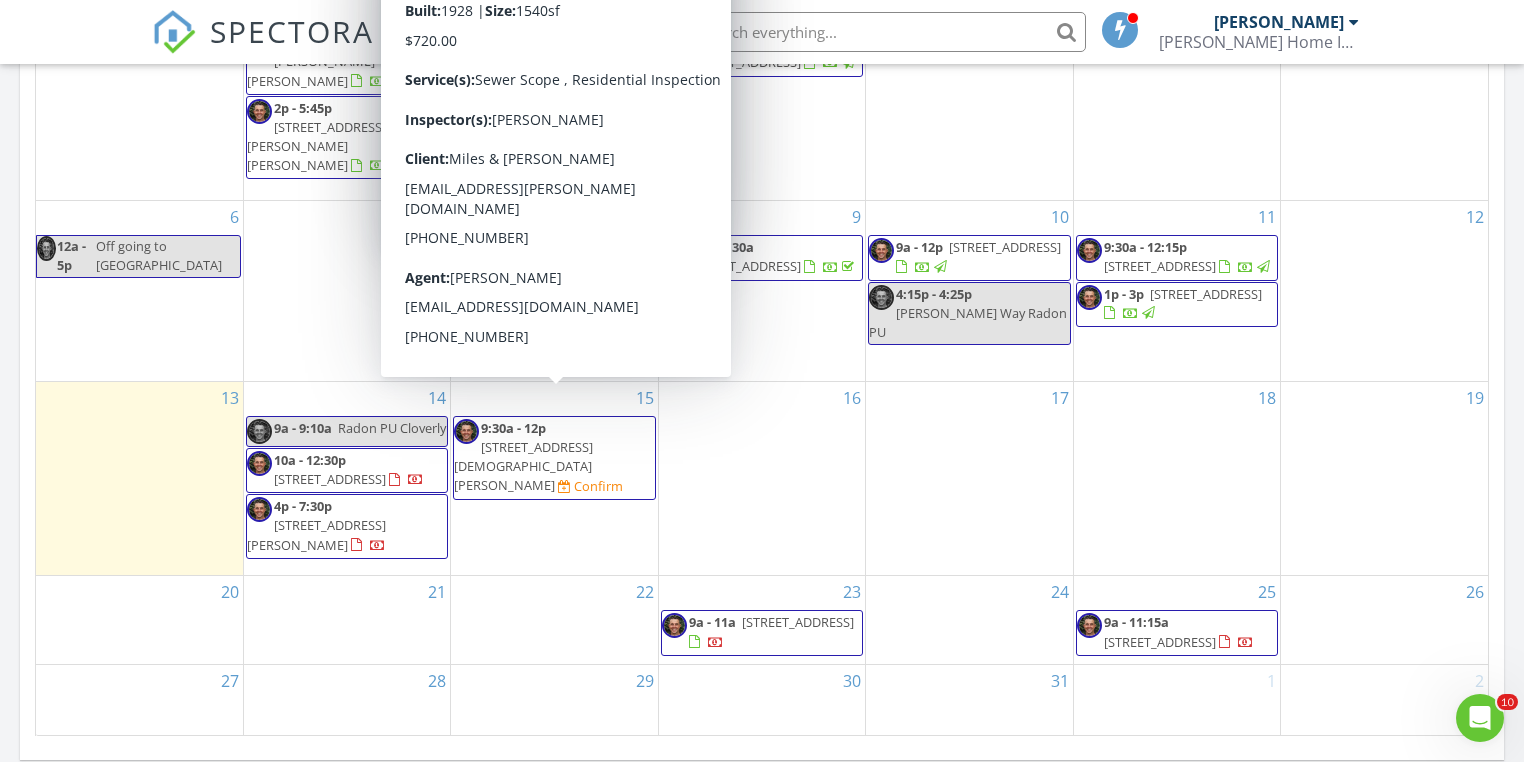 click on "9:30a - 12p" at bounding box center (513, 428) 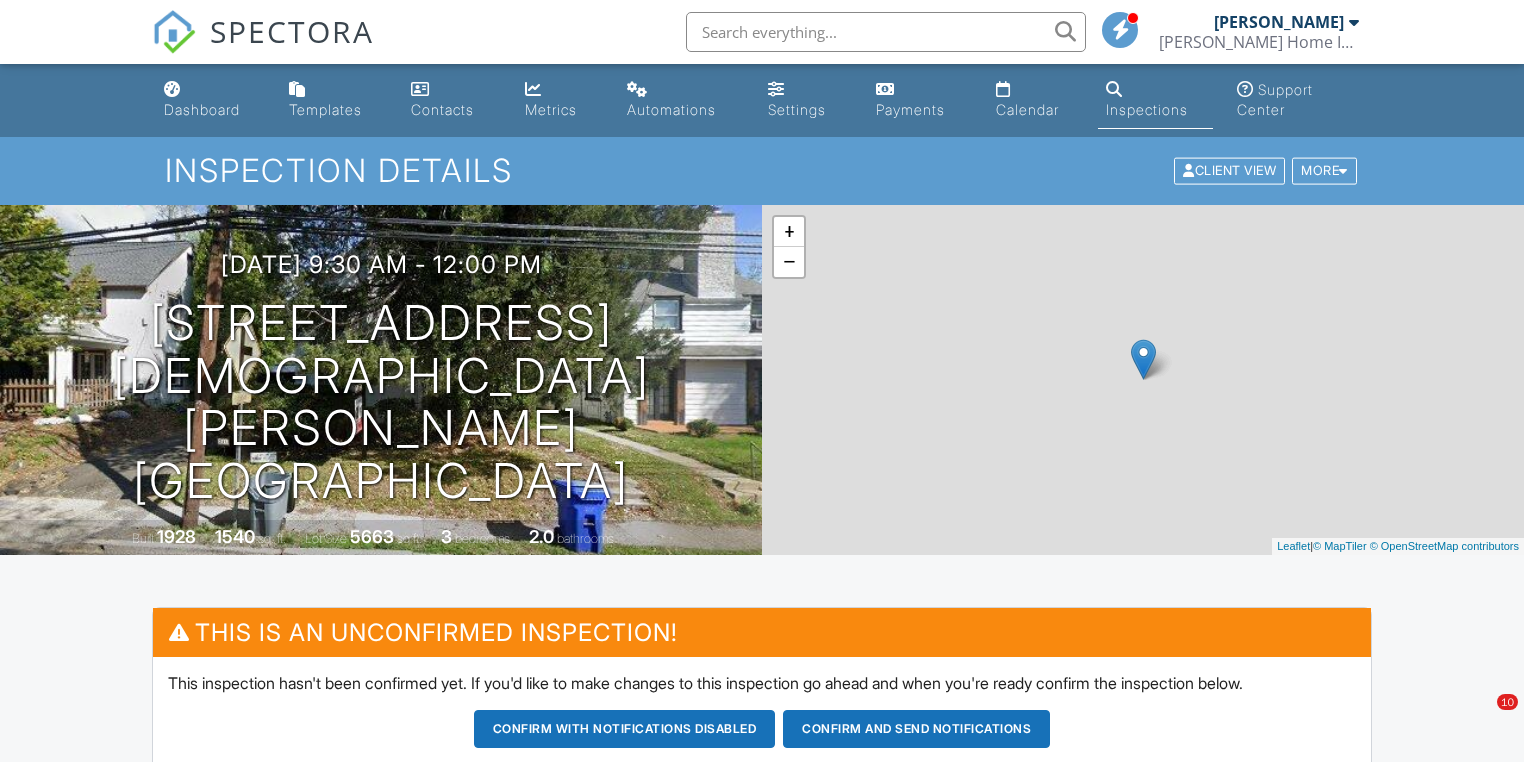 scroll, scrollTop: 0, scrollLeft: 0, axis: both 